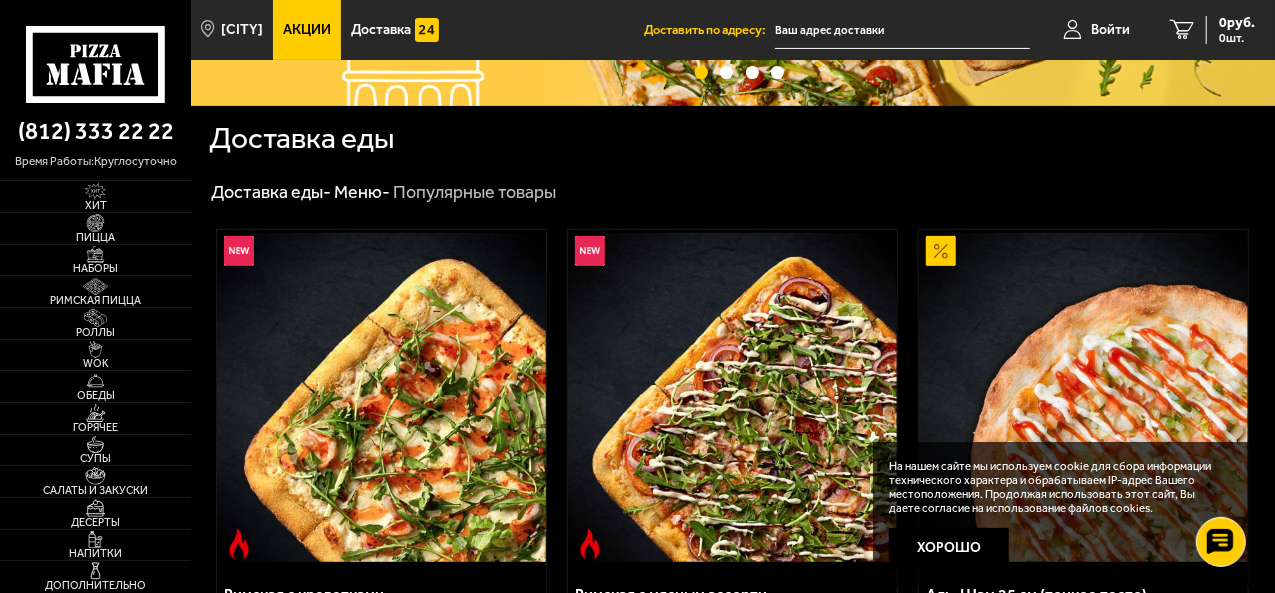 scroll, scrollTop: 300, scrollLeft: 0, axis: vertical 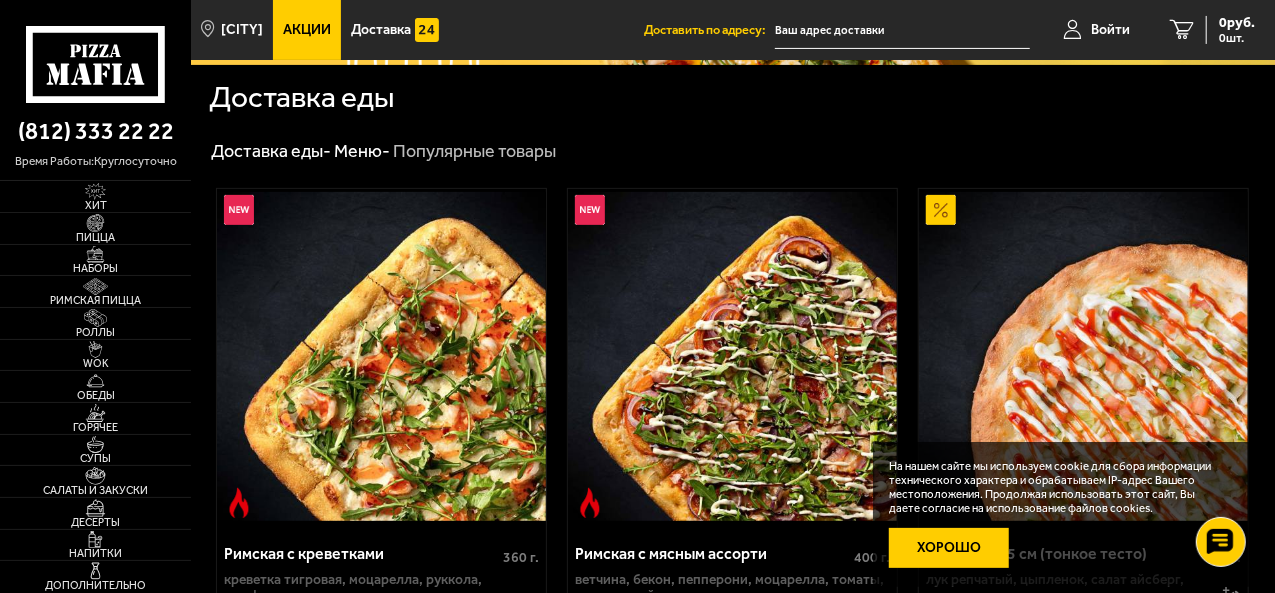 click on "Хорошо" at bounding box center [949, 548] 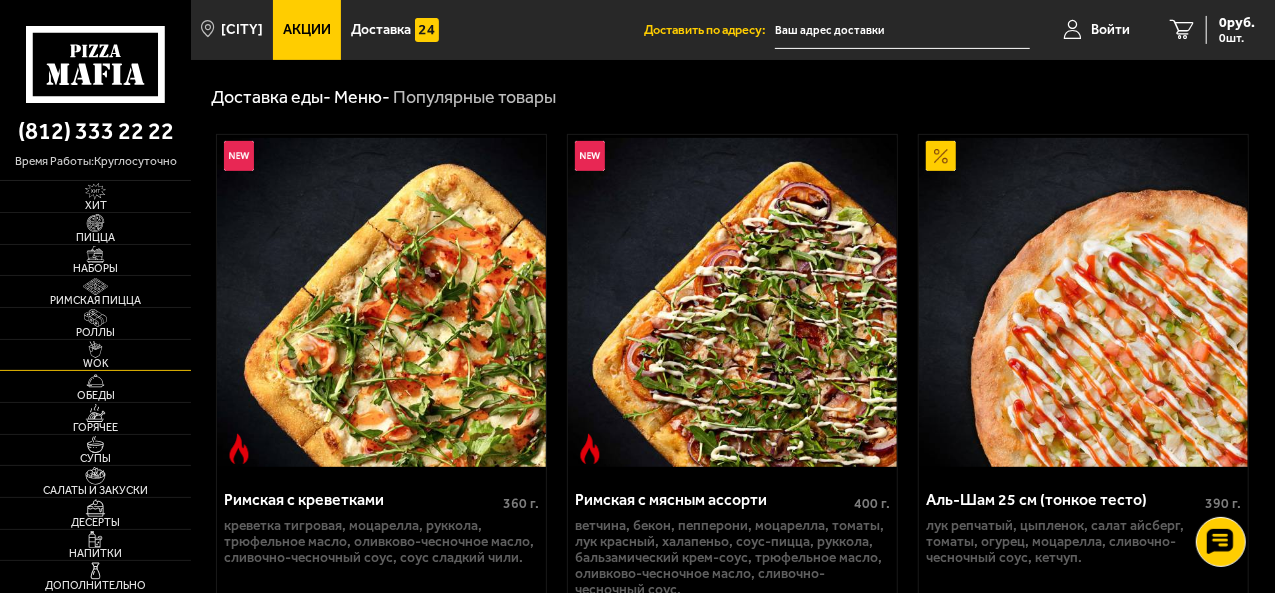 scroll, scrollTop: 400, scrollLeft: 0, axis: vertical 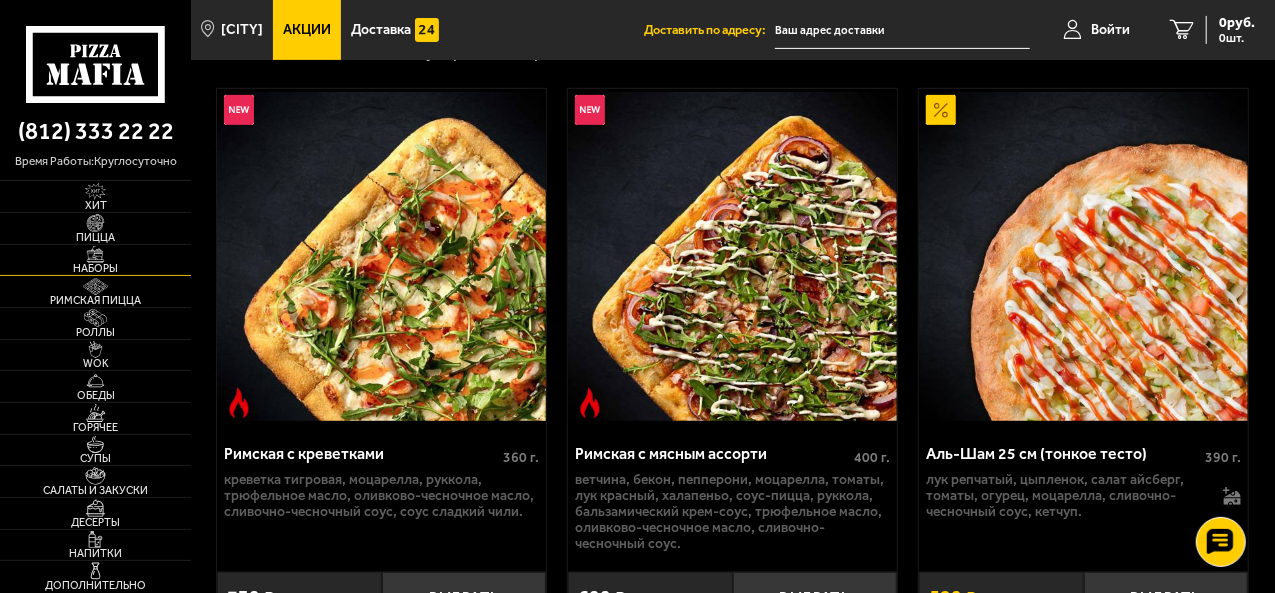 click at bounding box center [95, 254] 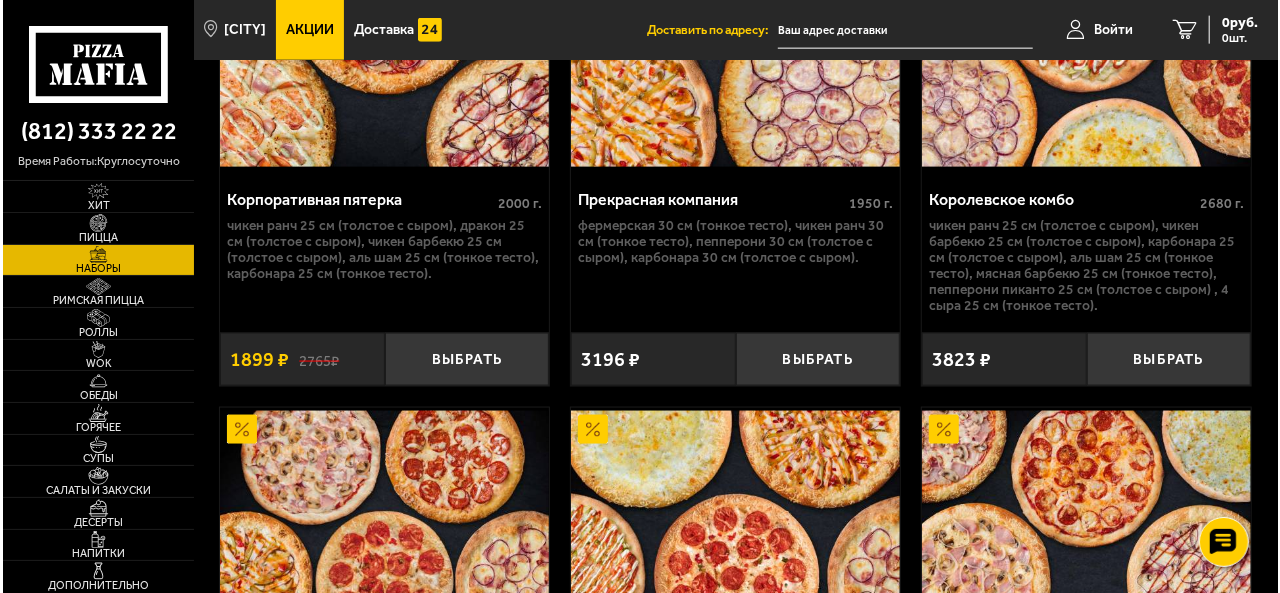 scroll, scrollTop: 5100, scrollLeft: 0, axis: vertical 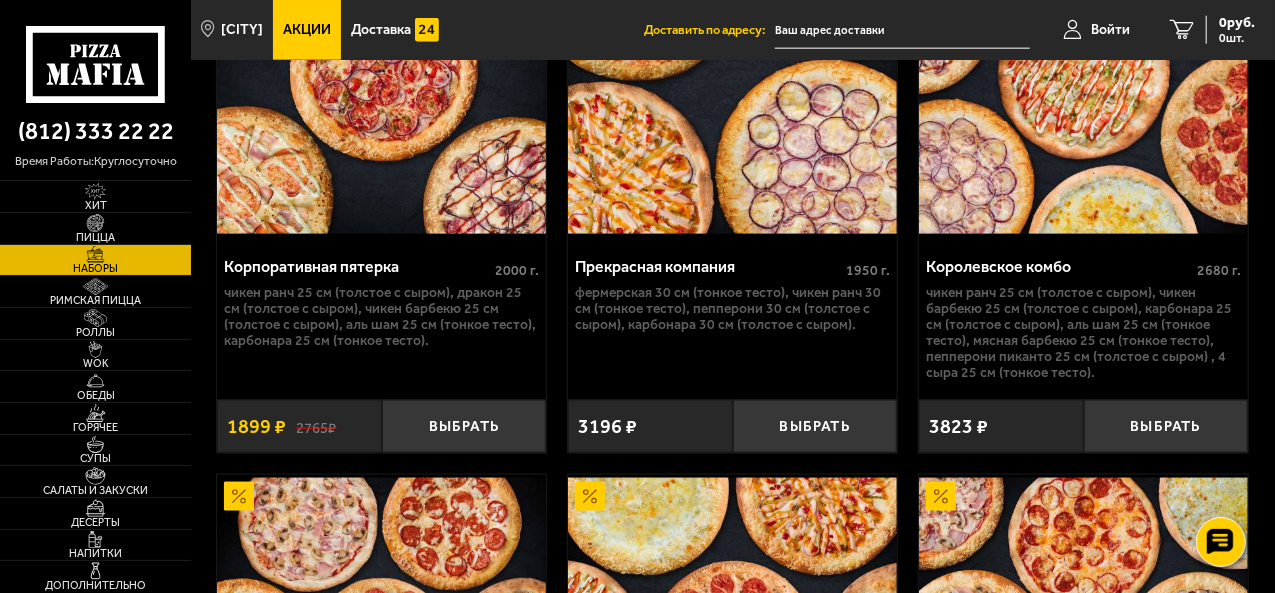 click at bounding box center [732, 69] 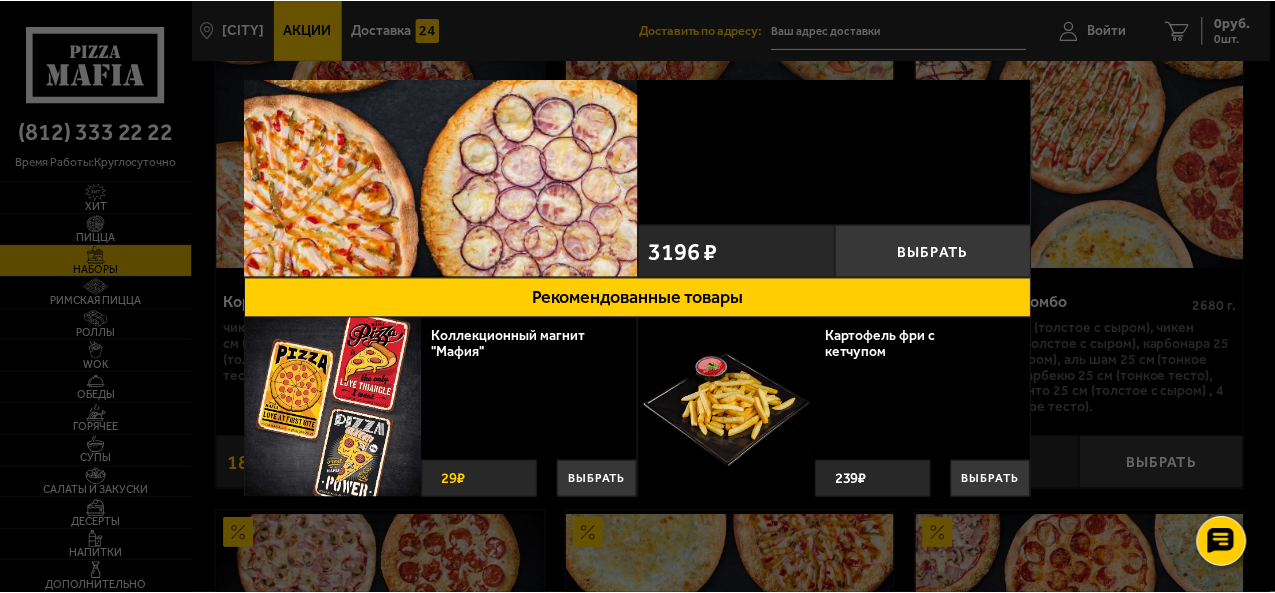 scroll, scrollTop: 0, scrollLeft: 0, axis: both 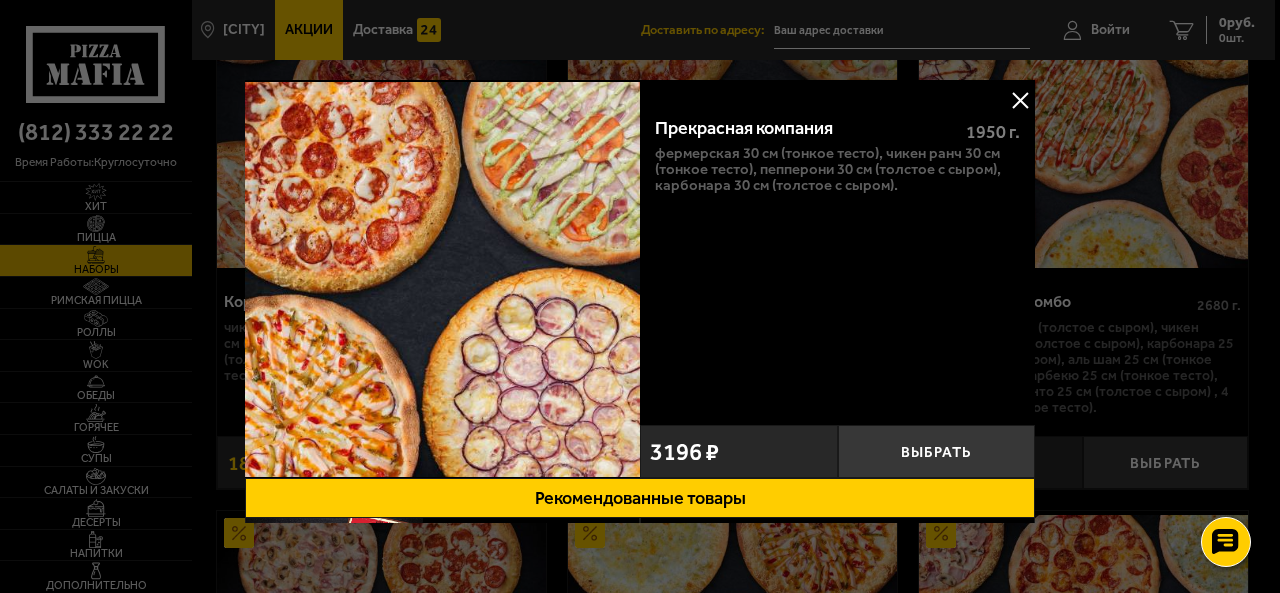 click at bounding box center (1020, 100) 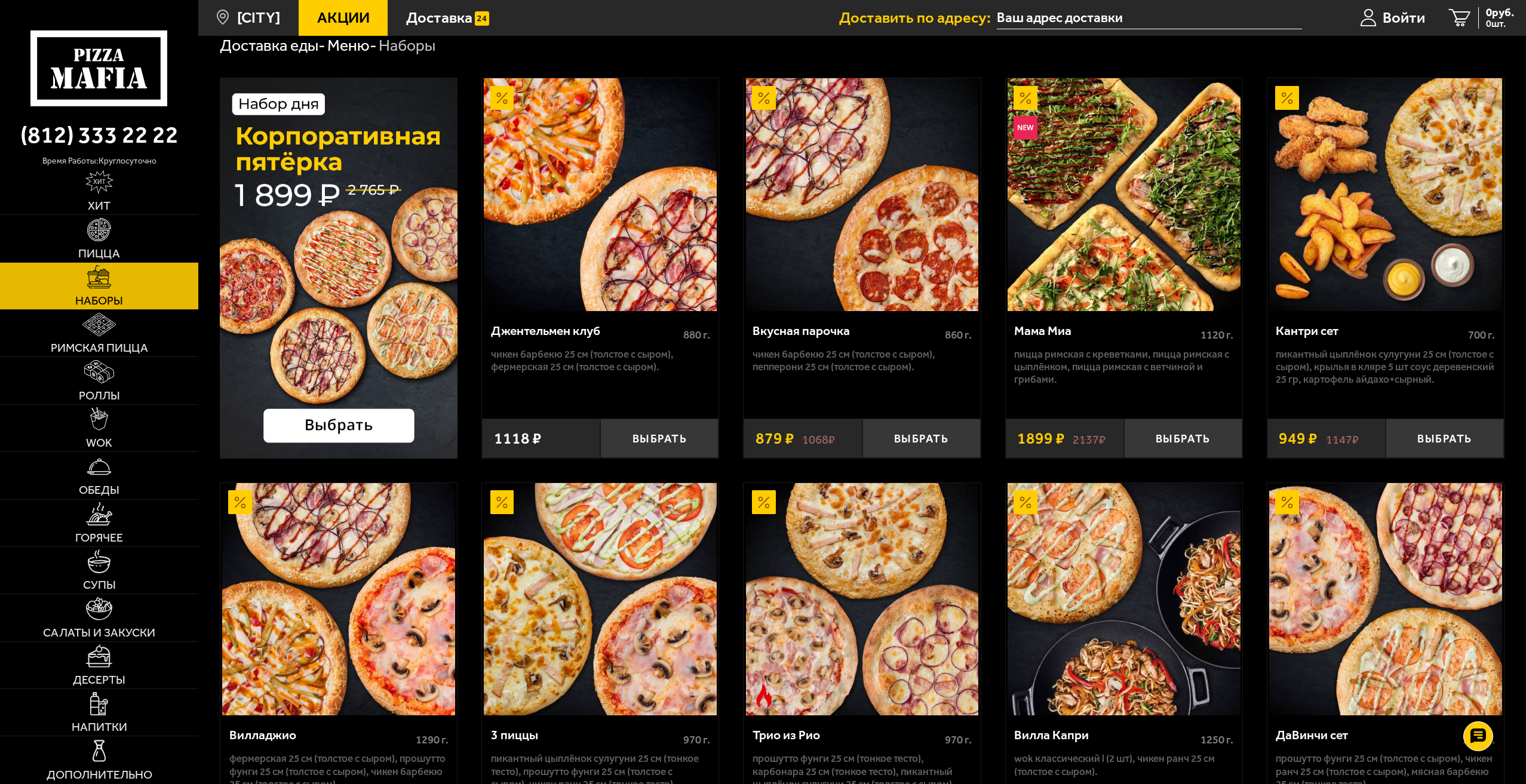 scroll, scrollTop: 0, scrollLeft: 0, axis: both 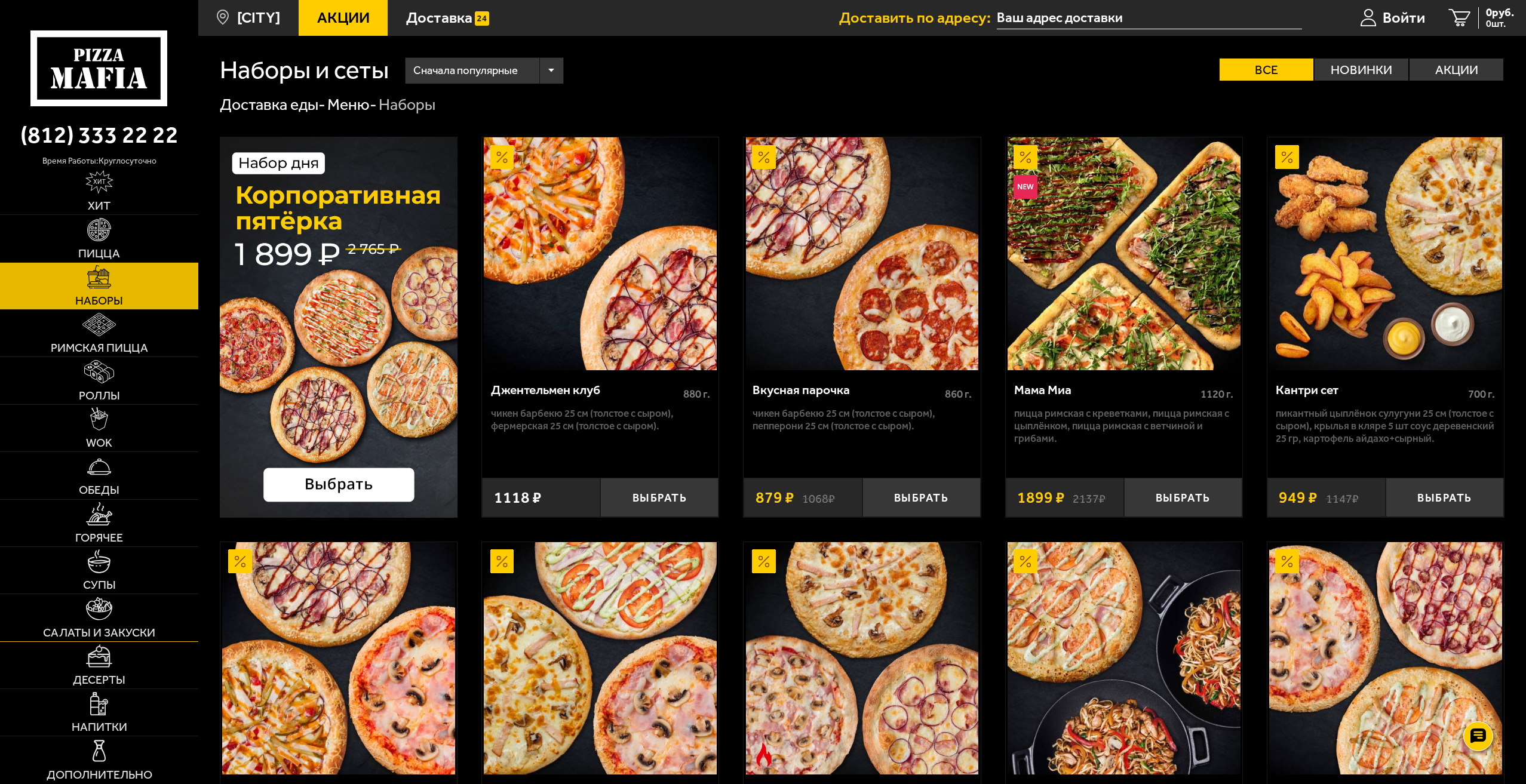 click on "Салаты и закуски" at bounding box center (99, 633) 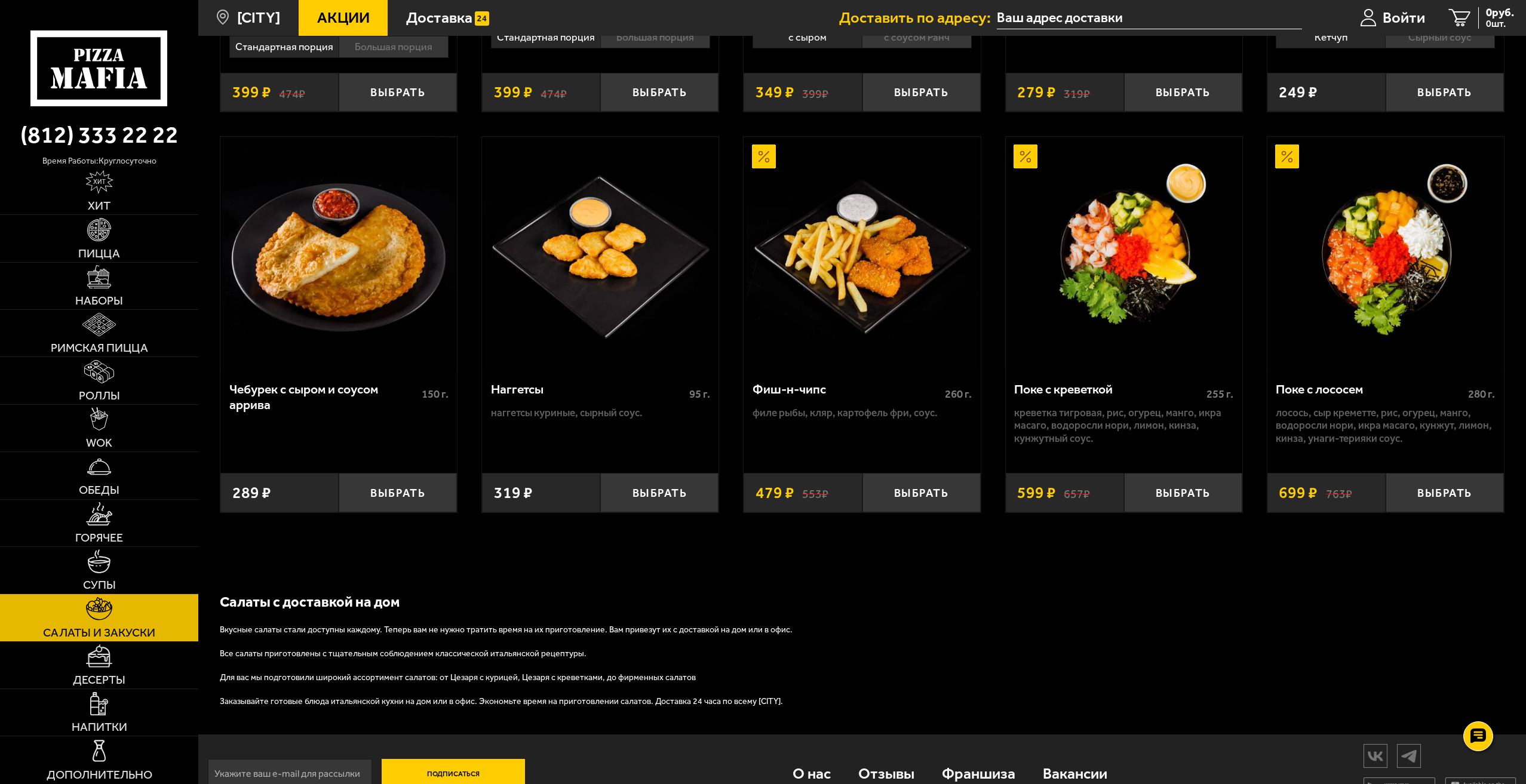 scroll, scrollTop: 923, scrollLeft: 0, axis: vertical 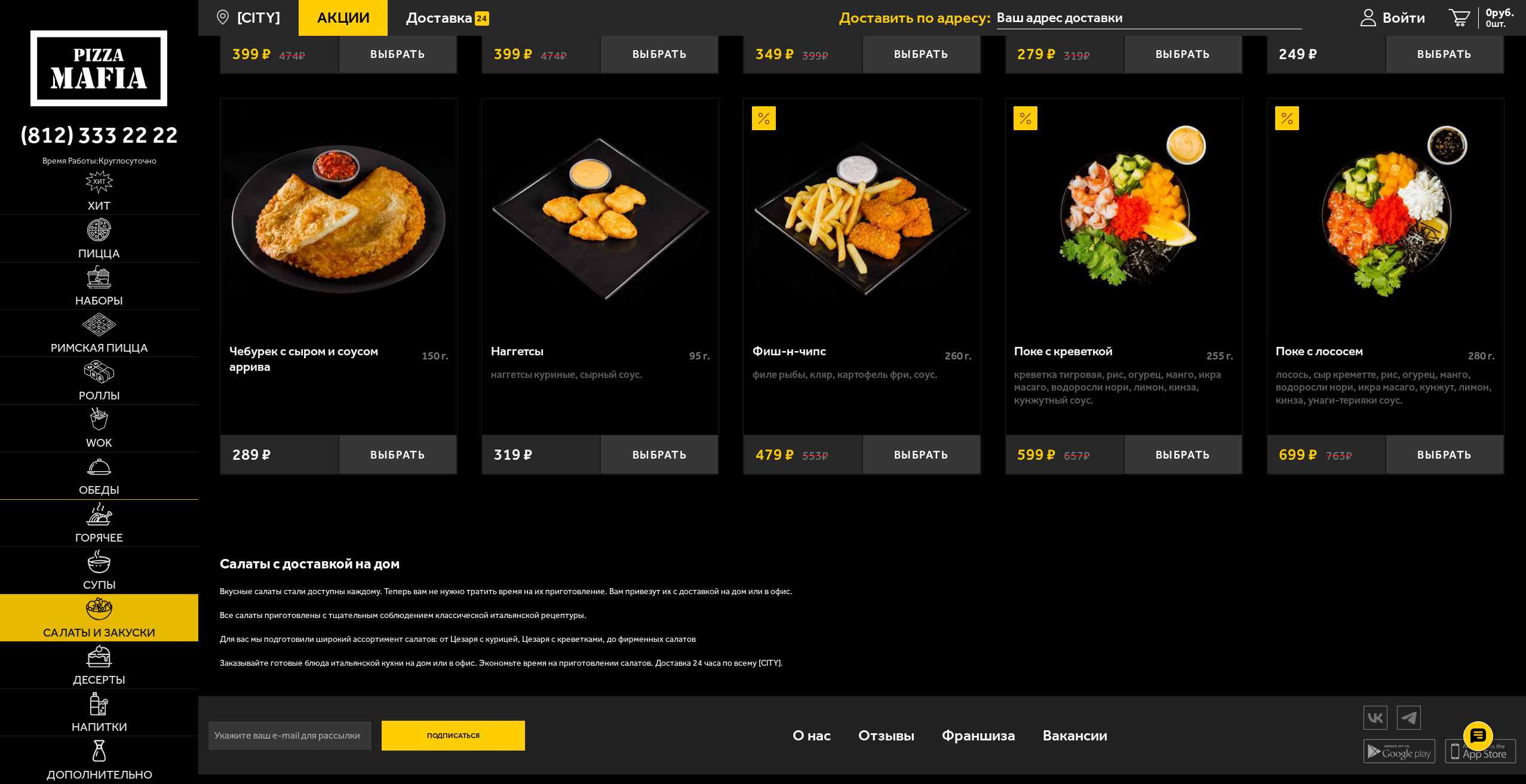 click on "Обеды" at bounding box center [99, 475] 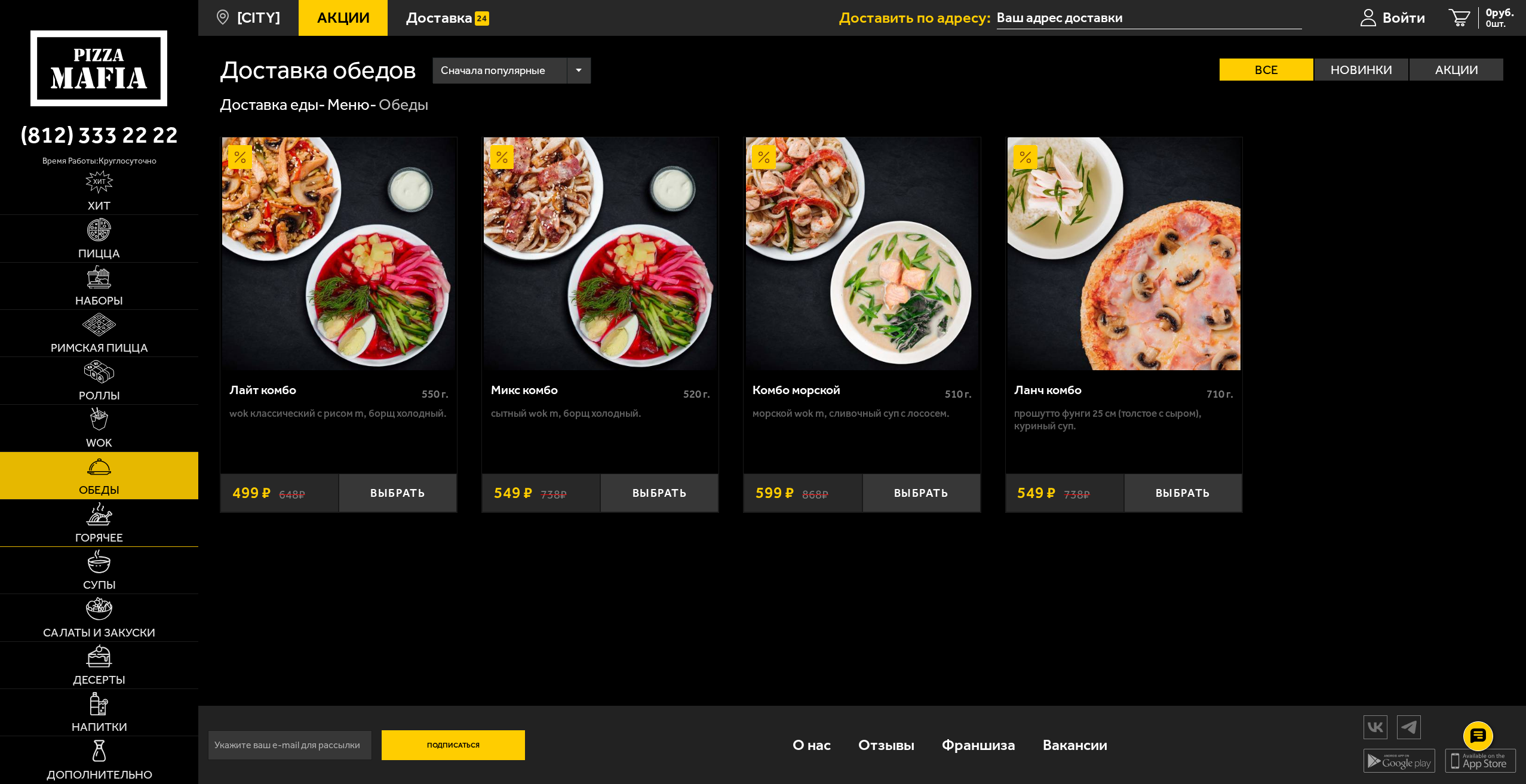 click on "Горячее" at bounding box center [99, 523] 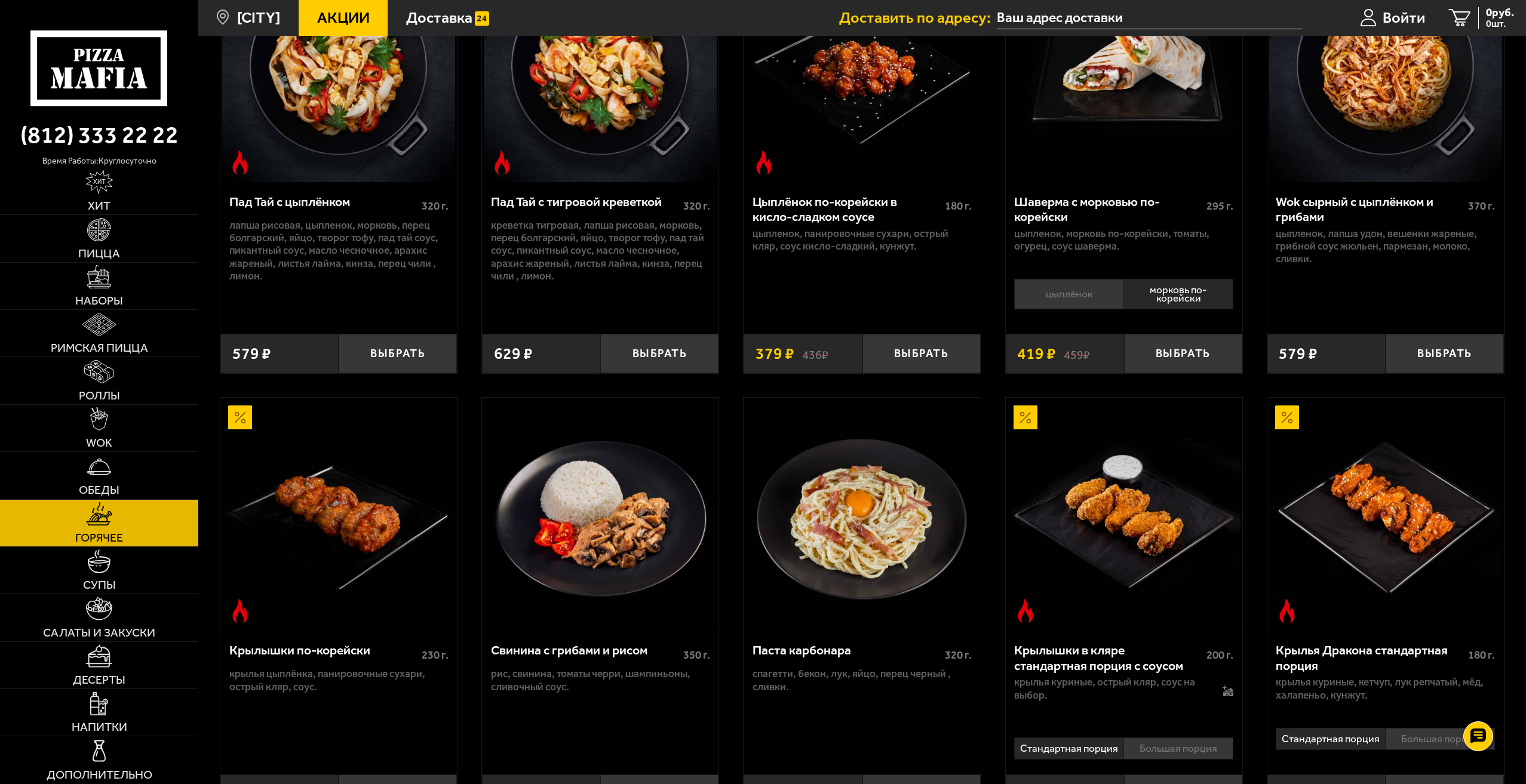 scroll, scrollTop: 0, scrollLeft: 0, axis: both 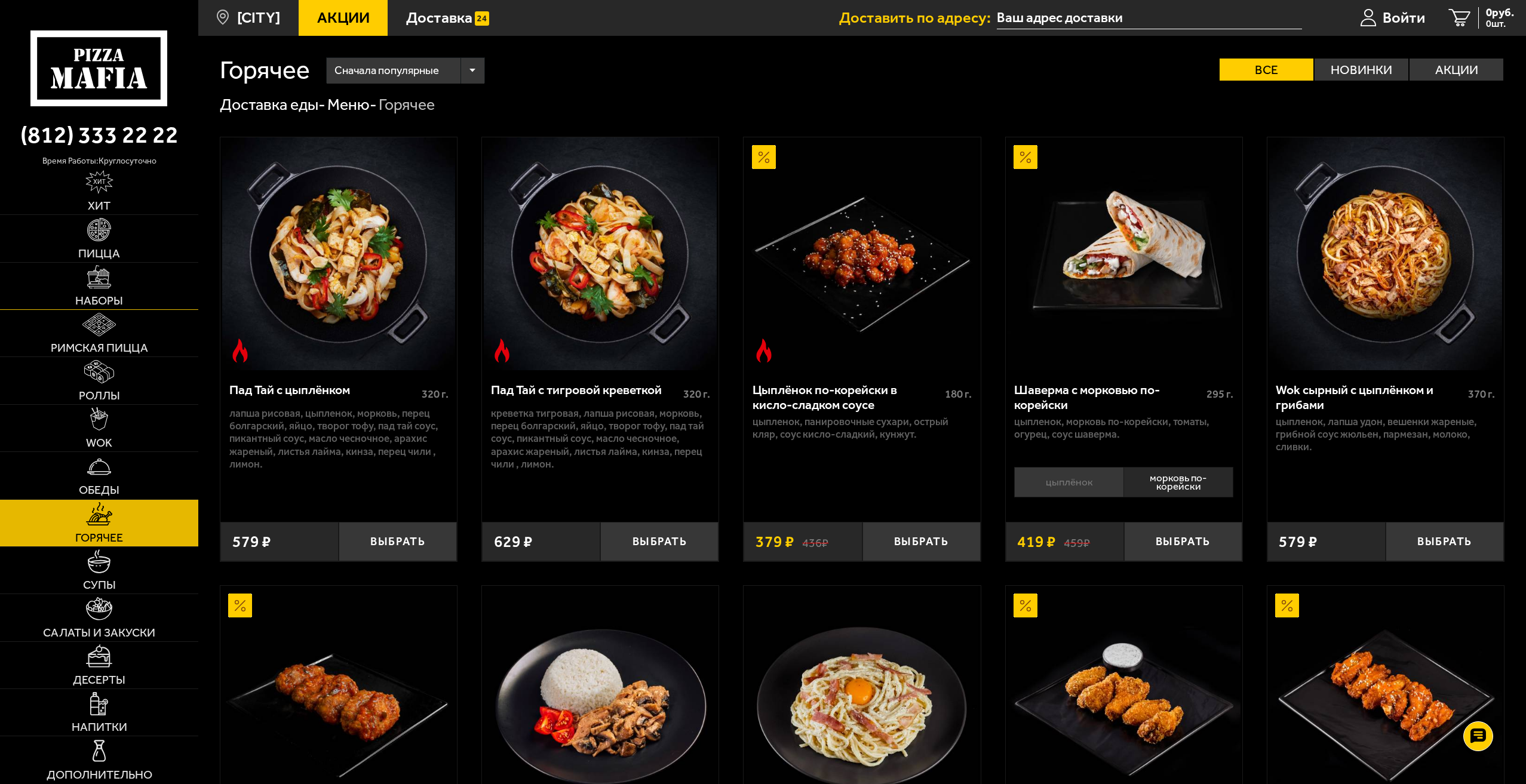 click on "Наборы" at bounding box center (99, 286) 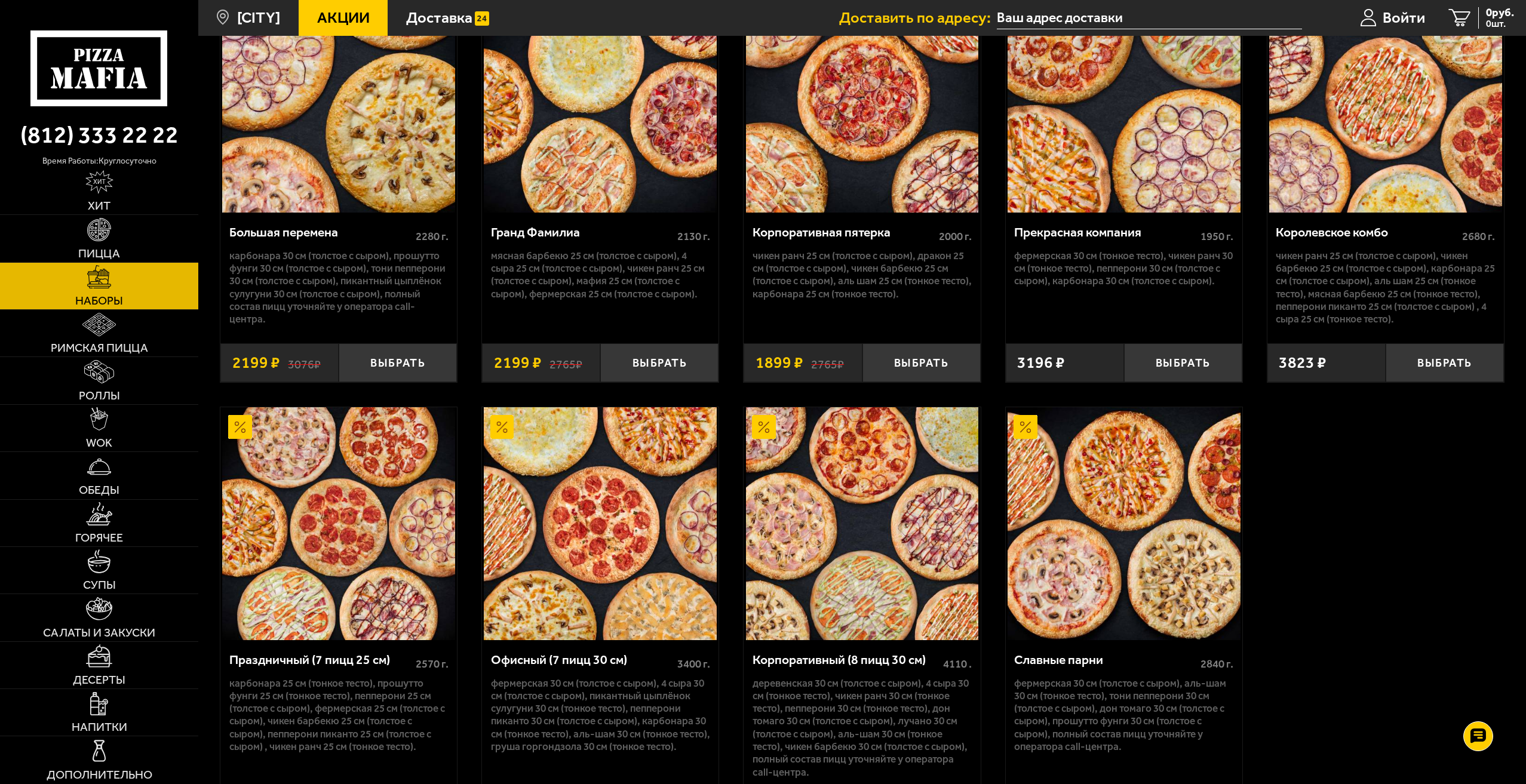 scroll, scrollTop: 2329, scrollLeft: 0, axis: vertical 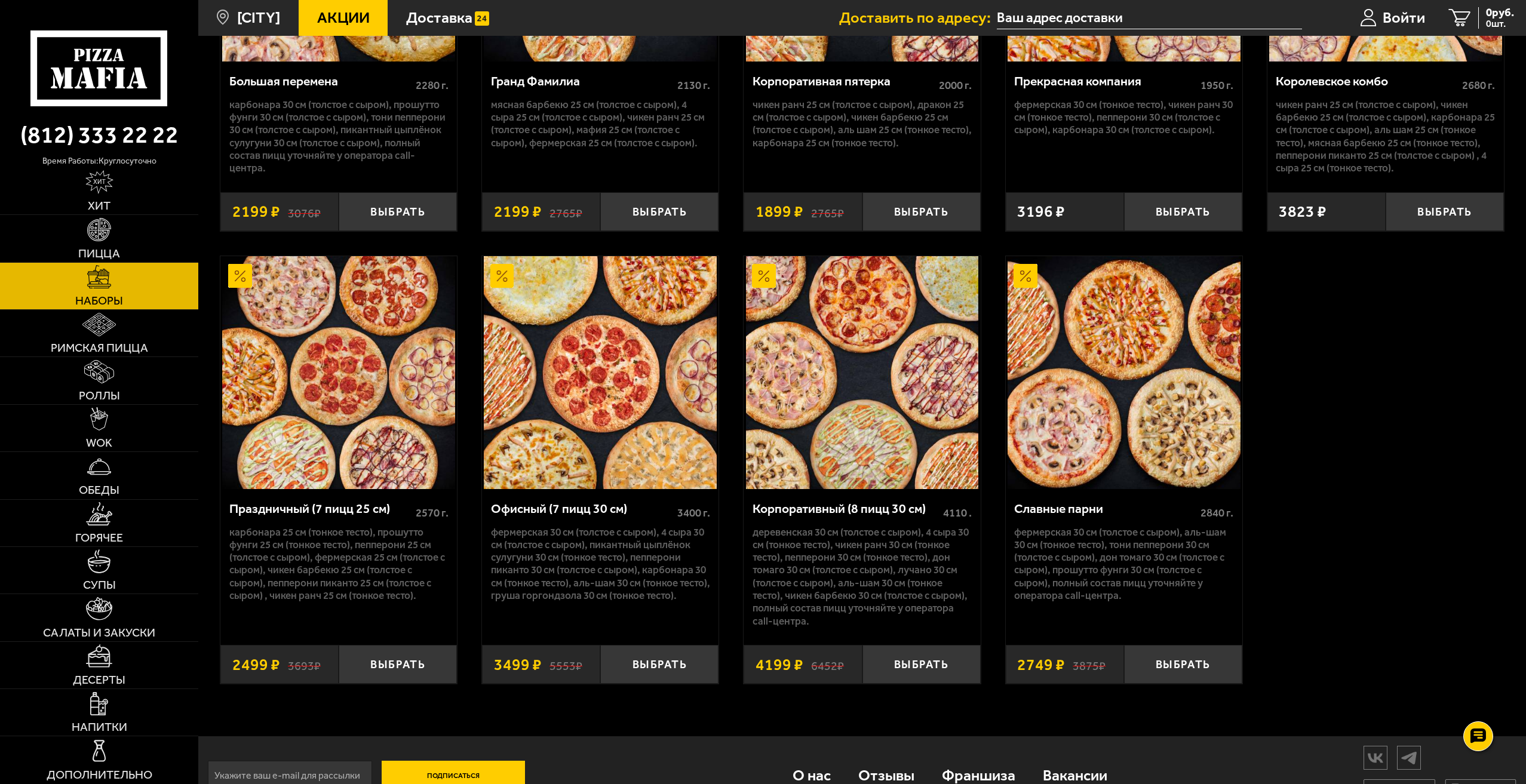 click at bounding box center [1149, 18] 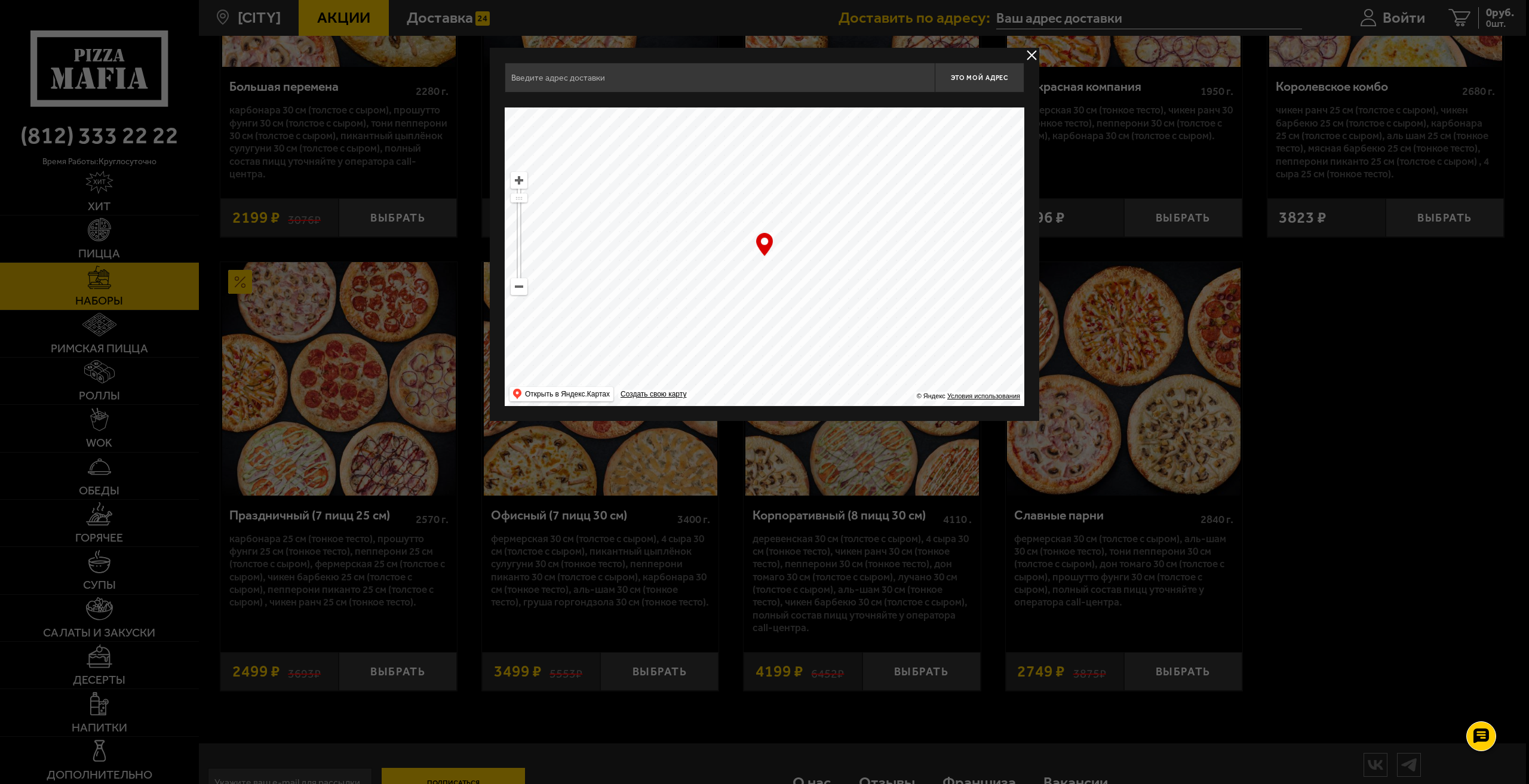 click at bounding box center (519, 287) 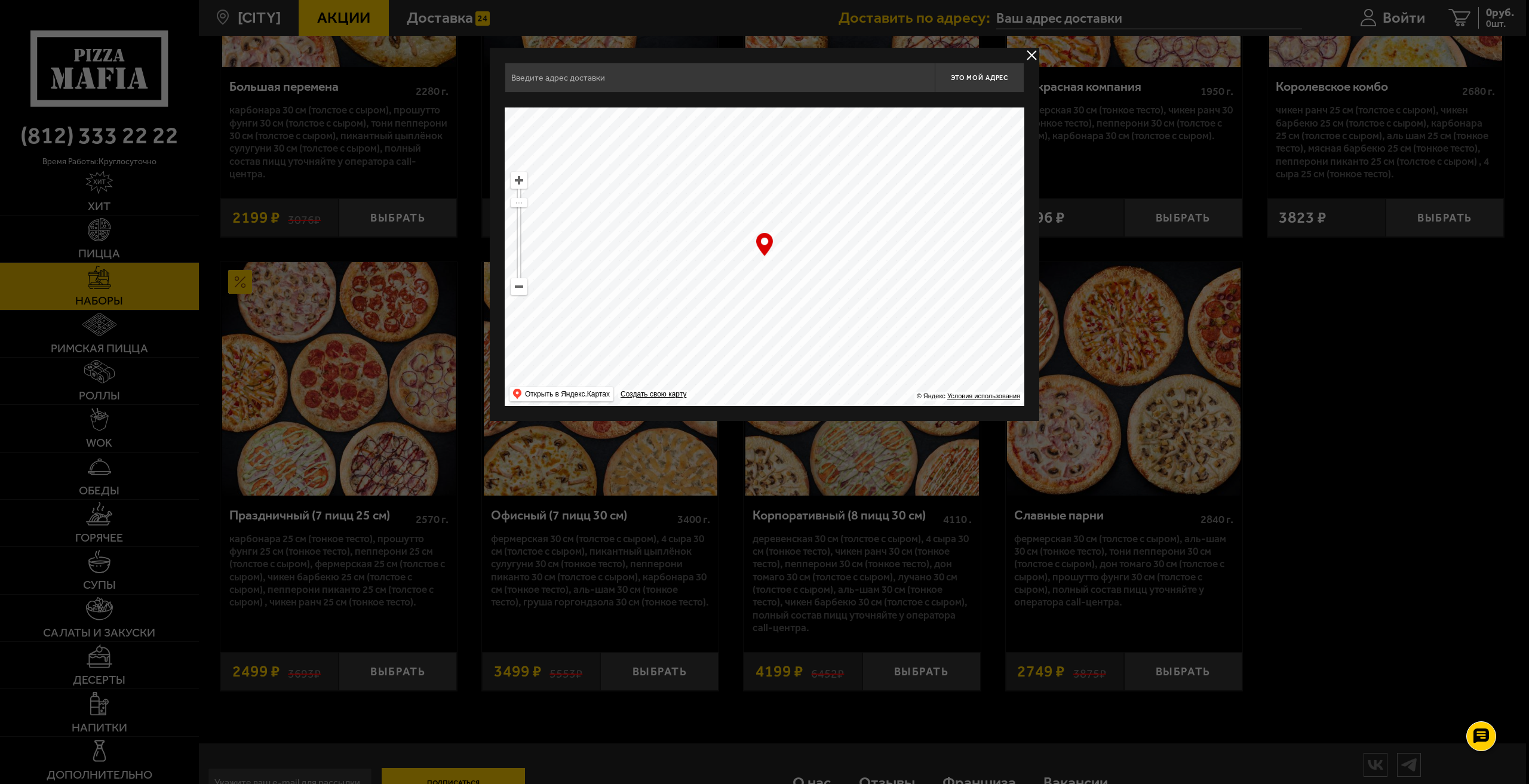 drag, startPoint x: 517, startPoint y: 291, endPoint x: 521, endPoint y: 296, distance: 6.403124 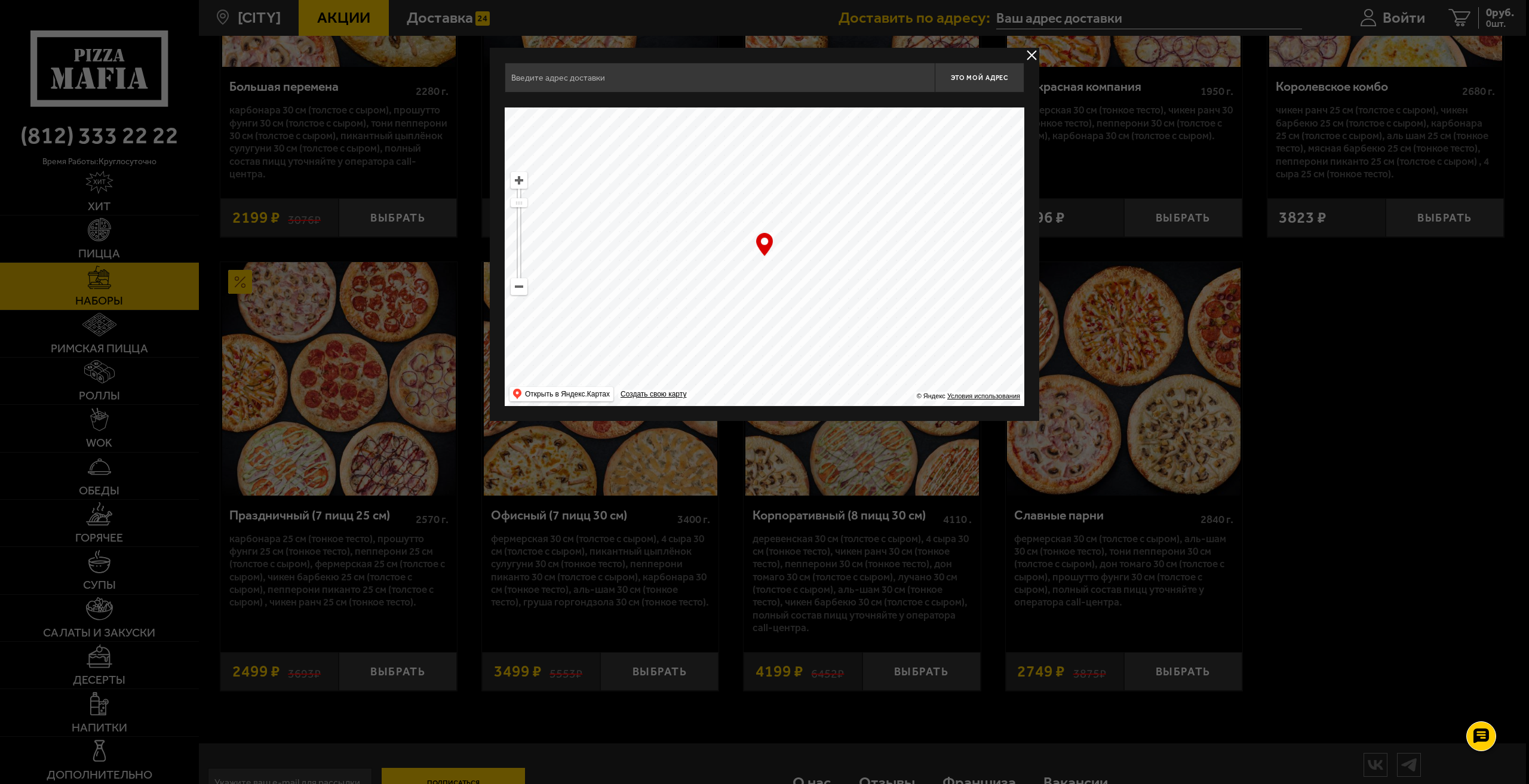 click at bounding box center (519, 287) 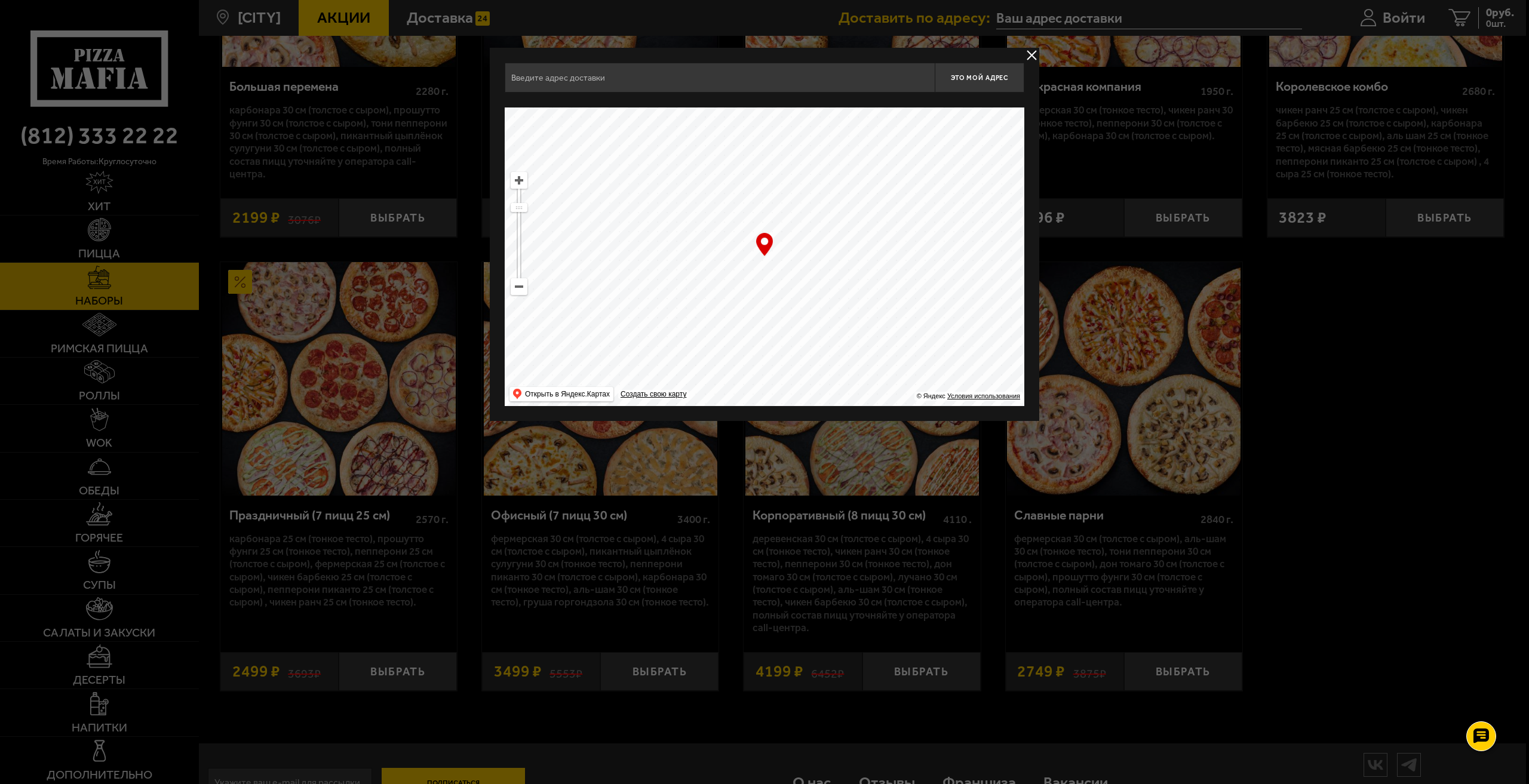 click at bounding box center (519, 287) 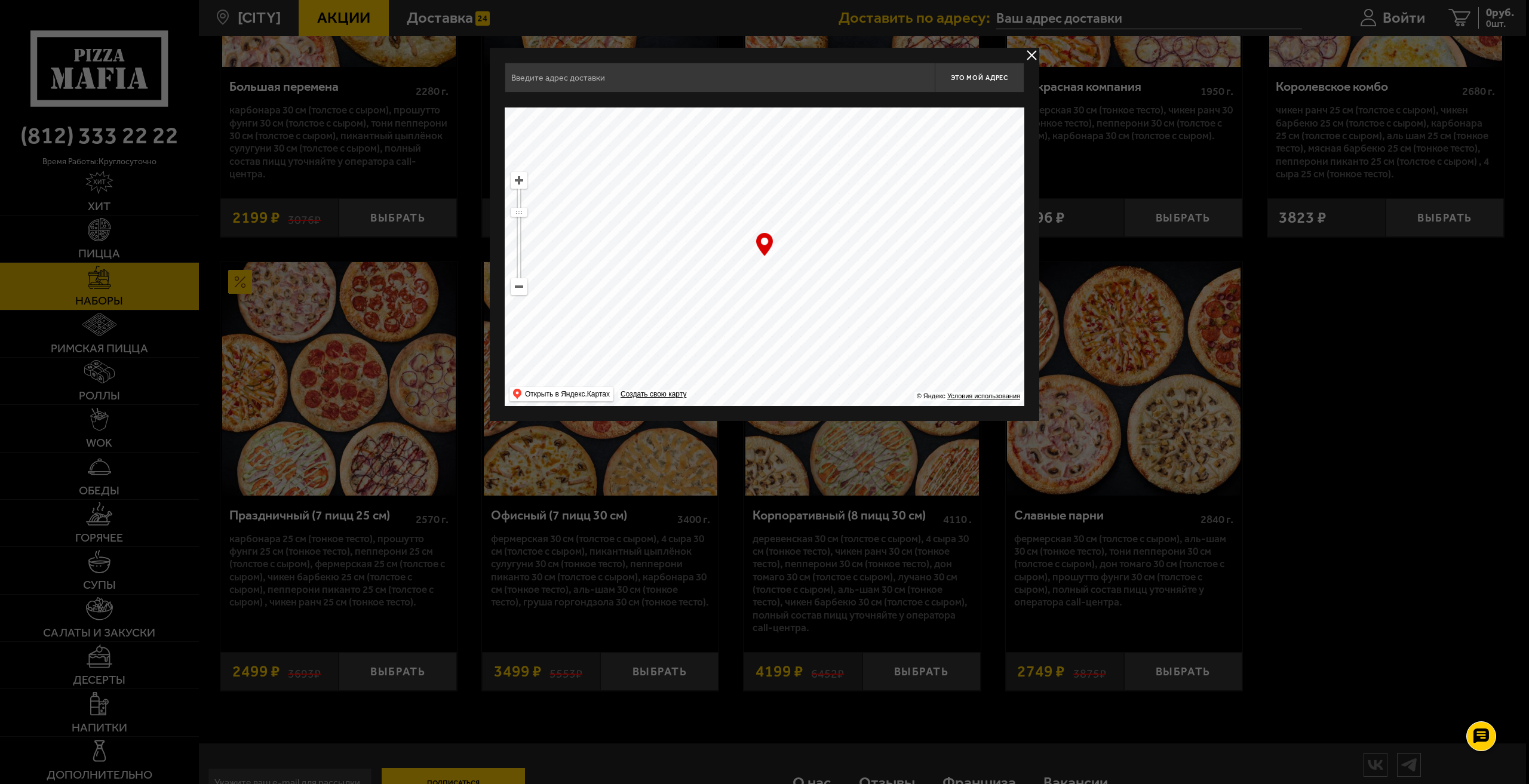 drag, startPoint x: 808, startPoint y: 329, endPoint x: 791, endPoint y: 202, distance: 128.13274 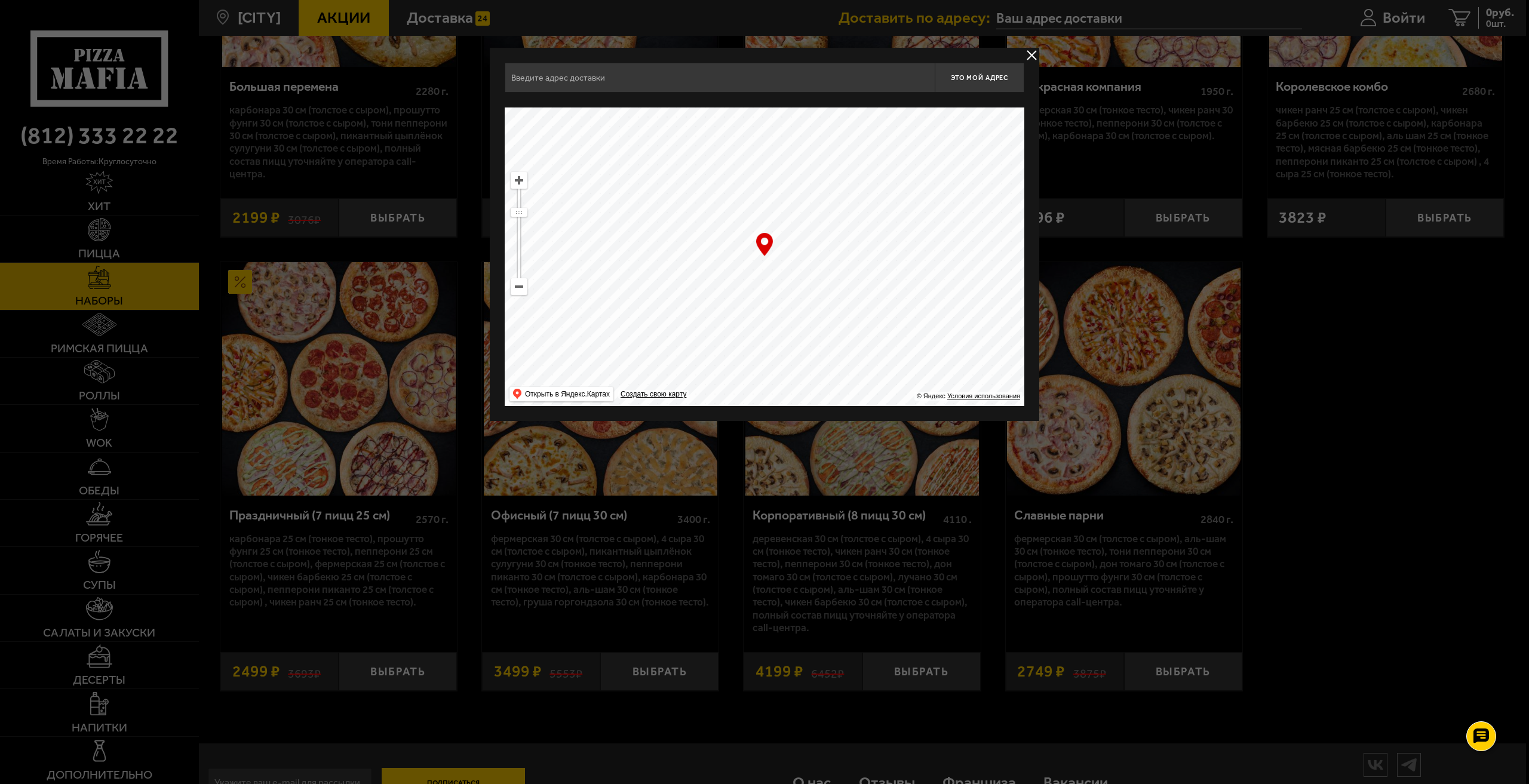 drag, startPoint x: 812, startPoint y: 296, endPoint x: 801, endPoint y: 235, distance: 61.98387 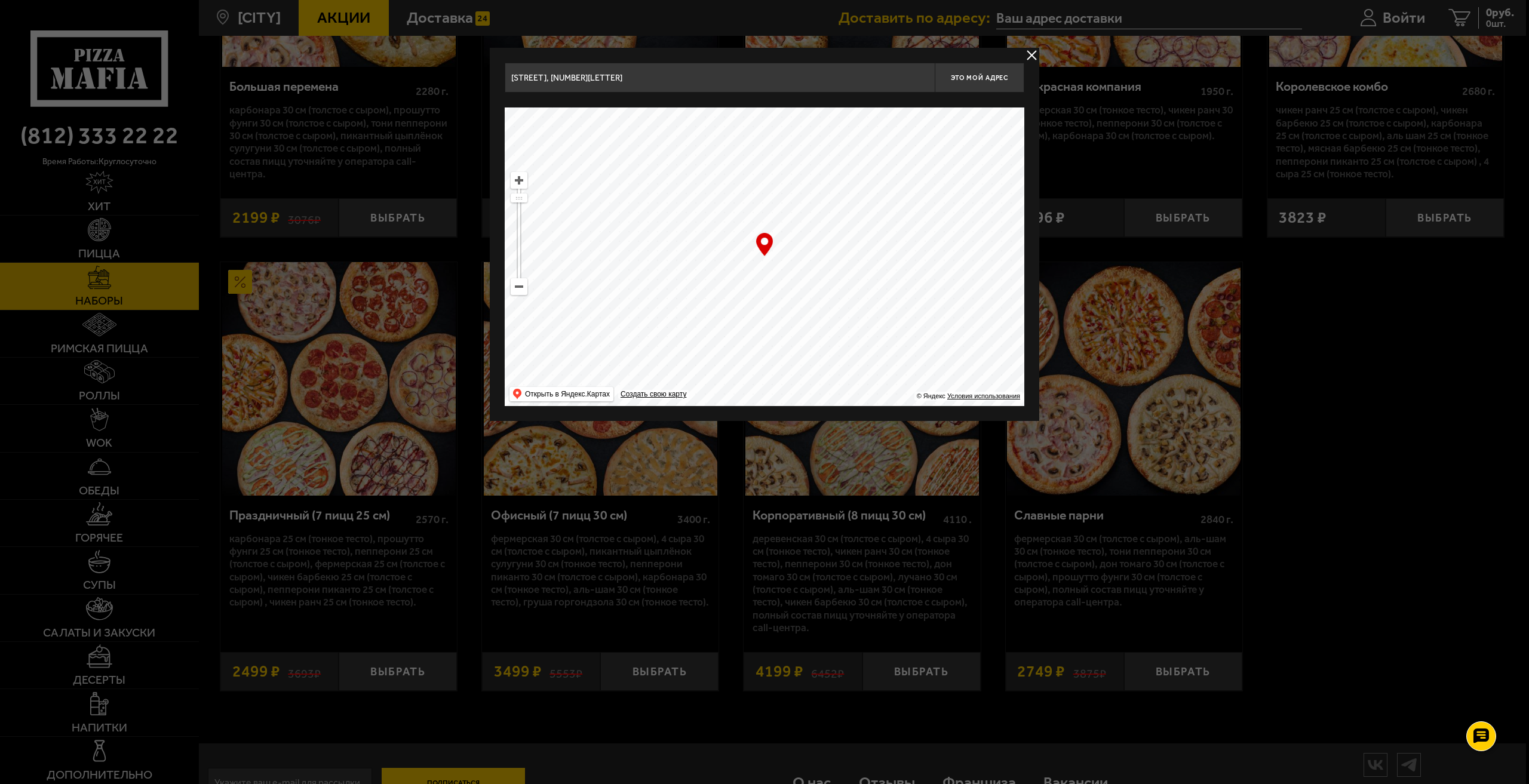click at bounding box center (764, 257) 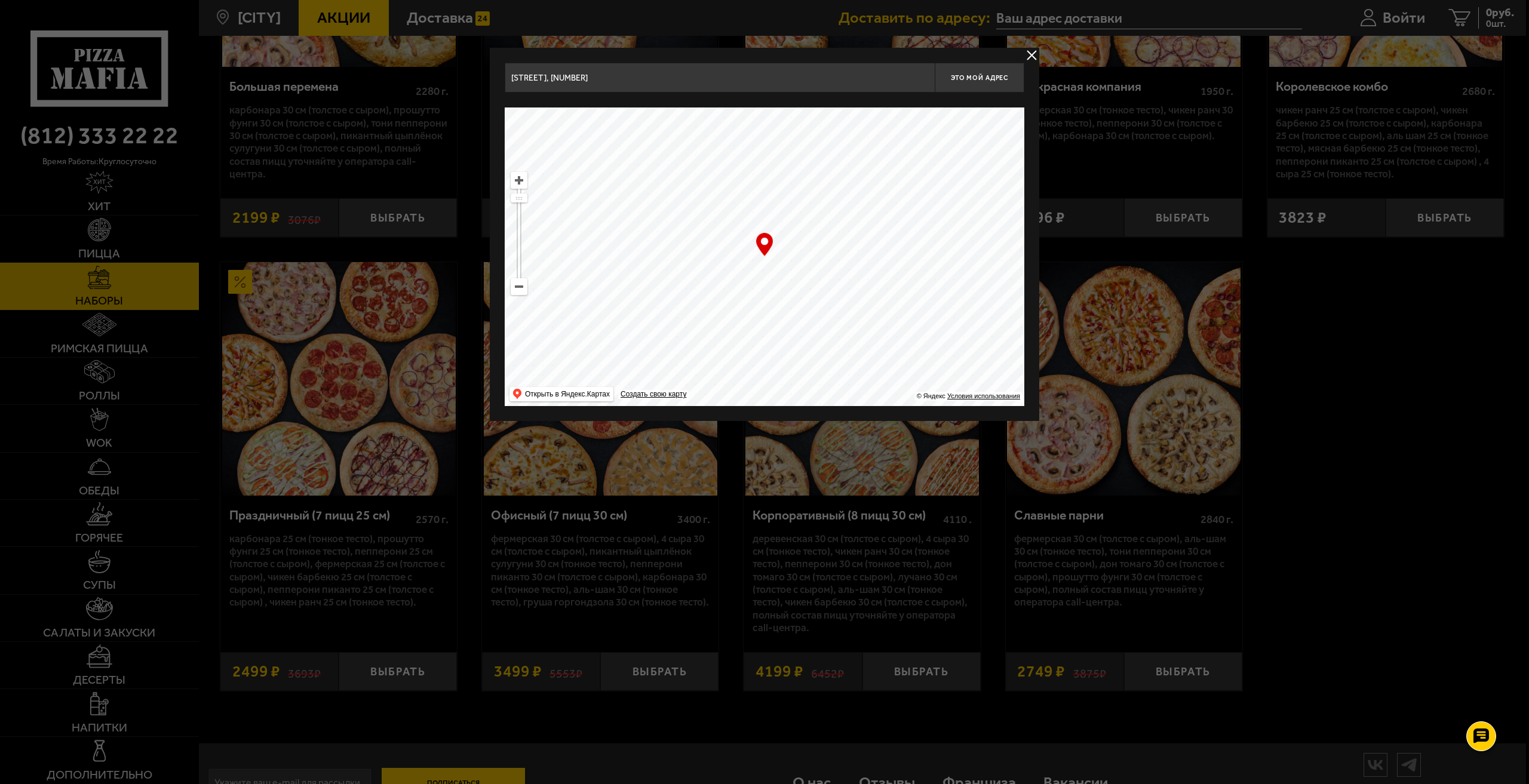 drag, startPoint x: 834, startPoint y: 302, endPoint x: 769, endPoint y: 200, distance: 120.9504 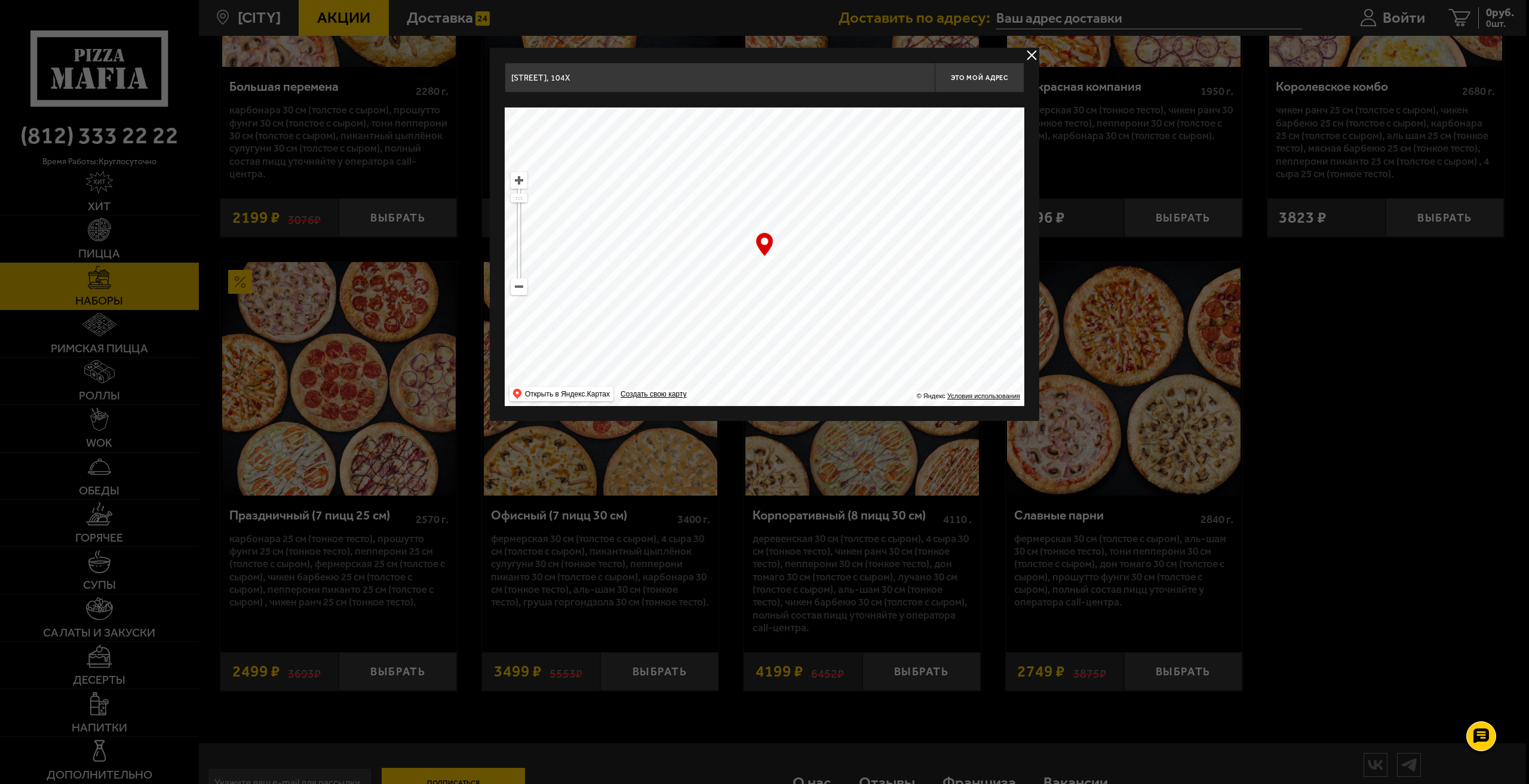 drag, startPoint x: 800, startPoint y: 299, endPoint x: 785, endPoint y: 199, distance: 101.11874 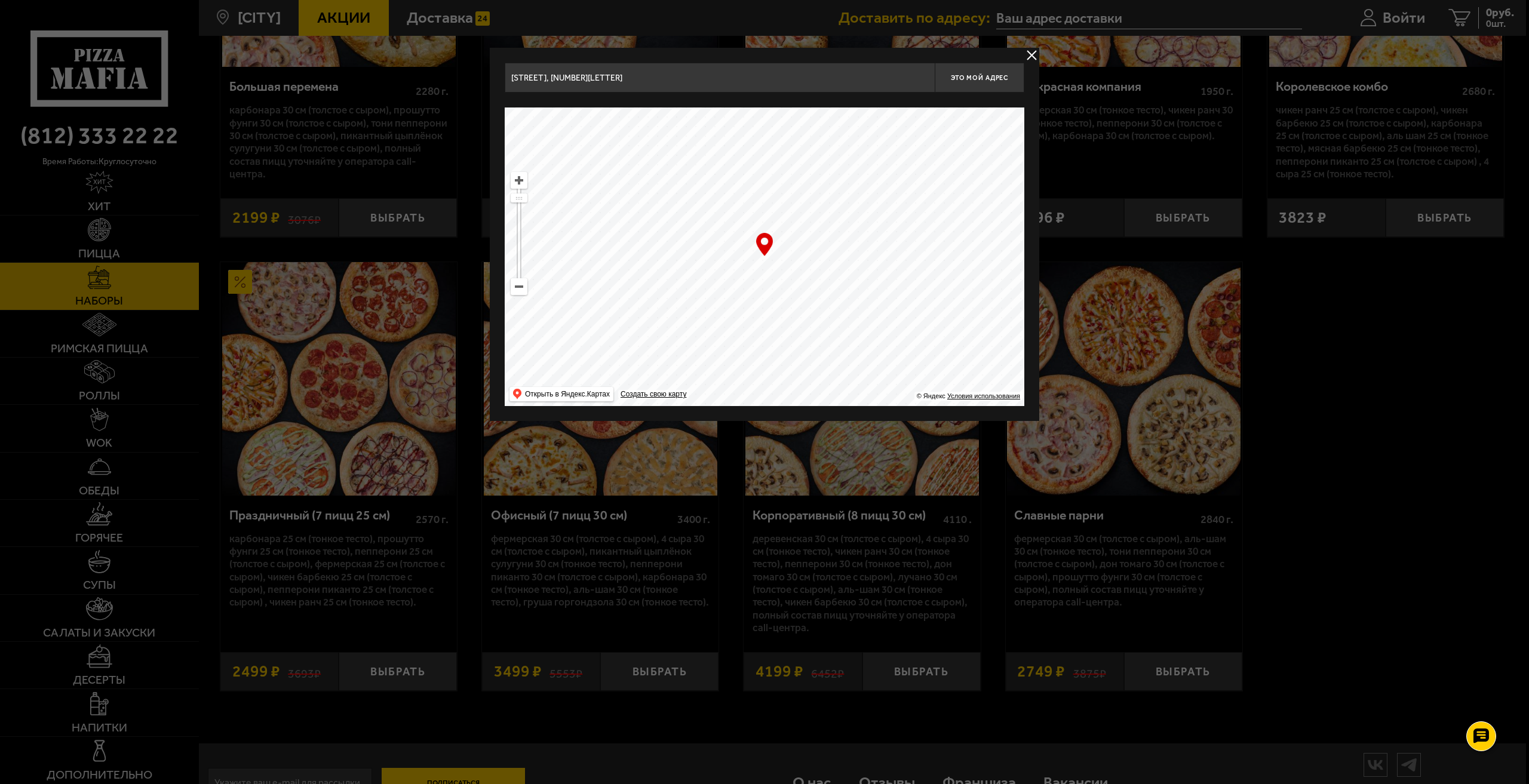 drag, startPoint x: 766, startPoint y: 297, endPoint x: 840, endPoint y: 187, distance: 132.57451 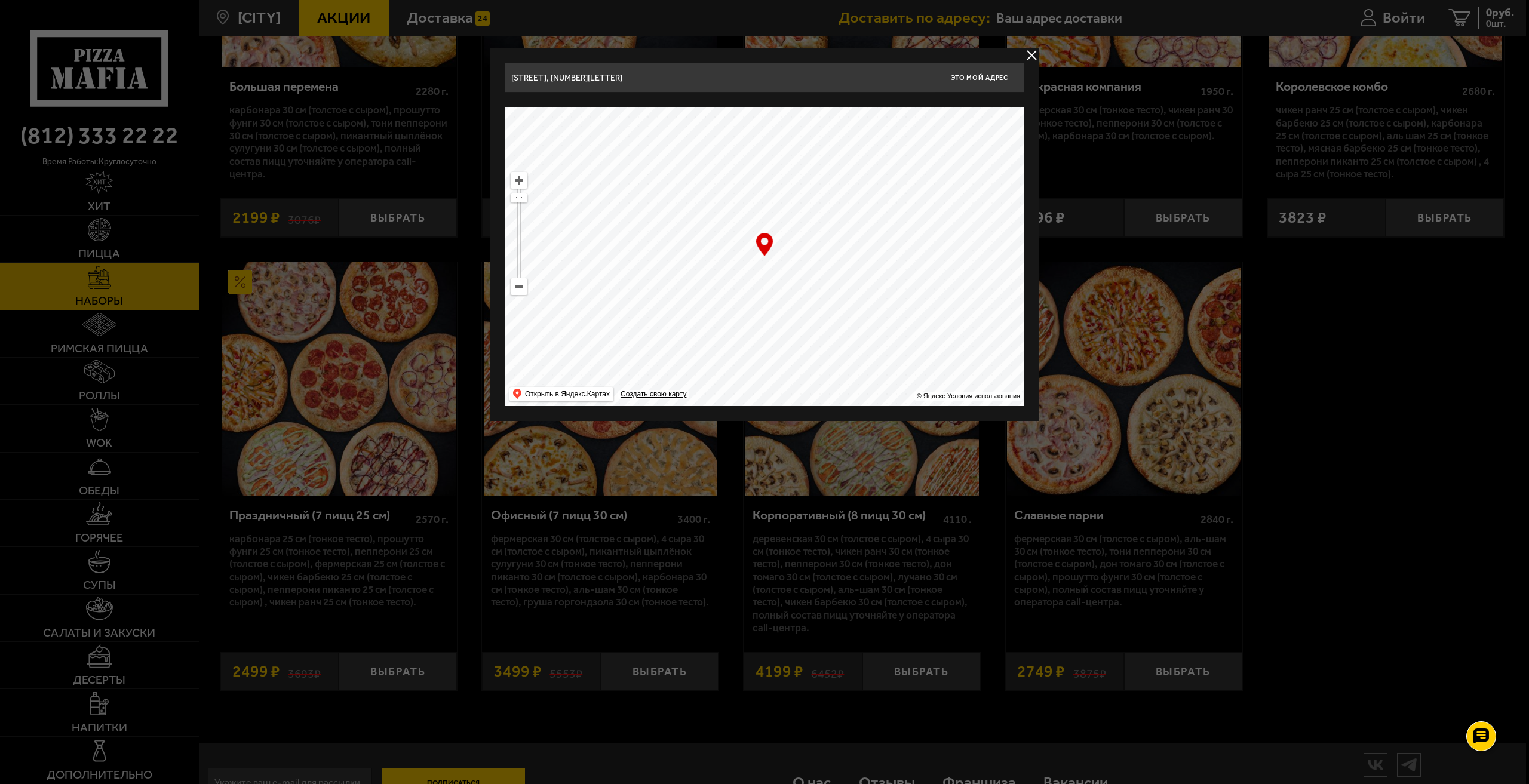 drag, startPoint x: 826, startPoint y: 293, endPoint x: 755, endPoint y: 121, distance: 186.07794 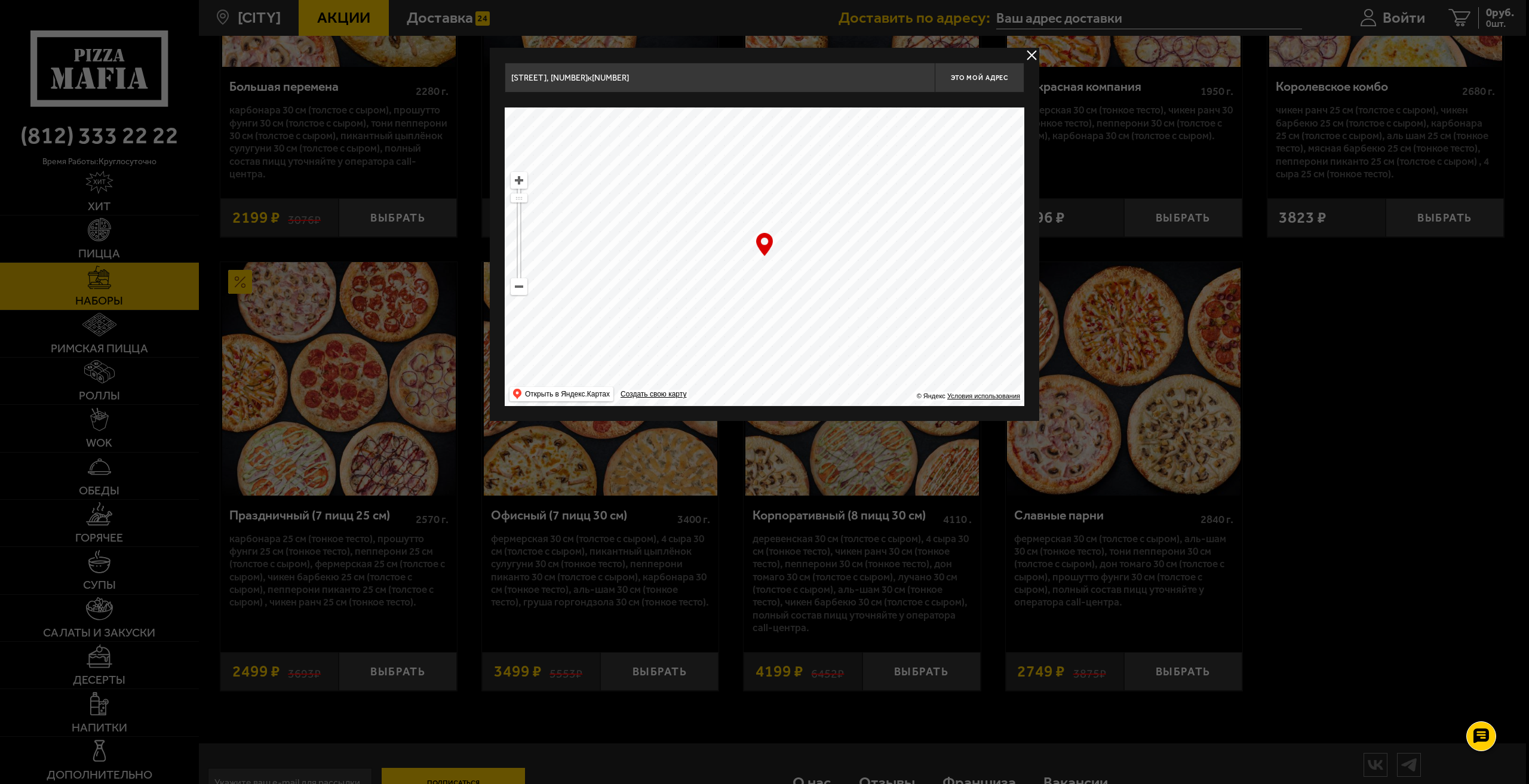 drag, startPoint x: 796, startPoint y: 275, endPoint x: 808, endPoint y: 131, distance: 144.4991 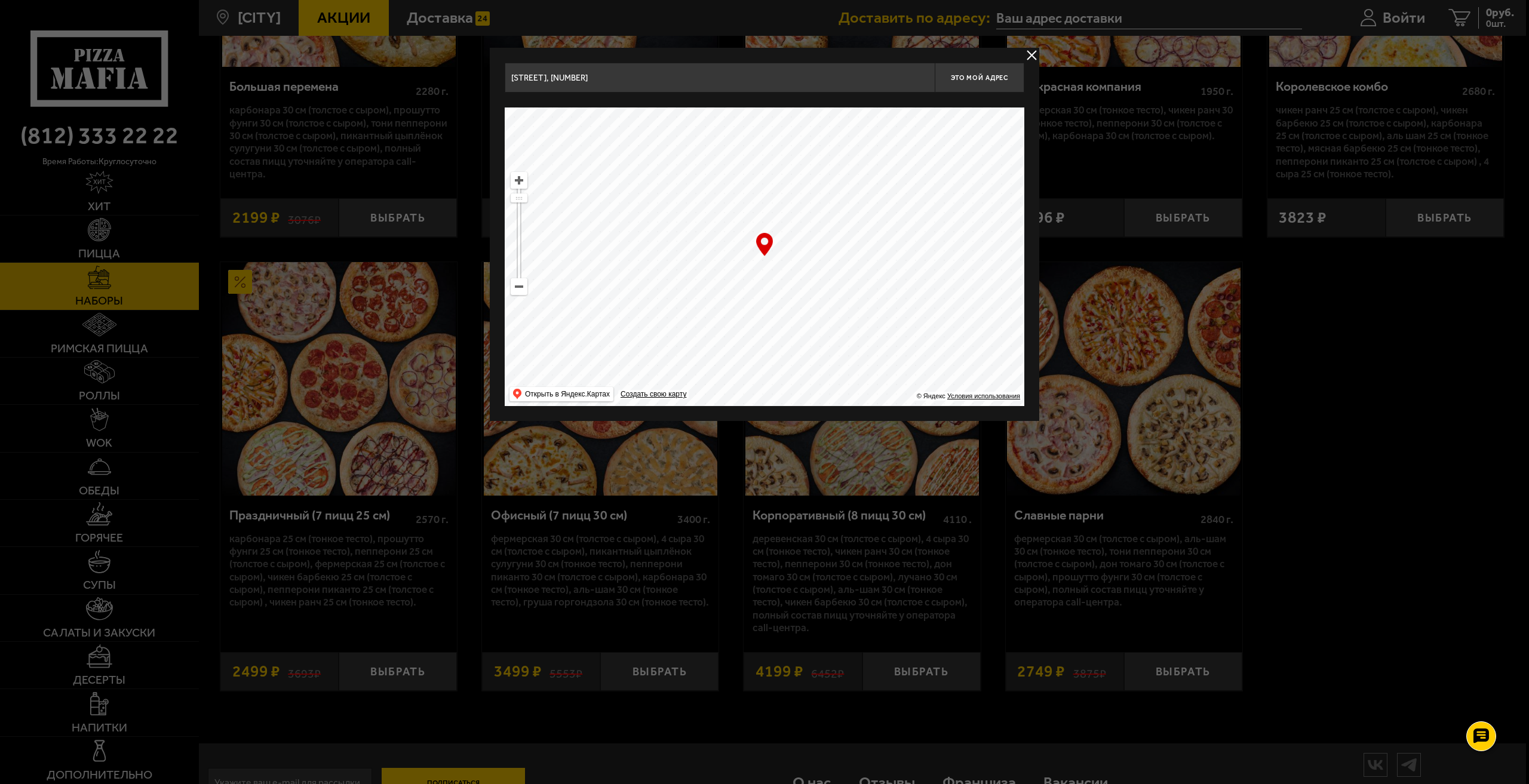 drag, startPoint x: 795, startPoint y: 272, endPoint x: 810, endPoint y: 162, distance: 111.01802 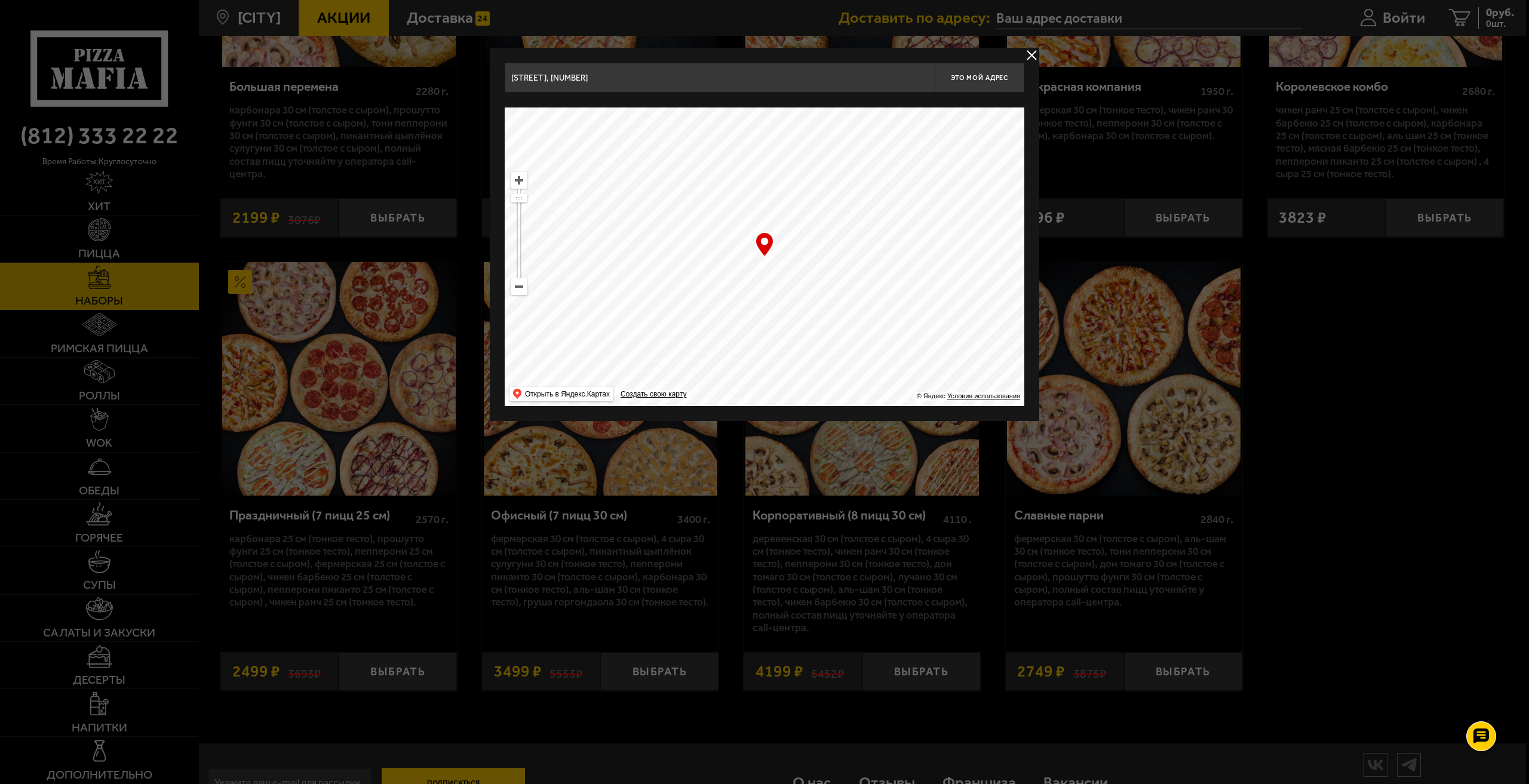 drag, startPoint x: 809, startPoint y: 288, endPoint x: 818, endPoint y: 248, distance: 41 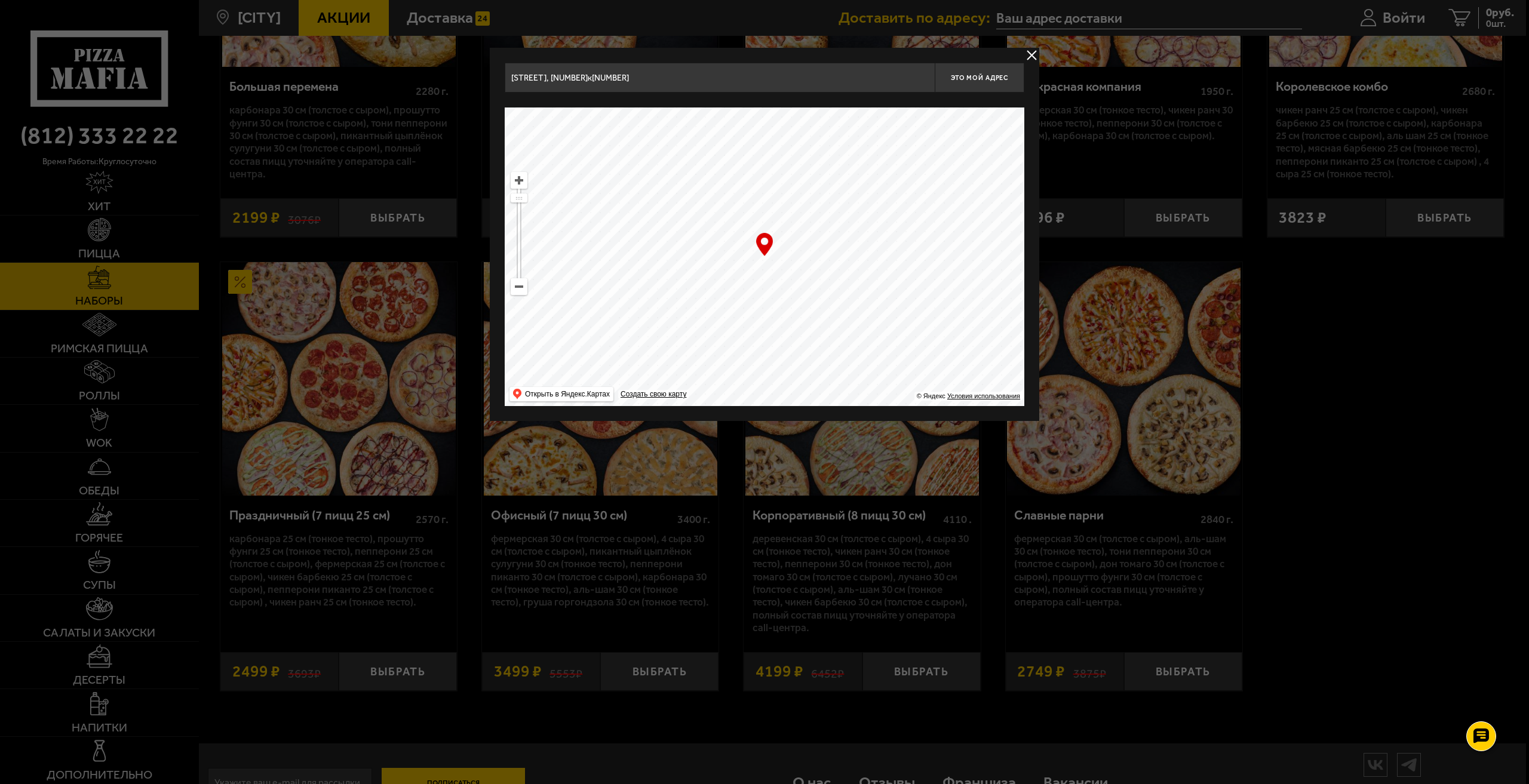 drag, startPoint x: 827, startPoint y: 305, endPoint x: 784, endPoint y: 270, distance: 55.44367 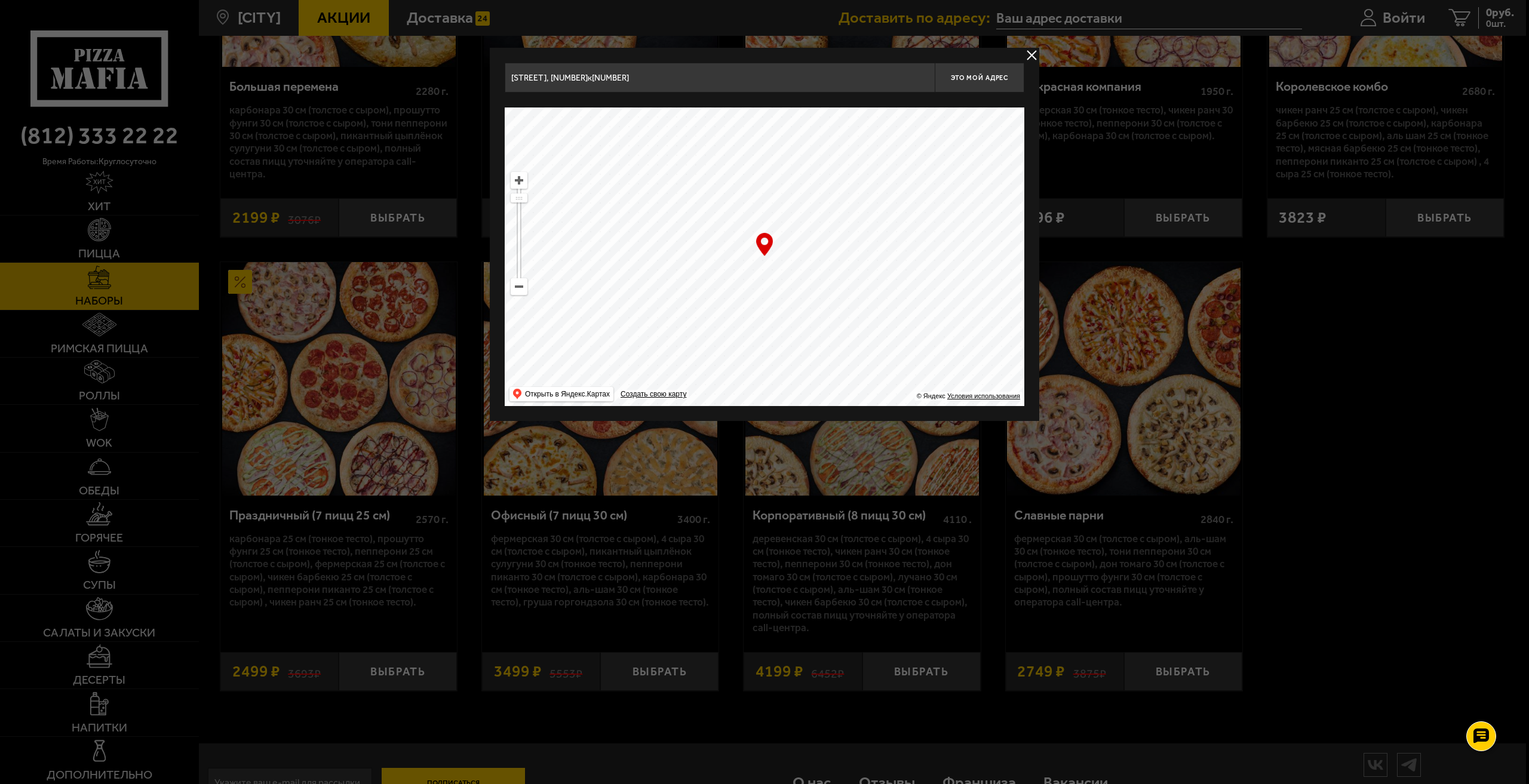 drag, startPoint x: 778, startPoint y: 315, endPoint x: 785, endPoint y: 115, distance: 200.12246 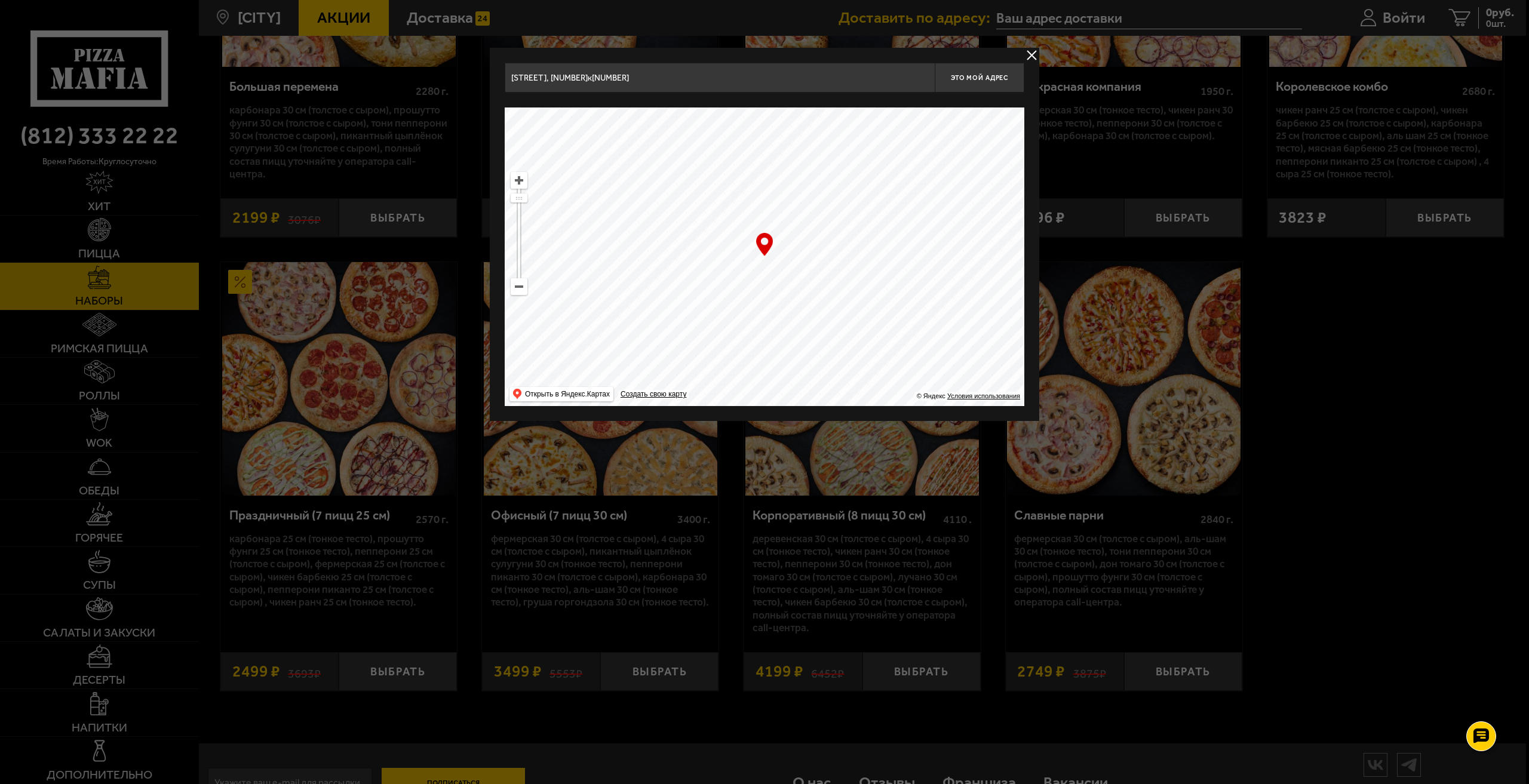 drag, startPoint x: 794, startPoint y: 316, endPoint x: 790, endPoint y: 156, distance: 160.04999 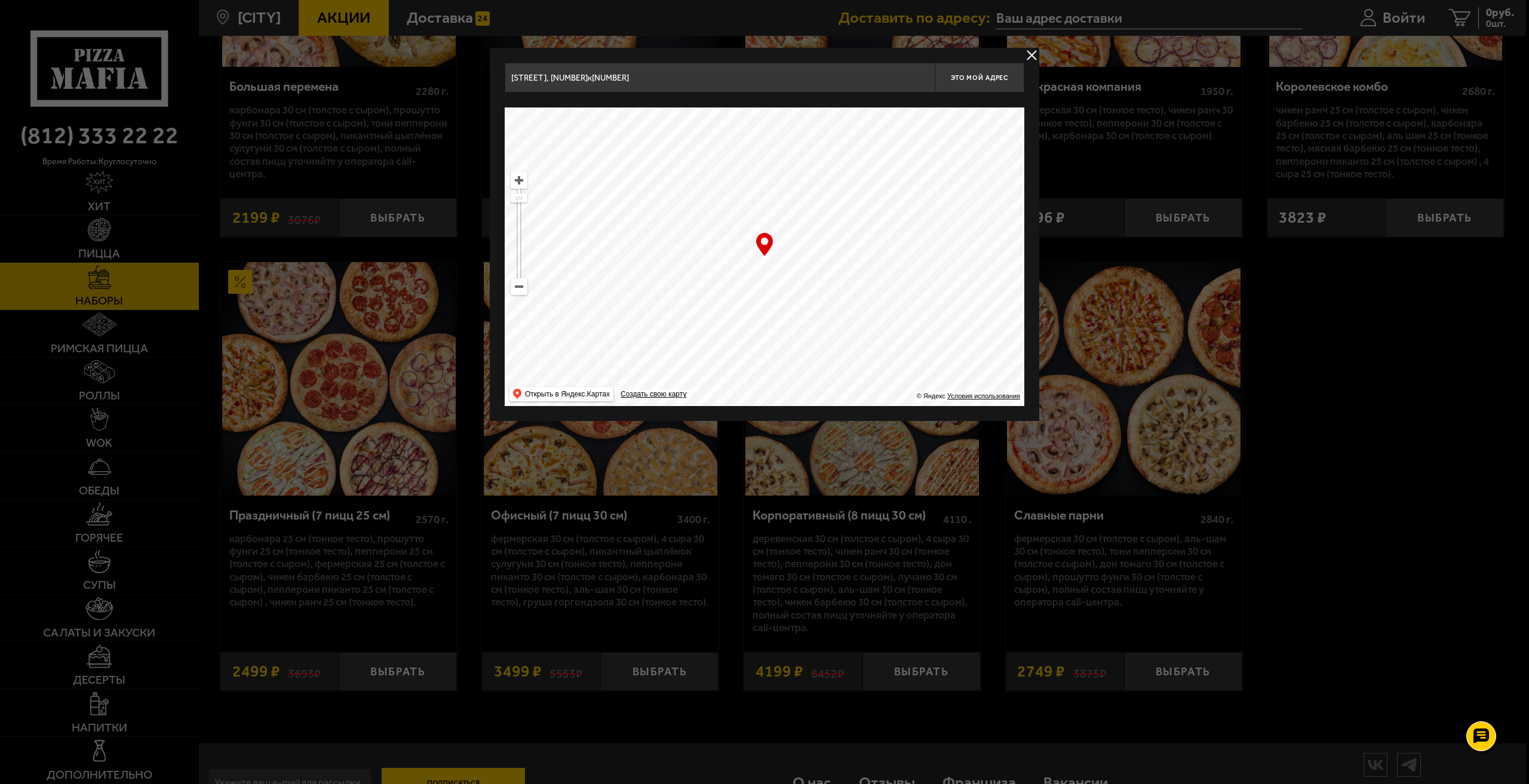 drag, startPoint x: 783, startPoint y: 322, endPoint x: 808, endPoint y: 185, distance: 139.26234 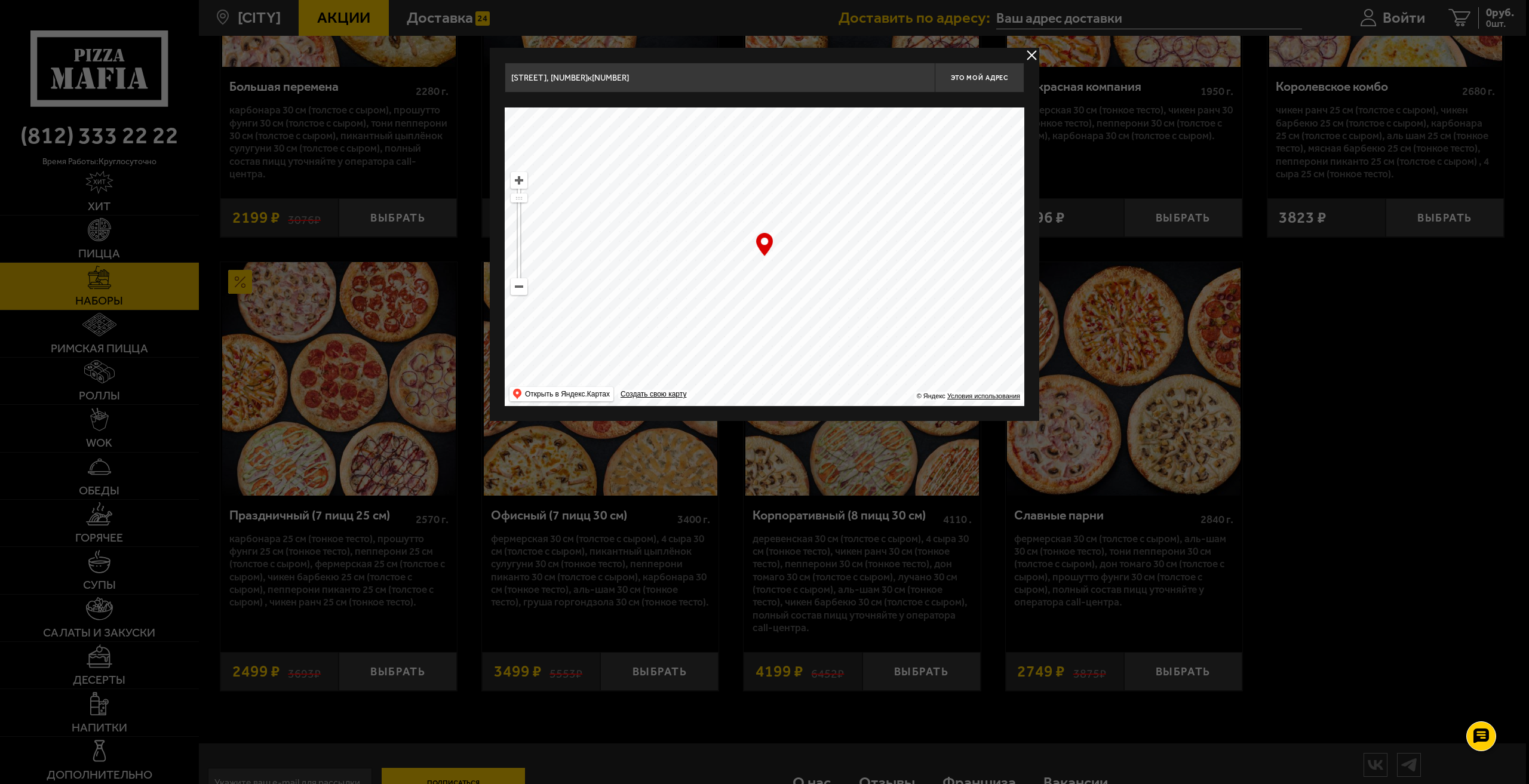 drag, startPoint x: 807, startPoint y: 326, endPoint x: 807, endPoint y: 202, distance: 124 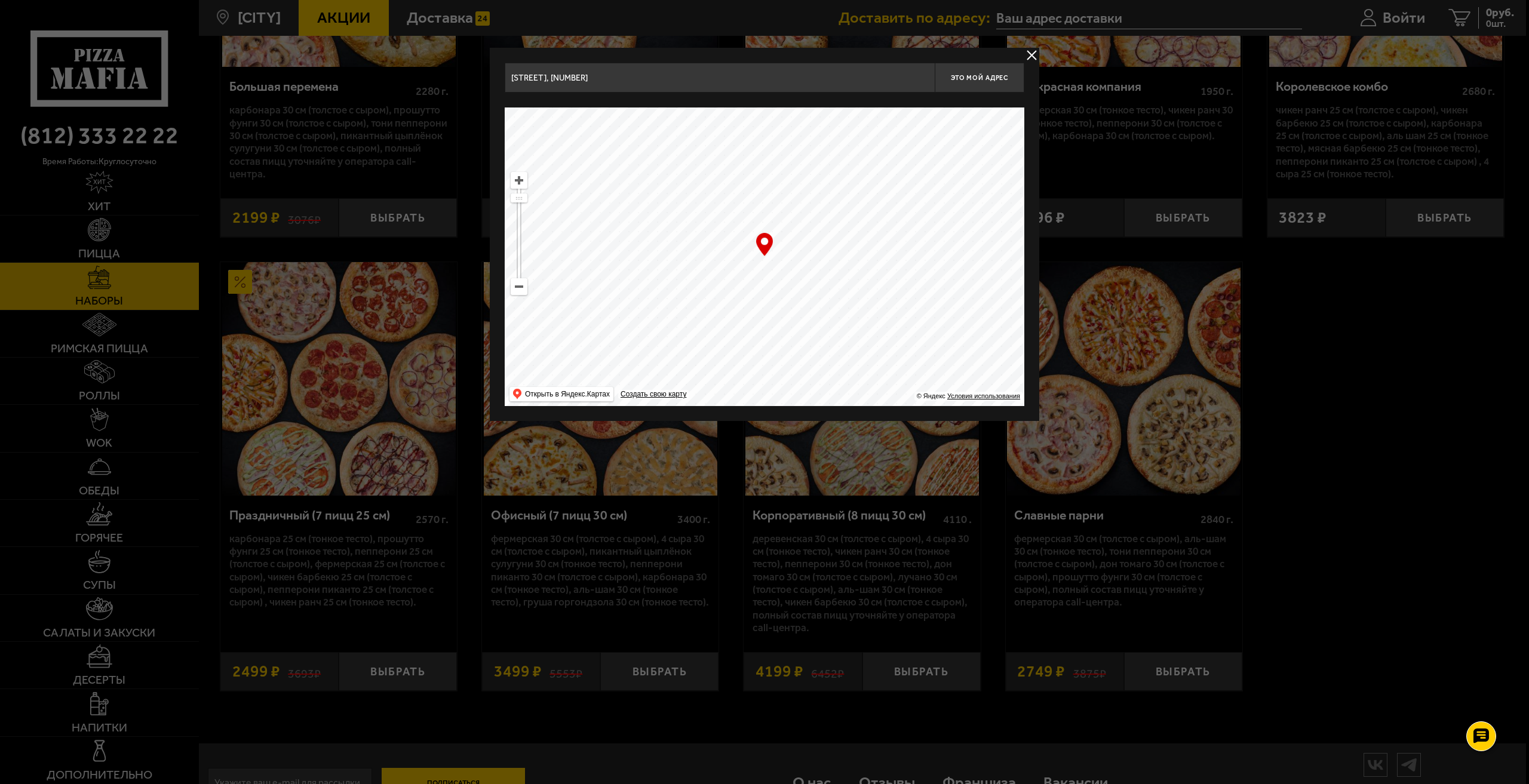 click at bounding box center [764, 257] 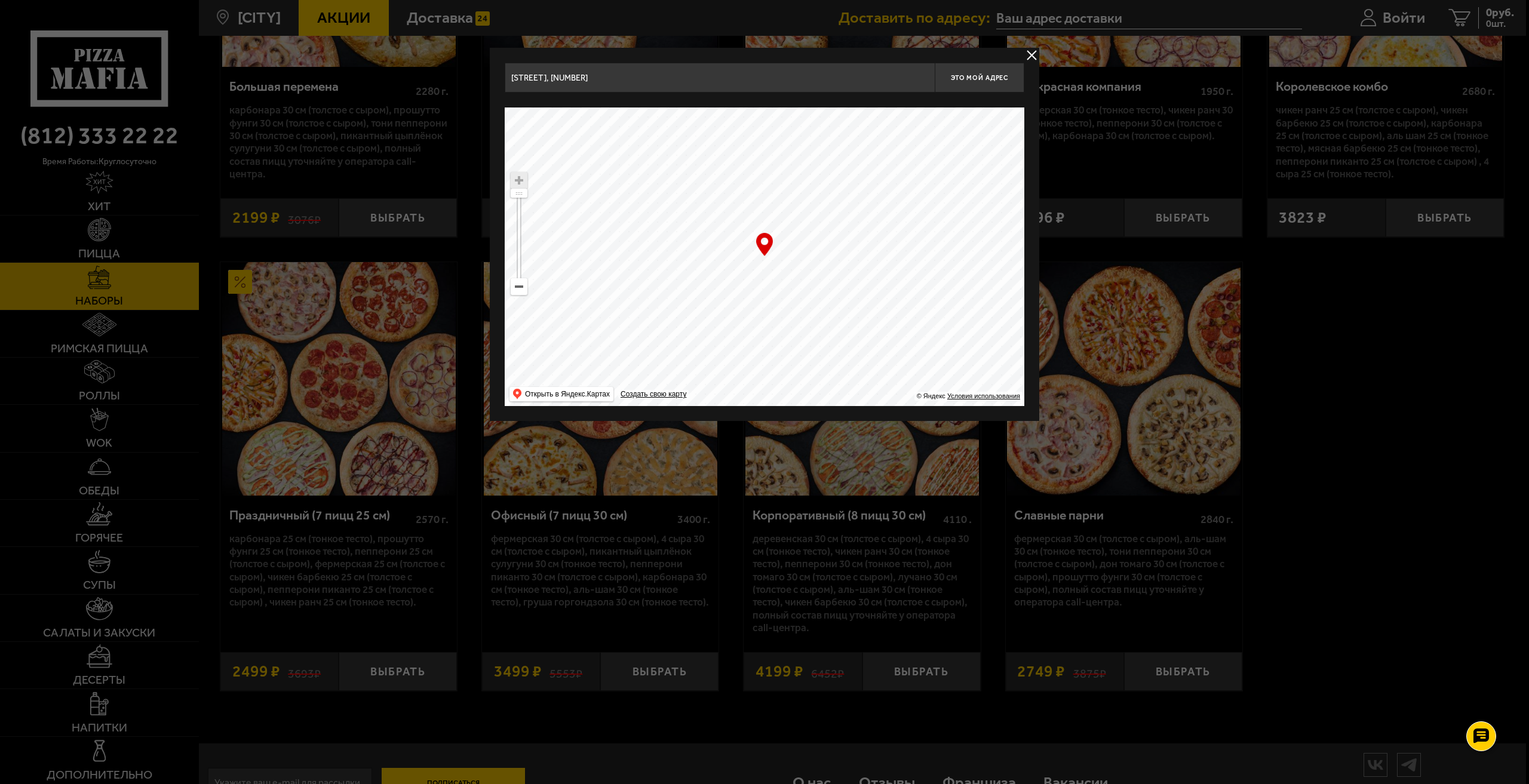 drag, startPoint x: 864, startPoint y: 277, endPoint x: 806, endPoint y: 337, distance: 83.4506 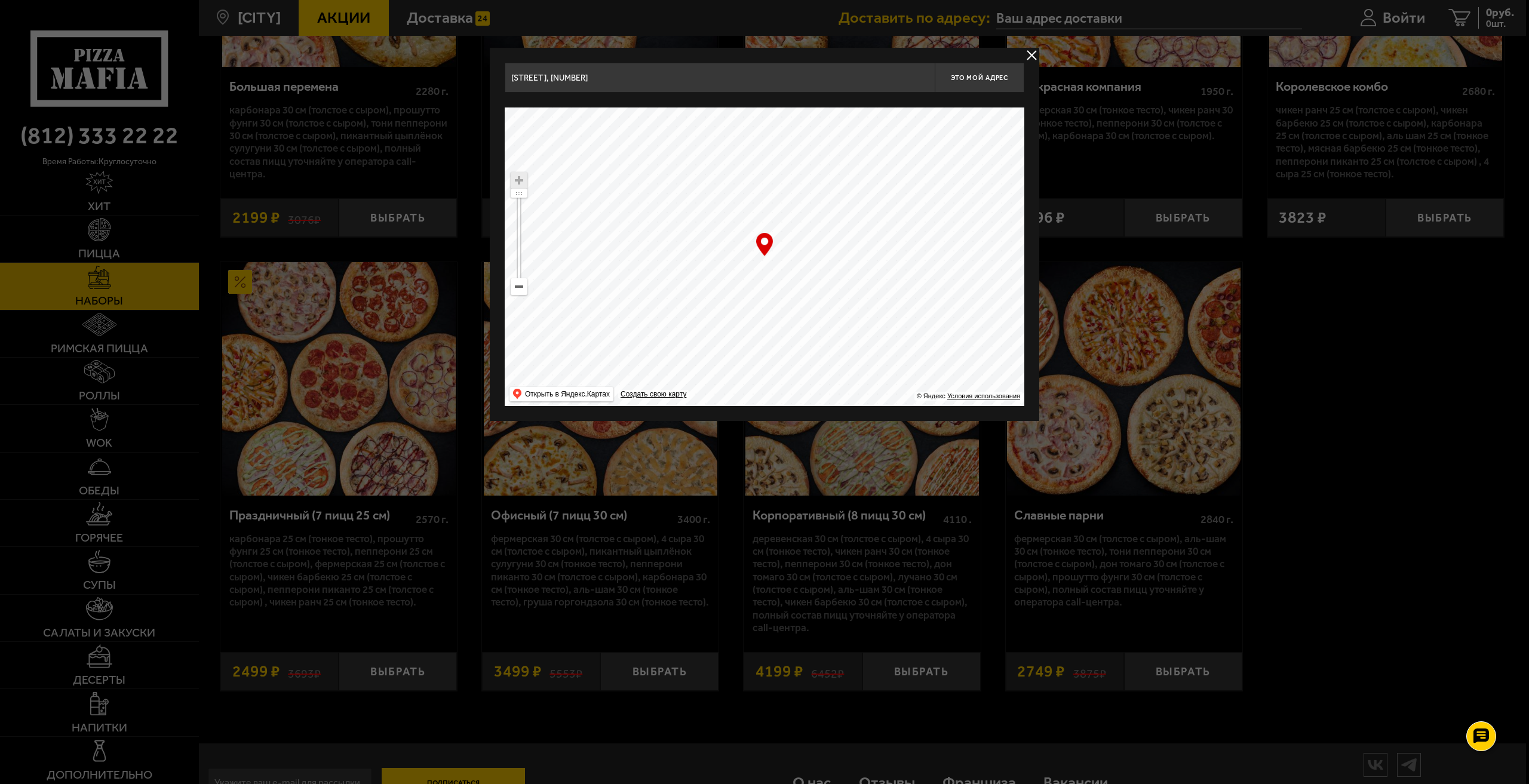 click at bounding box center (519, 180) 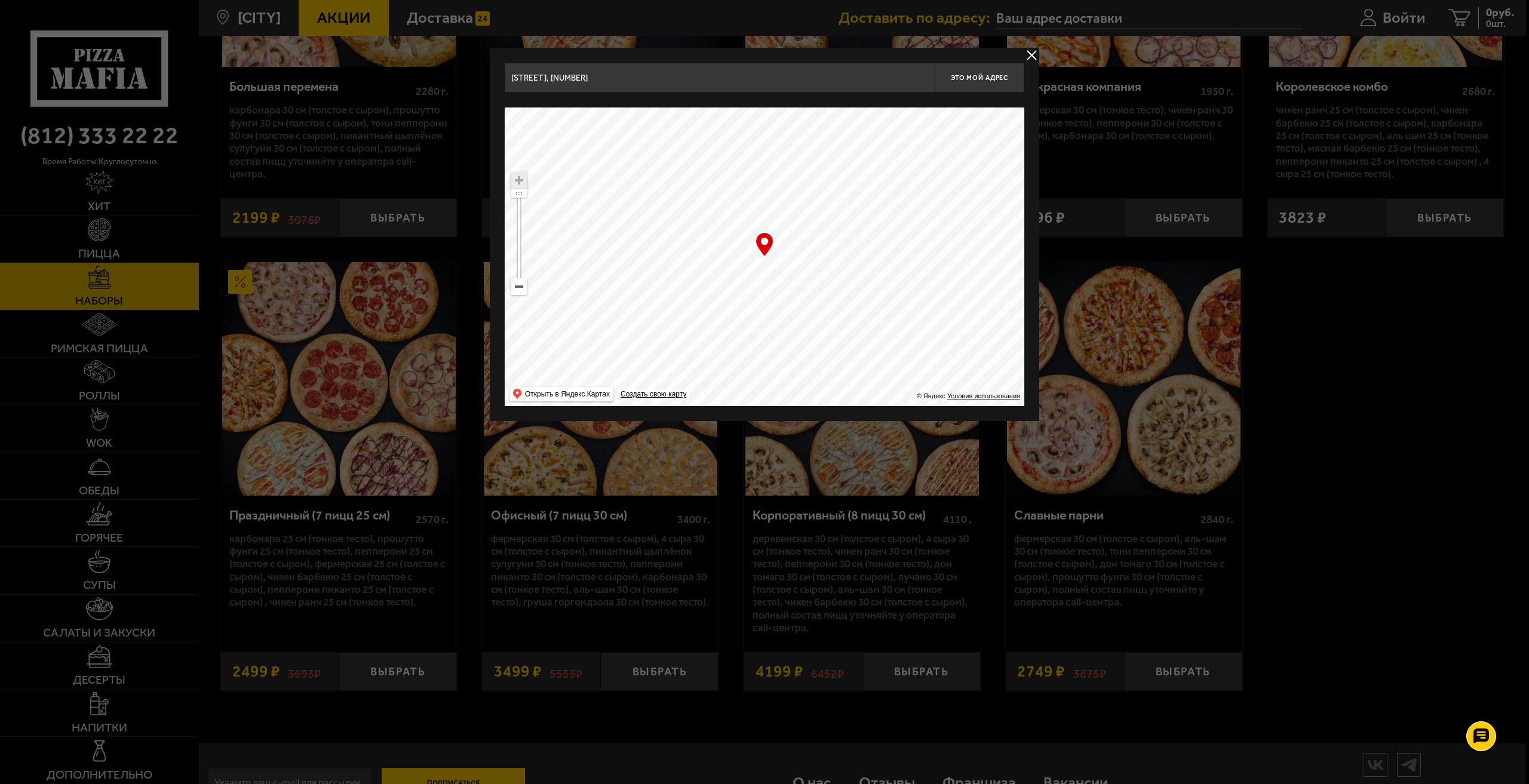 drag, startPoint x: 788, startPoint y: 302, endPoint x: 749, endPoint y: 268, distance: 51.7397 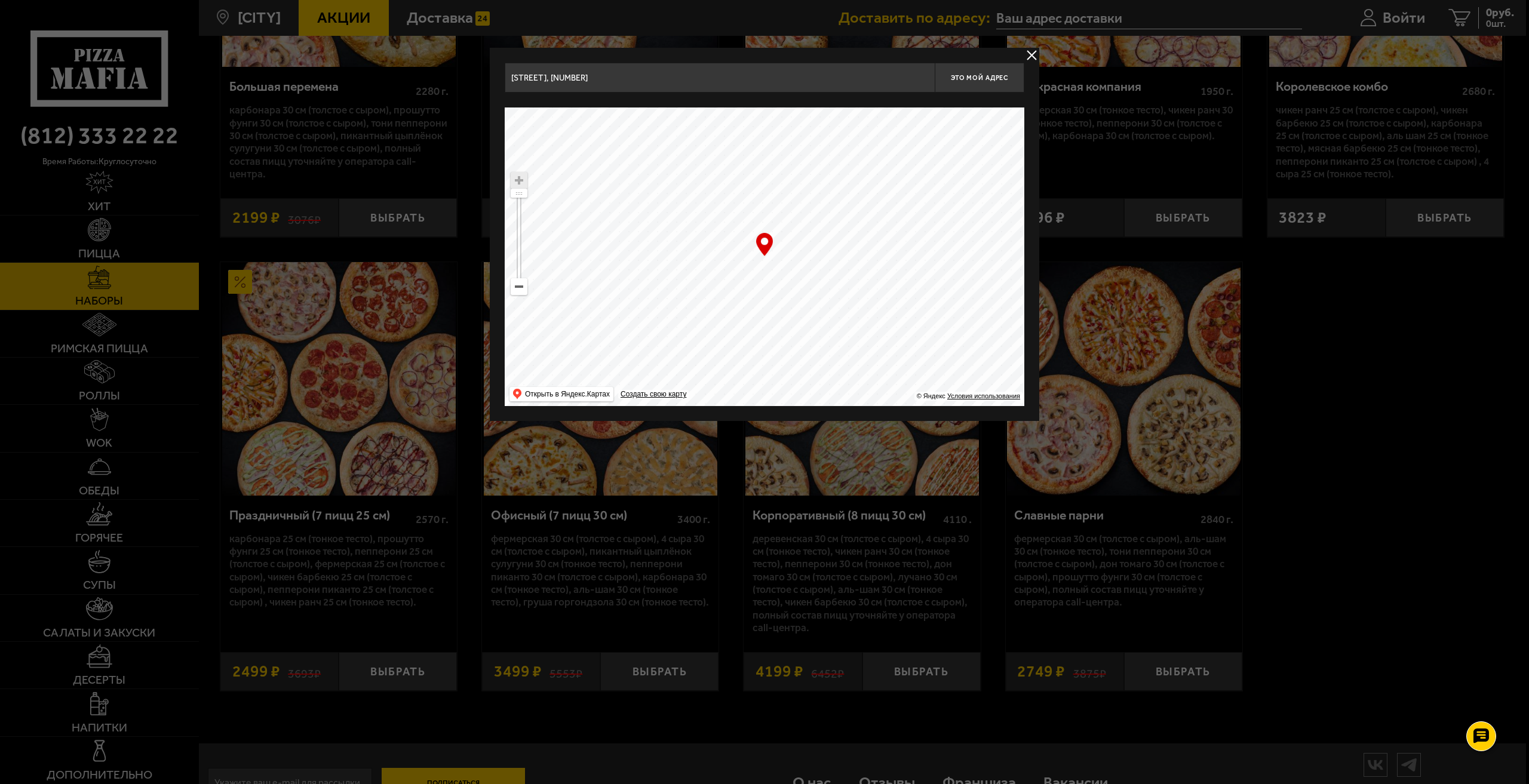type on "[STREET], [BUILDING]" 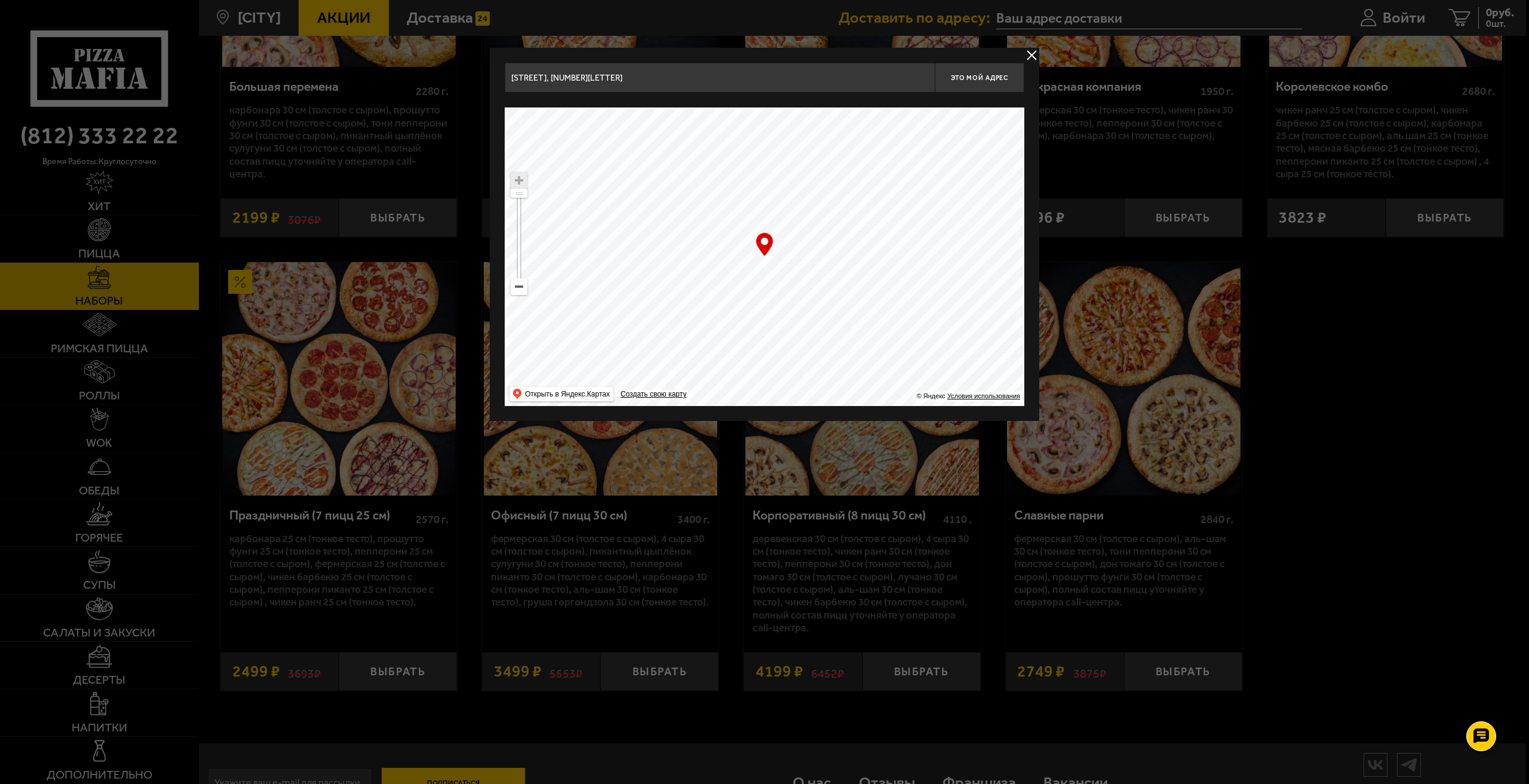 click on "… © Яндекс   Условия использования Открыть в Яндекс.Картах Создать свою карту" at bounding box center (764, 257) 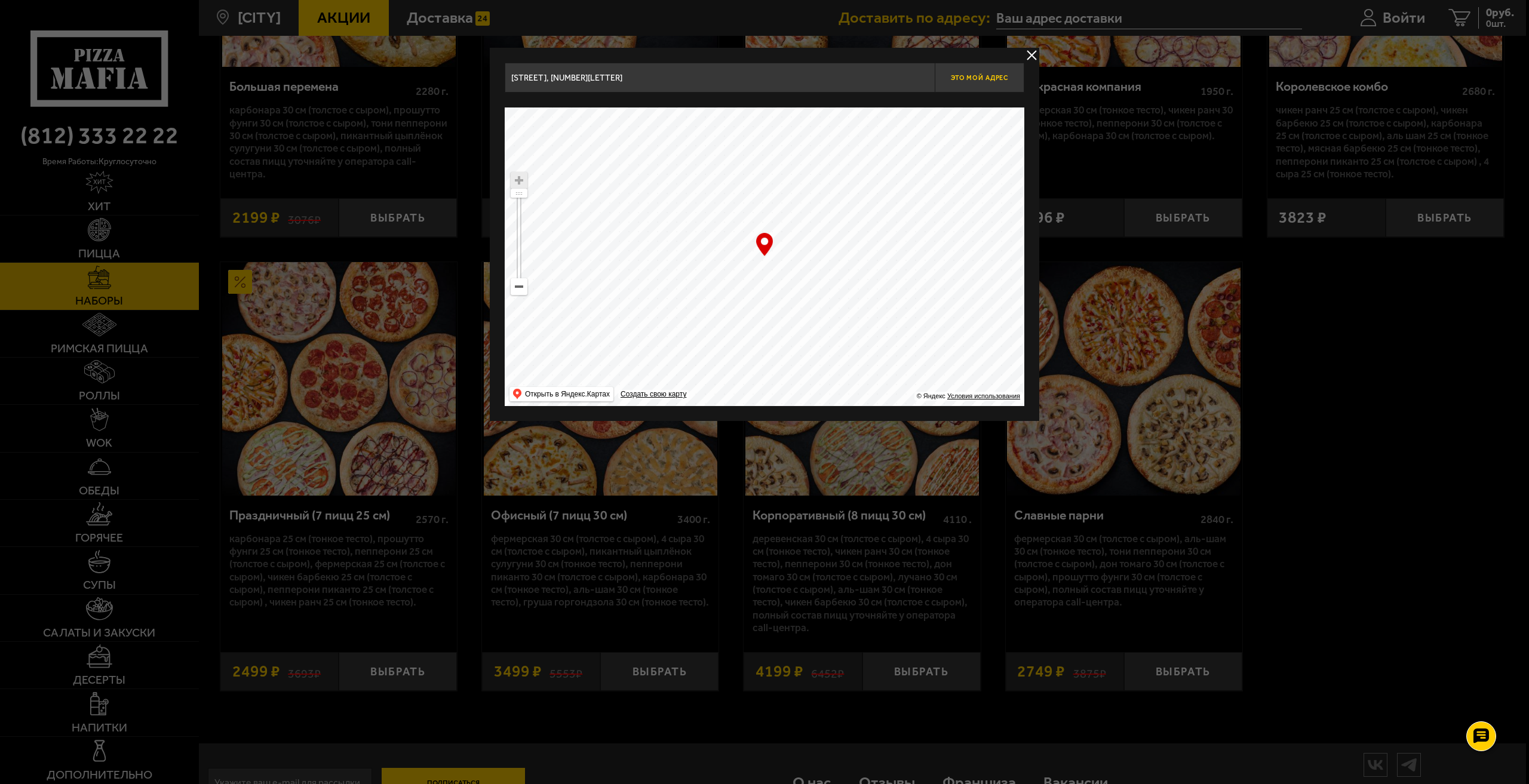 click on "Это мой адрес" at bounding box center [980, 78] 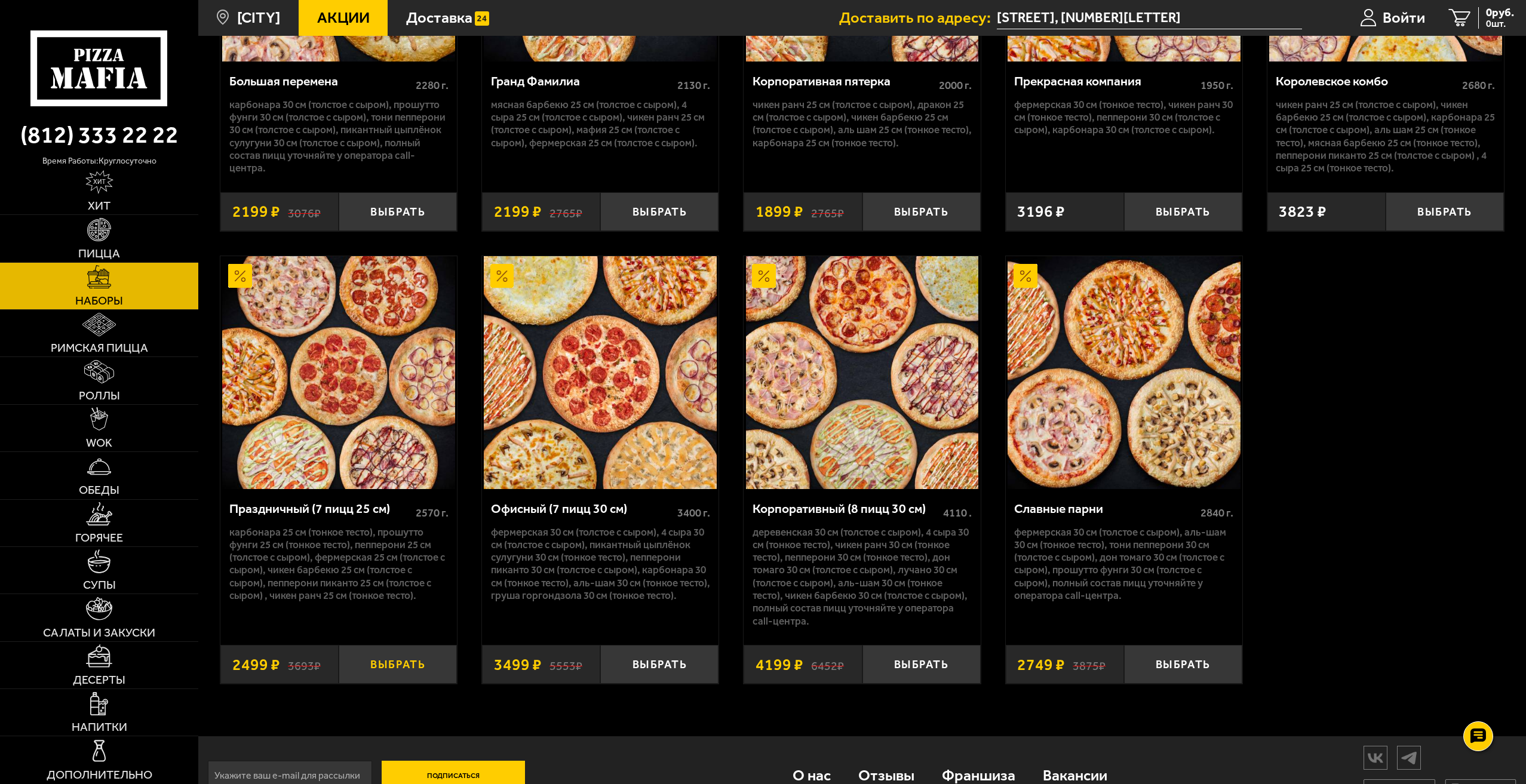 click on "Выбрать" at bounding box center (398, 664) 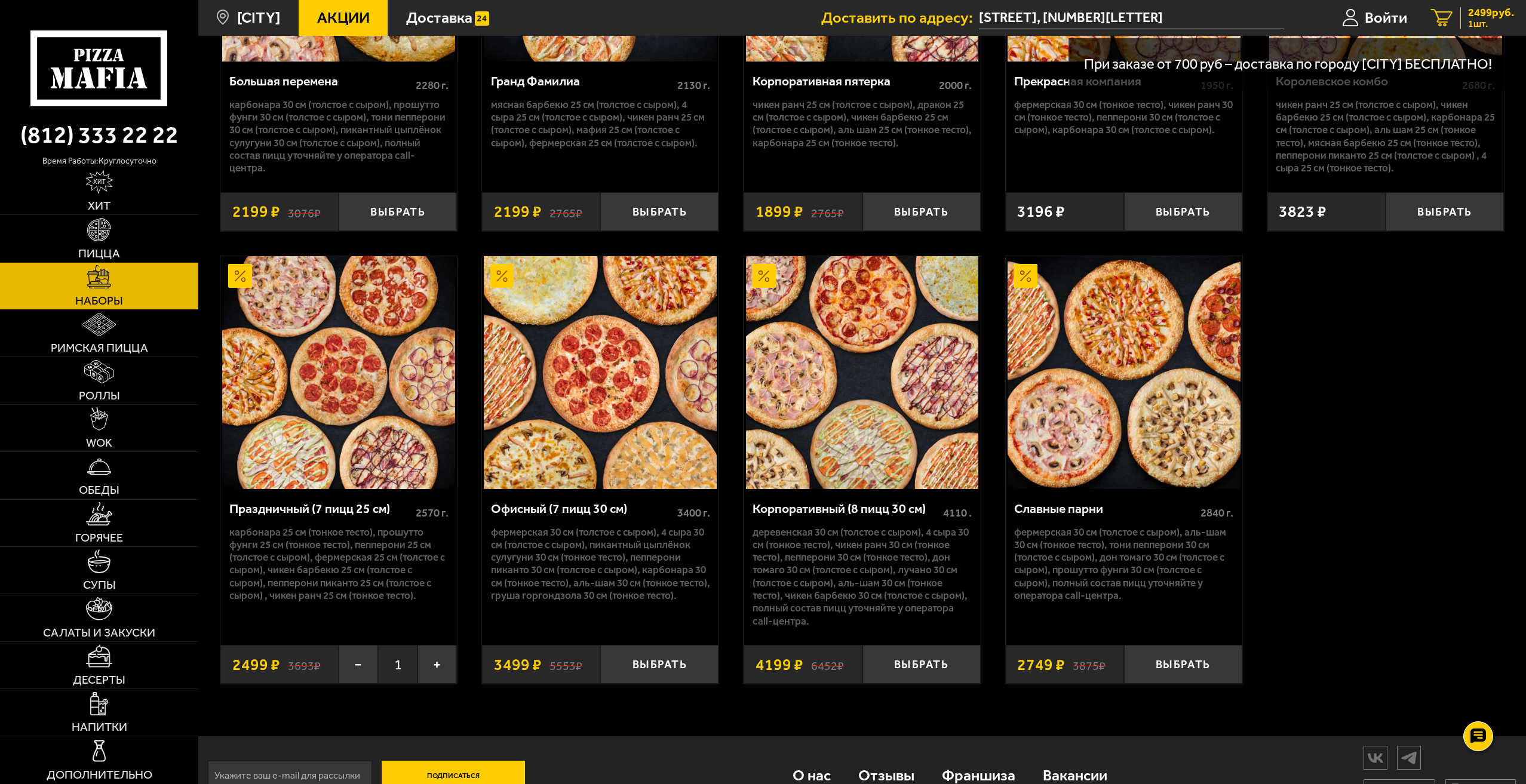 click on "2499  руб." at bounding box center (1491, 13) 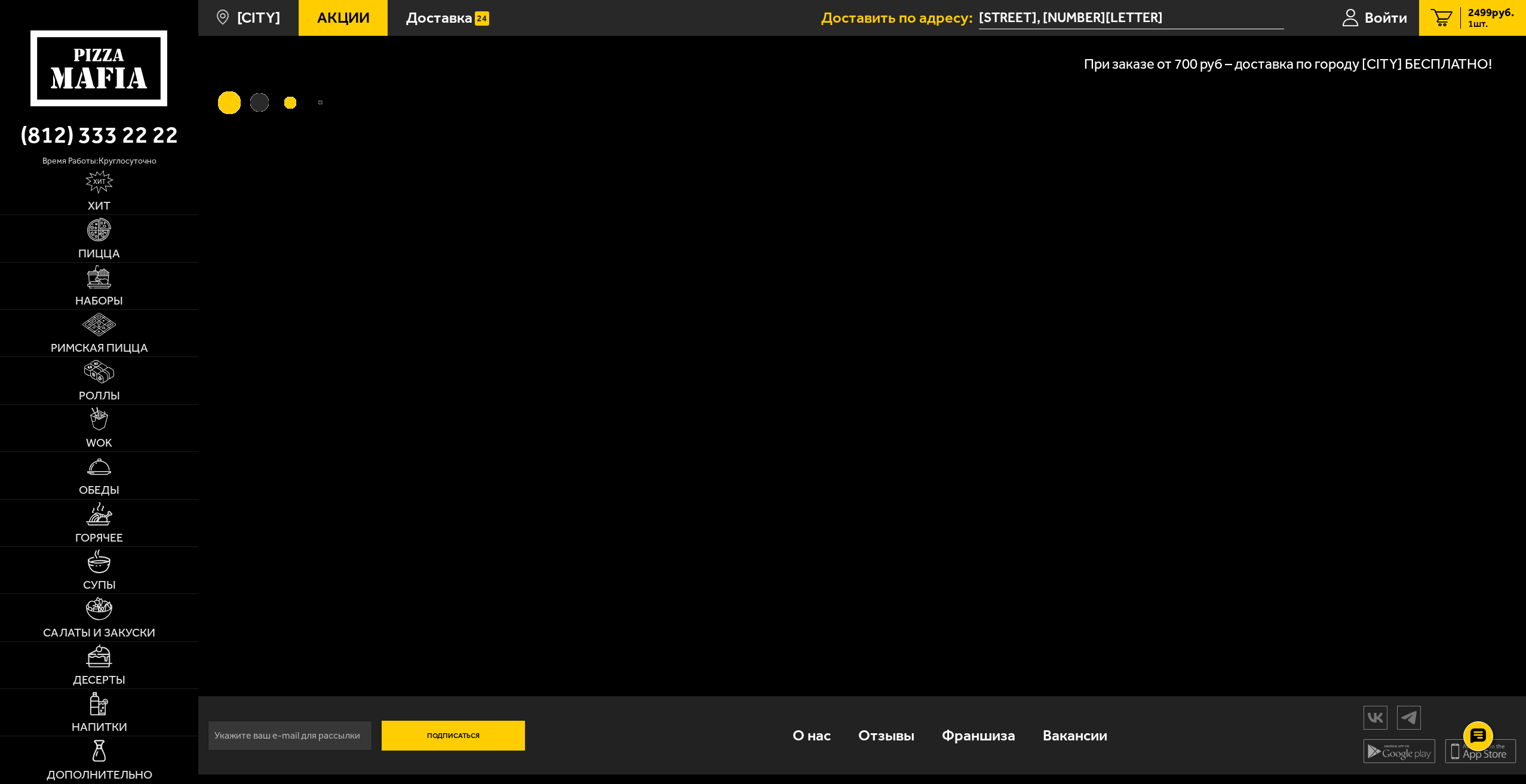 scroll, scrollTop: 0, scrollLeft: 0, axis: both 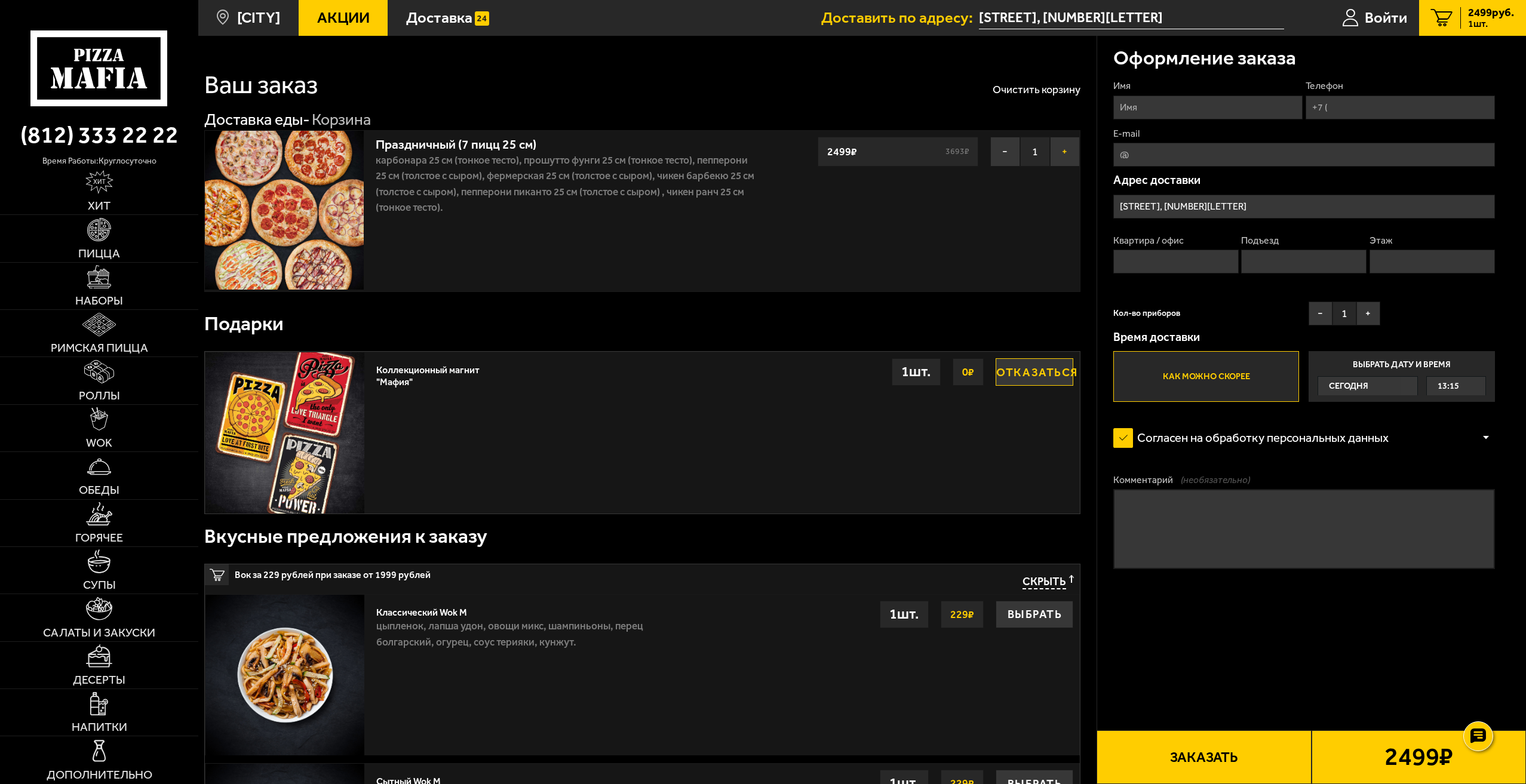 click on "+" at bounding box center (1065, 152) 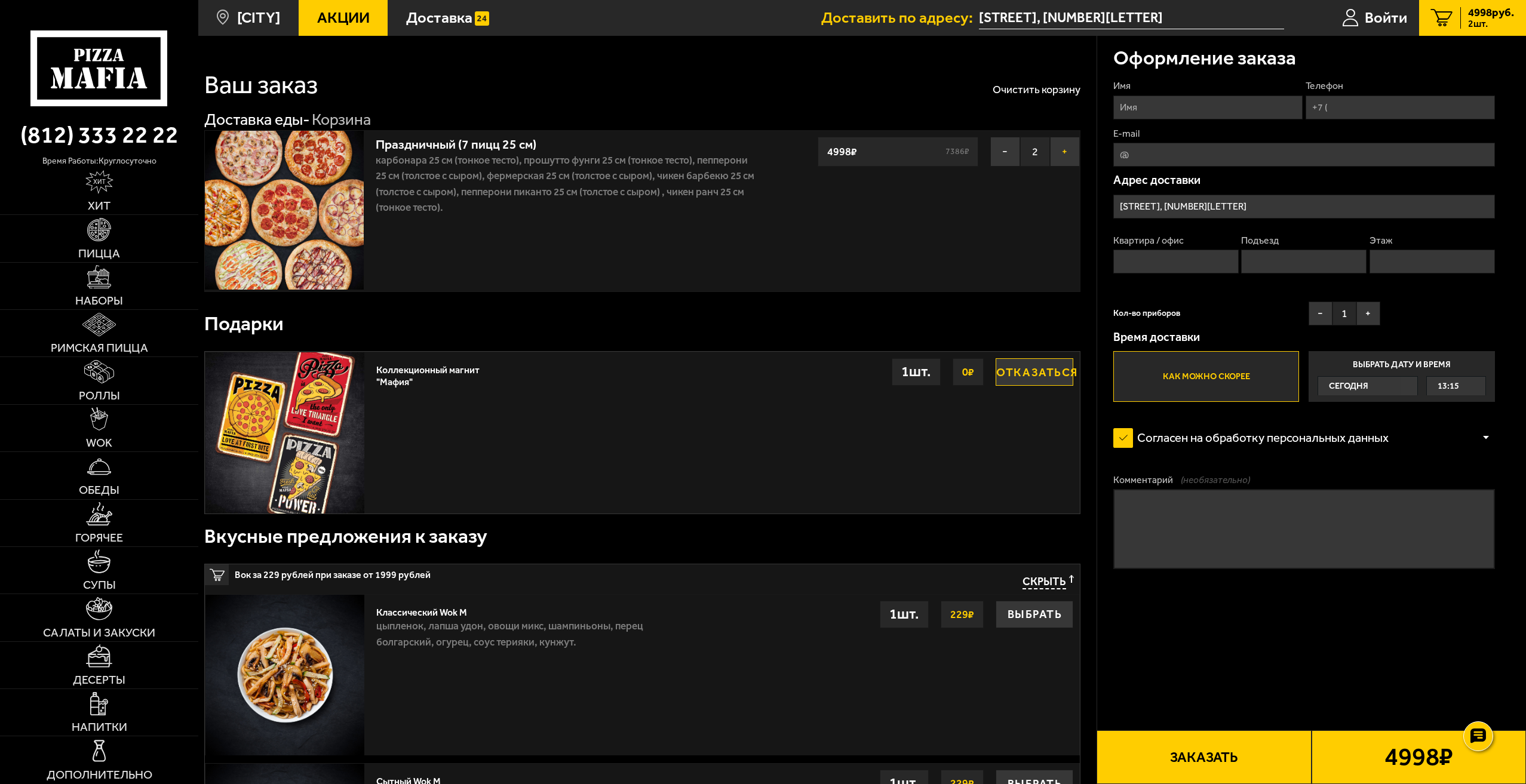 click on "+" at bounding box center (1065, 152) 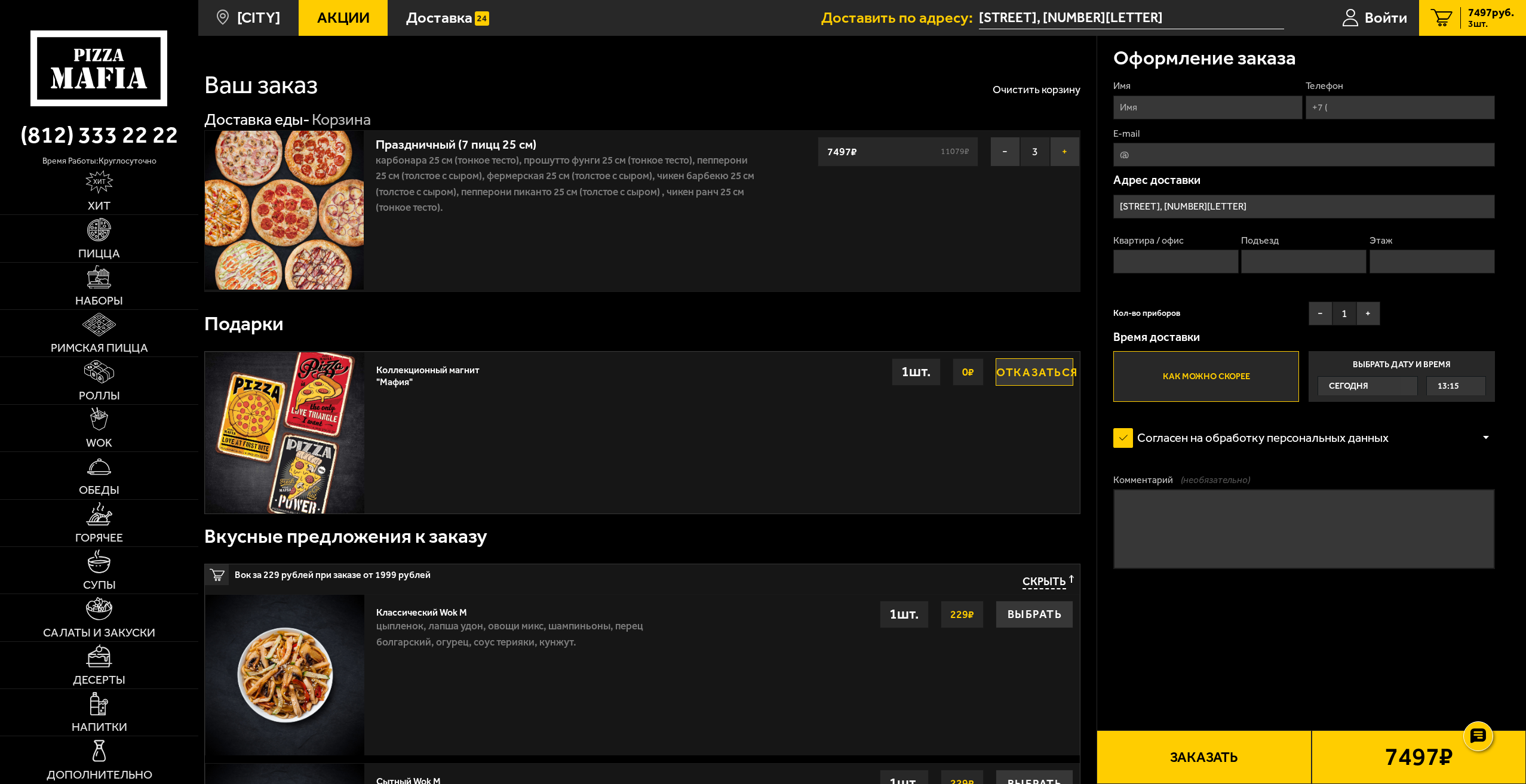click on "+" at bounding box center [1065, 152] 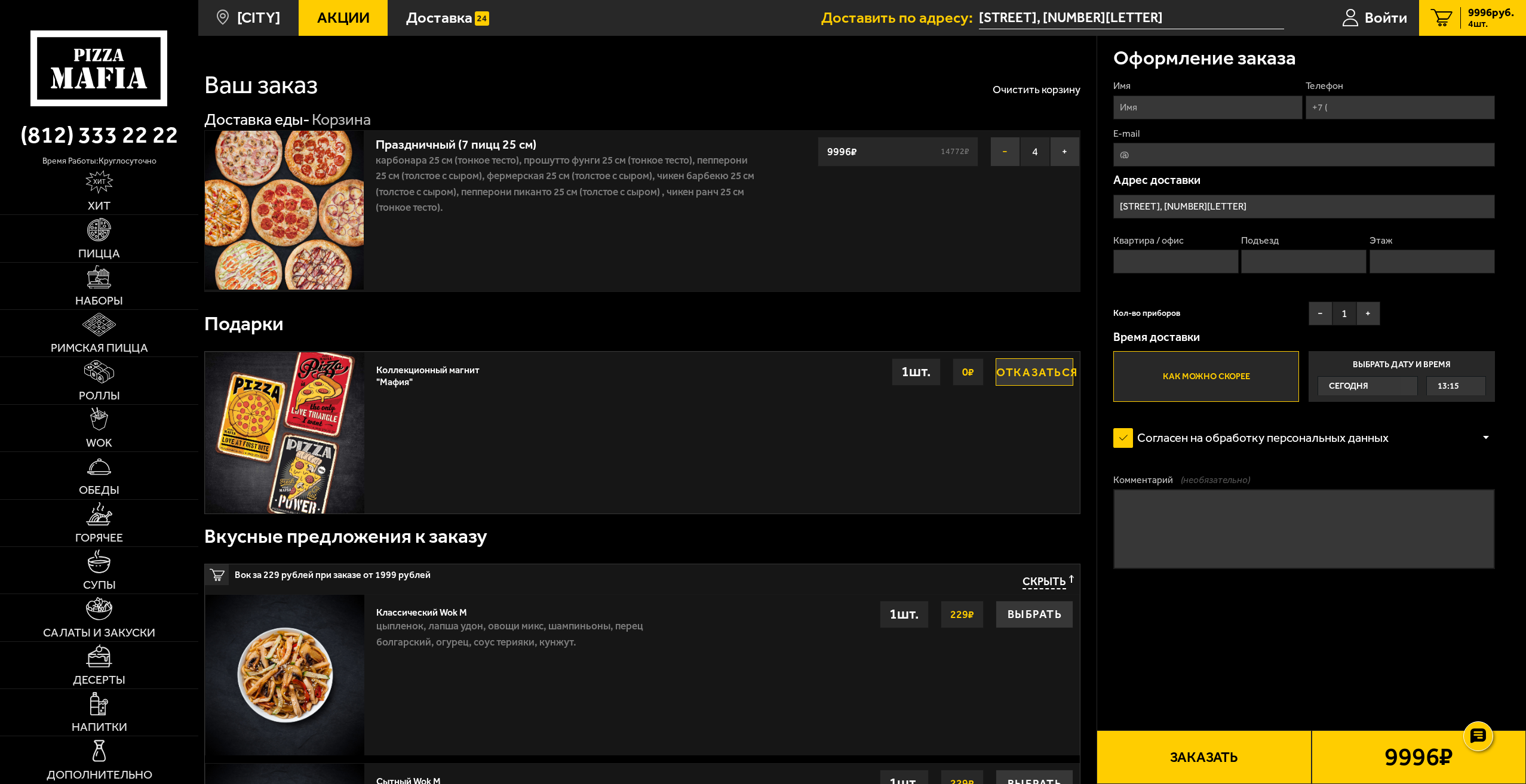 click on "−" at bounding box center [1005, 152] 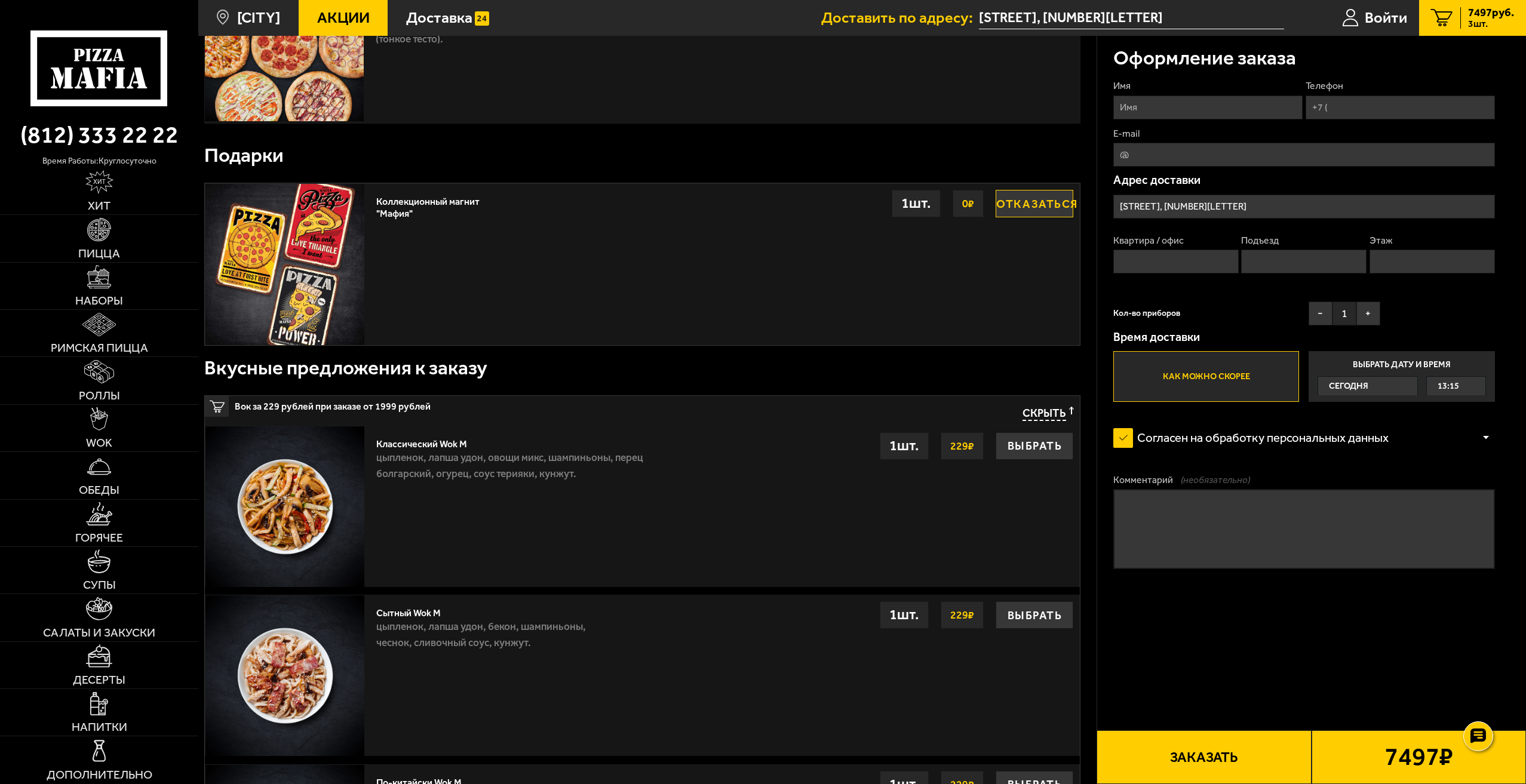 scroll, scrollTop: 0, scrollLeft: 0, axis: both 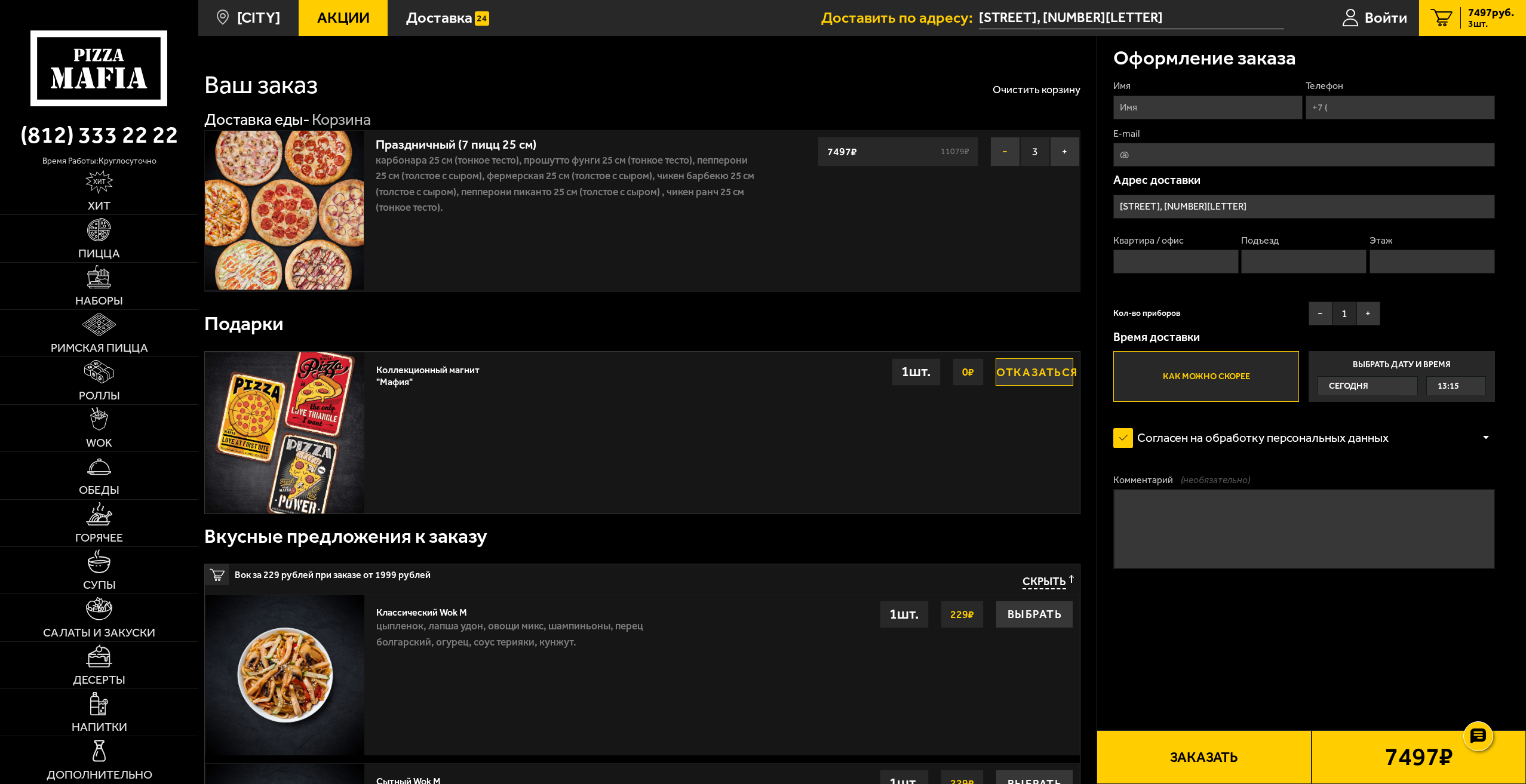click on "−" at bounding box center [1005, 152] 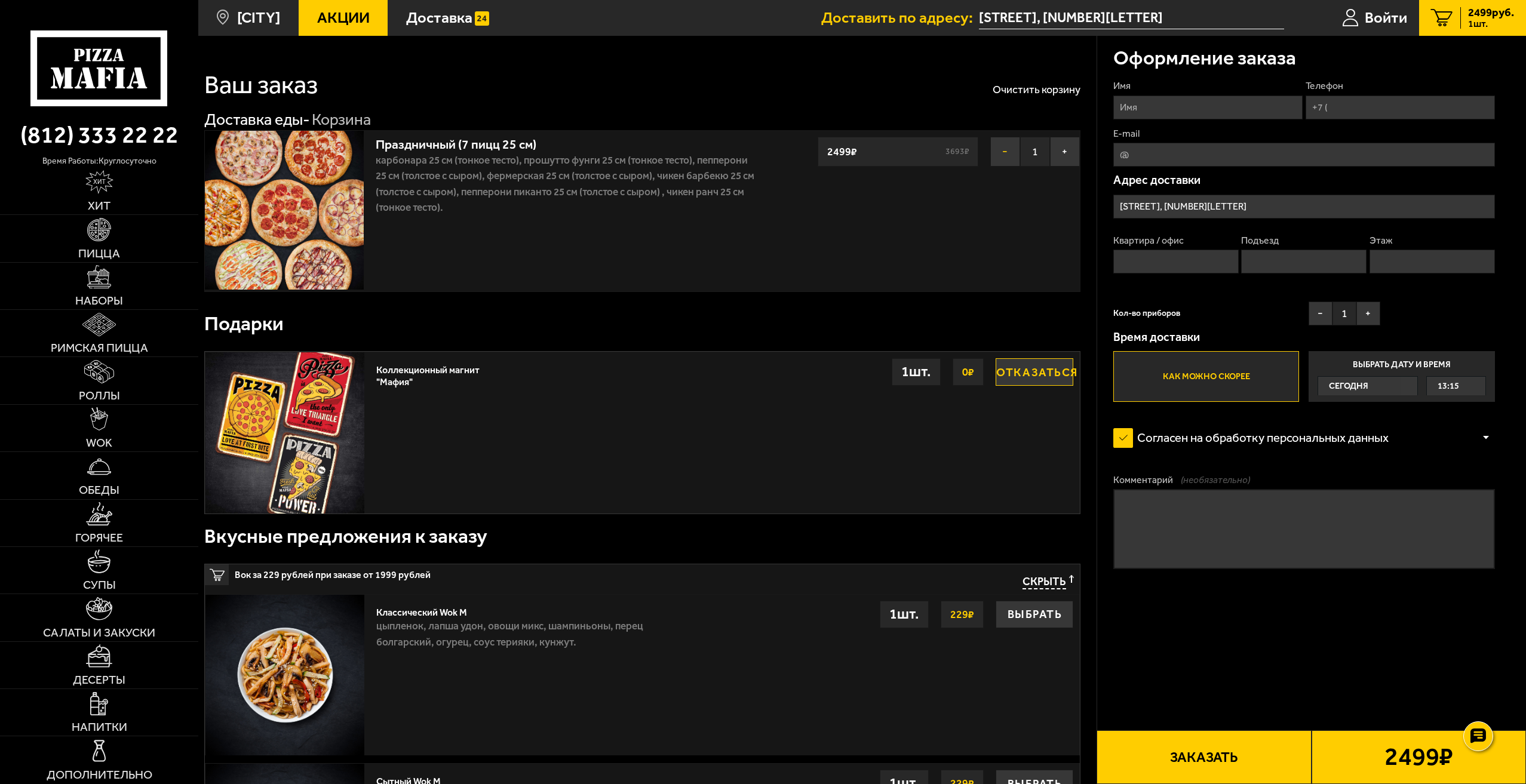 click on "−" at bounding box center [1005, 152] 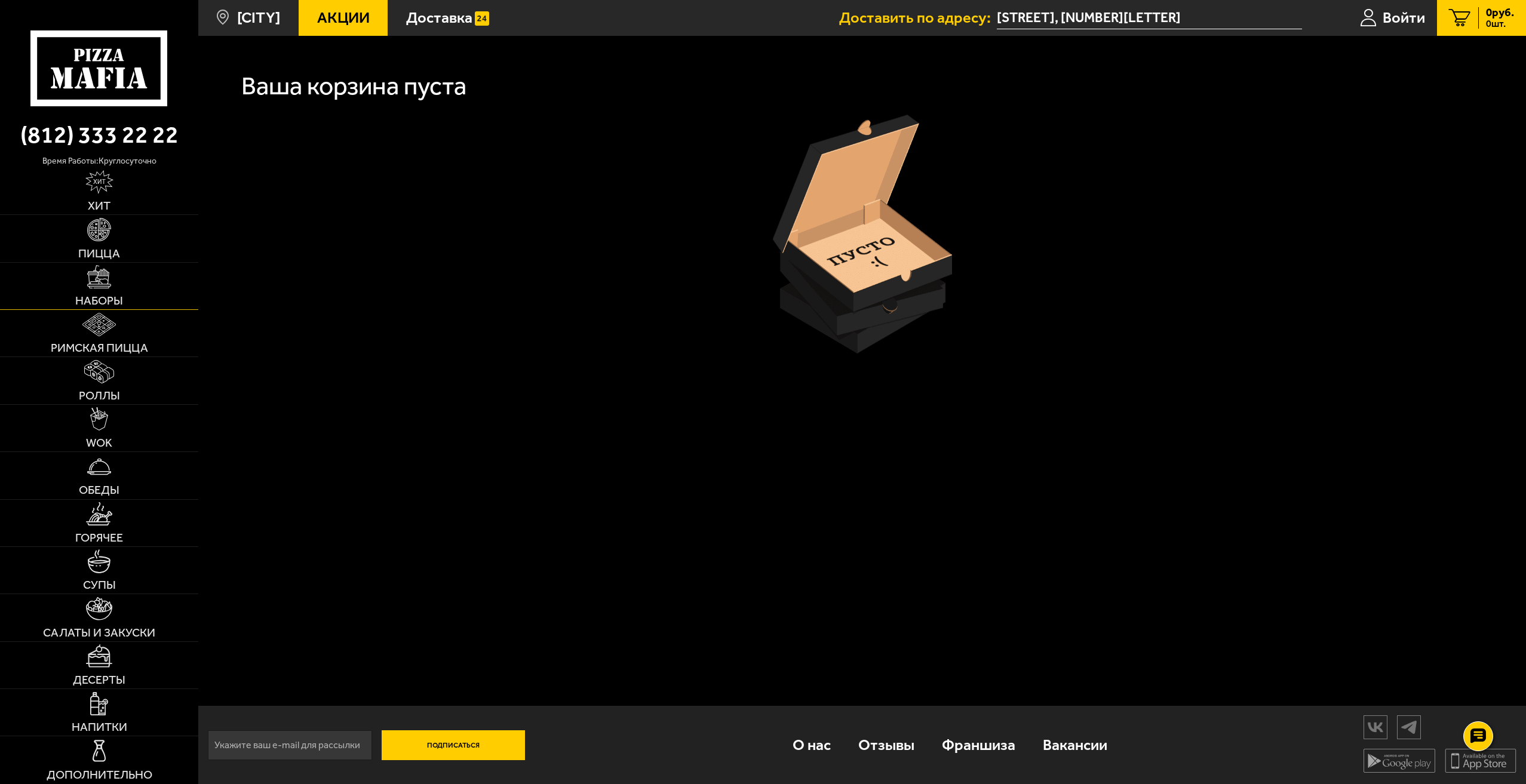 click on "Наборы" at bounding box center [99, 286] 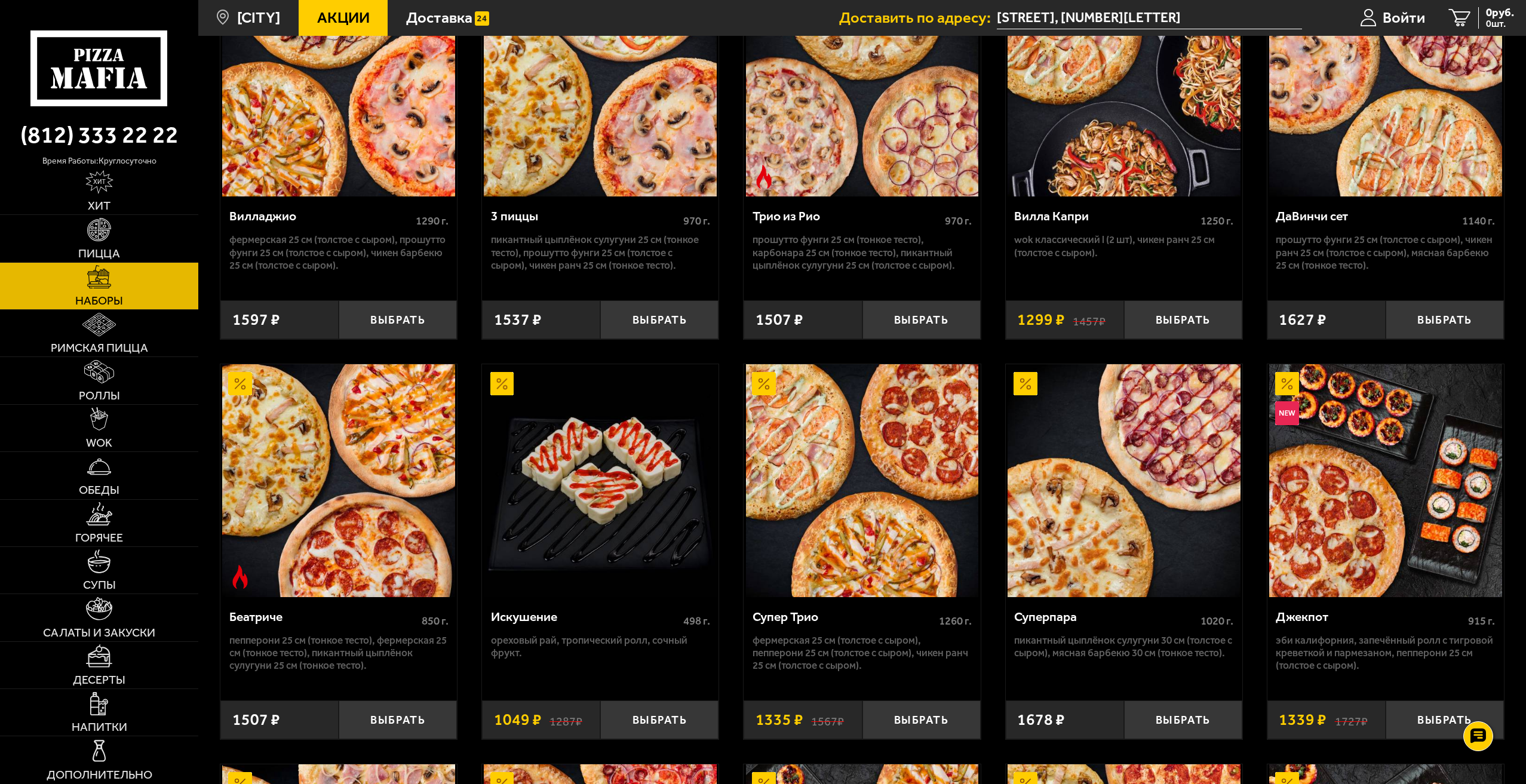 scroll, scrollTop: 657, scrollLeft: 0, axis: vertical 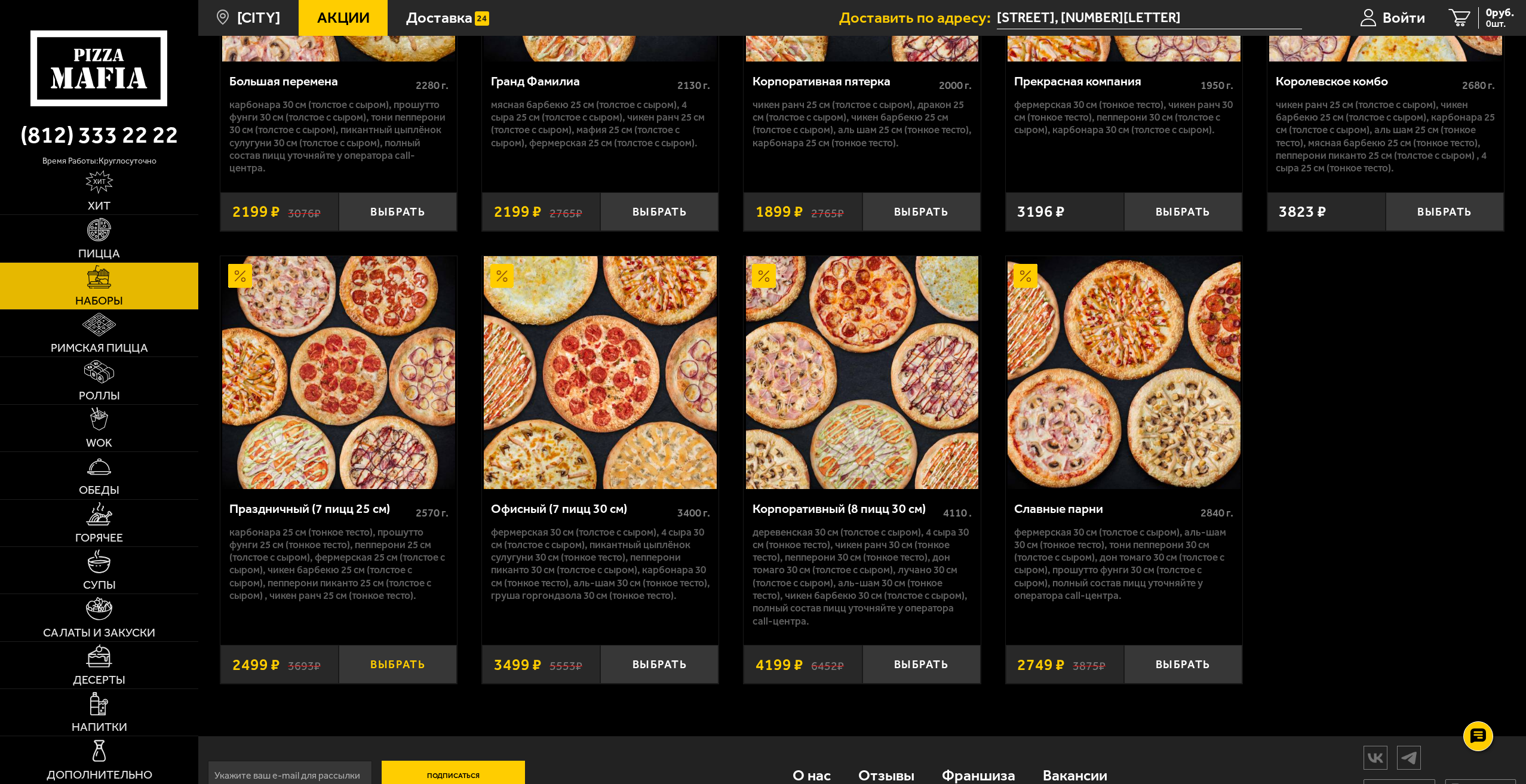 click on "Выбрать" at bounding box center [398, 664] 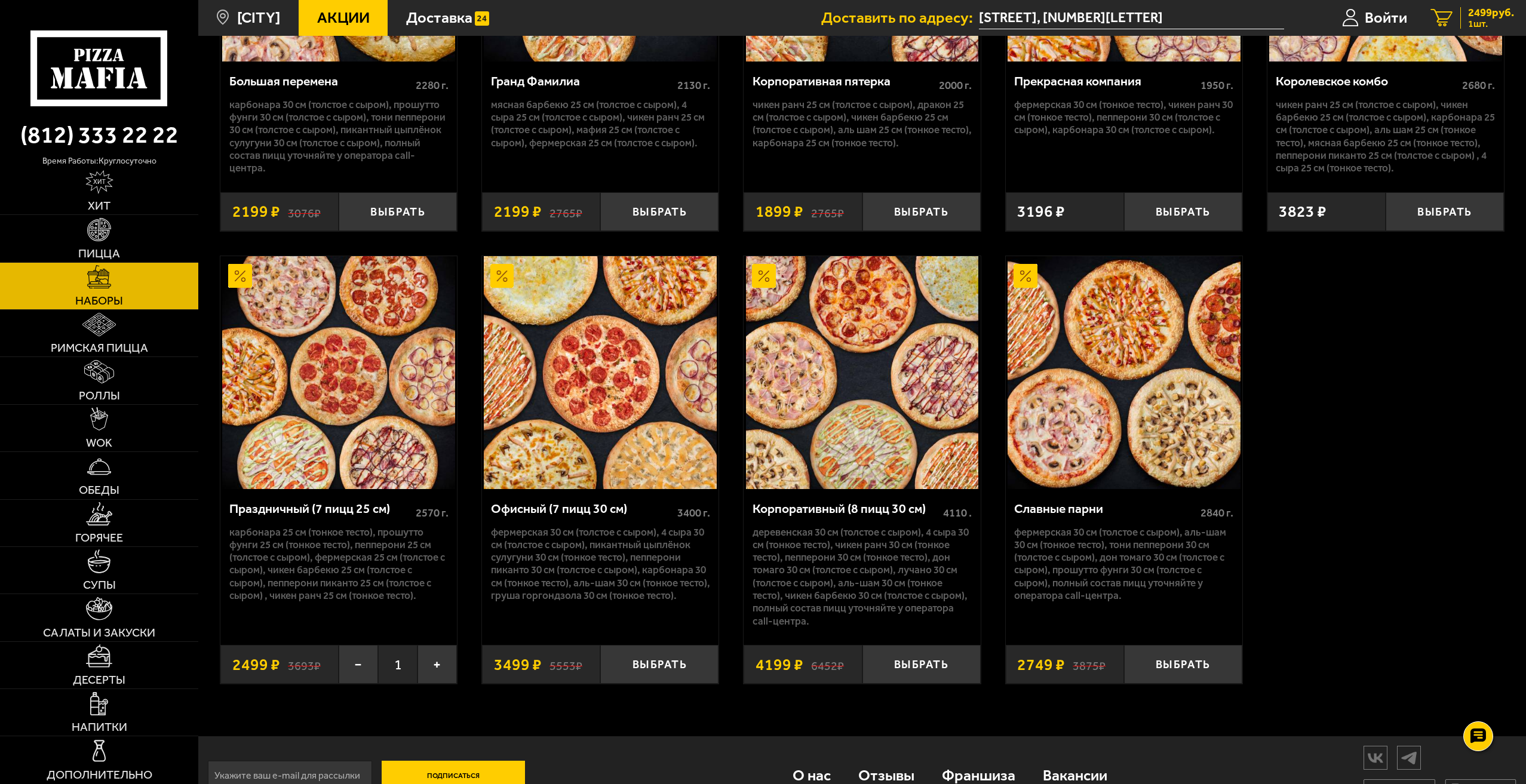 click on "1  шт." at bounding box center [1491, 24] 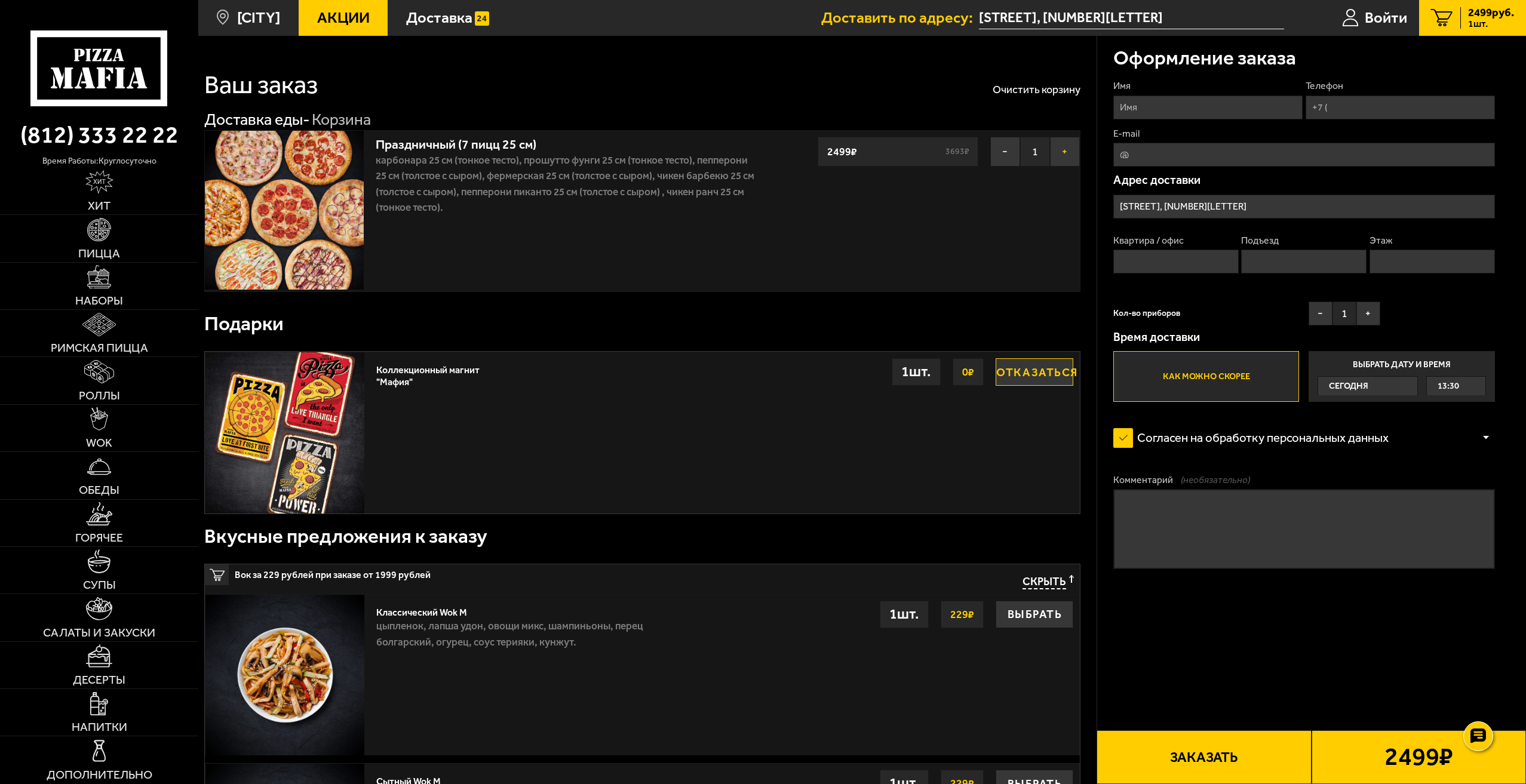 click on "+" at bounding box center [1065, 152] 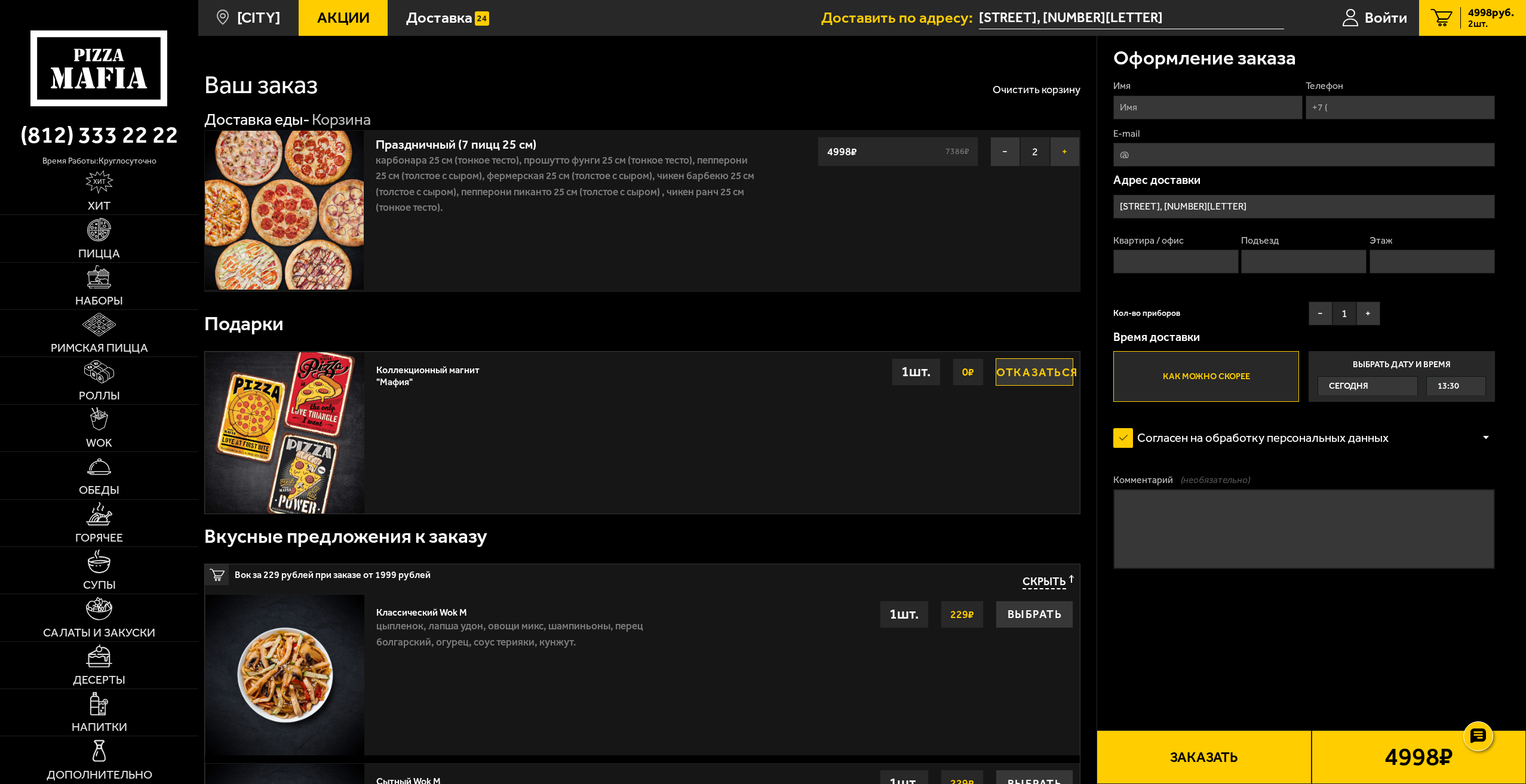 click on "+" at bounding box center (1065, 152) 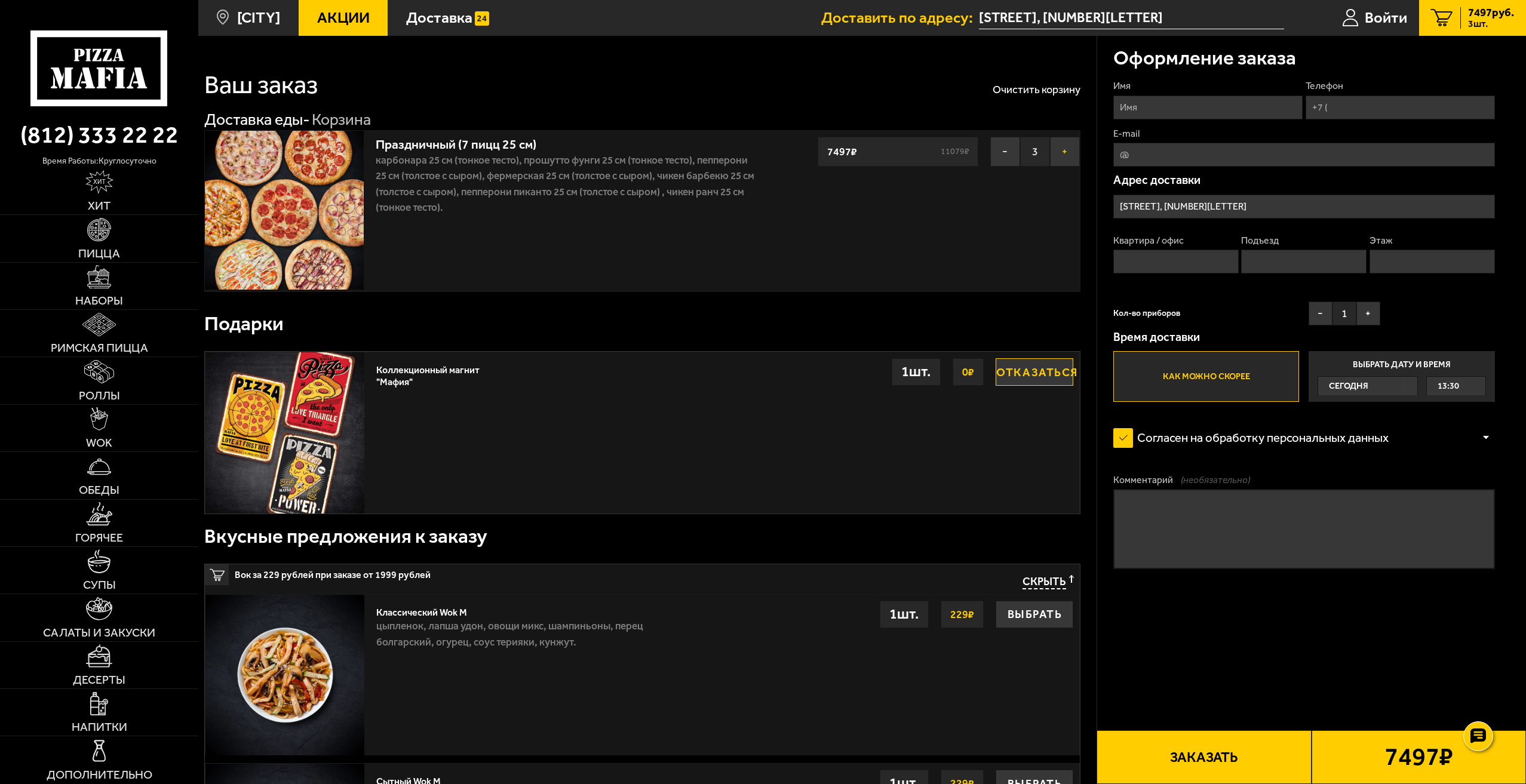 click on "+" at bounding box center [1065, 152] 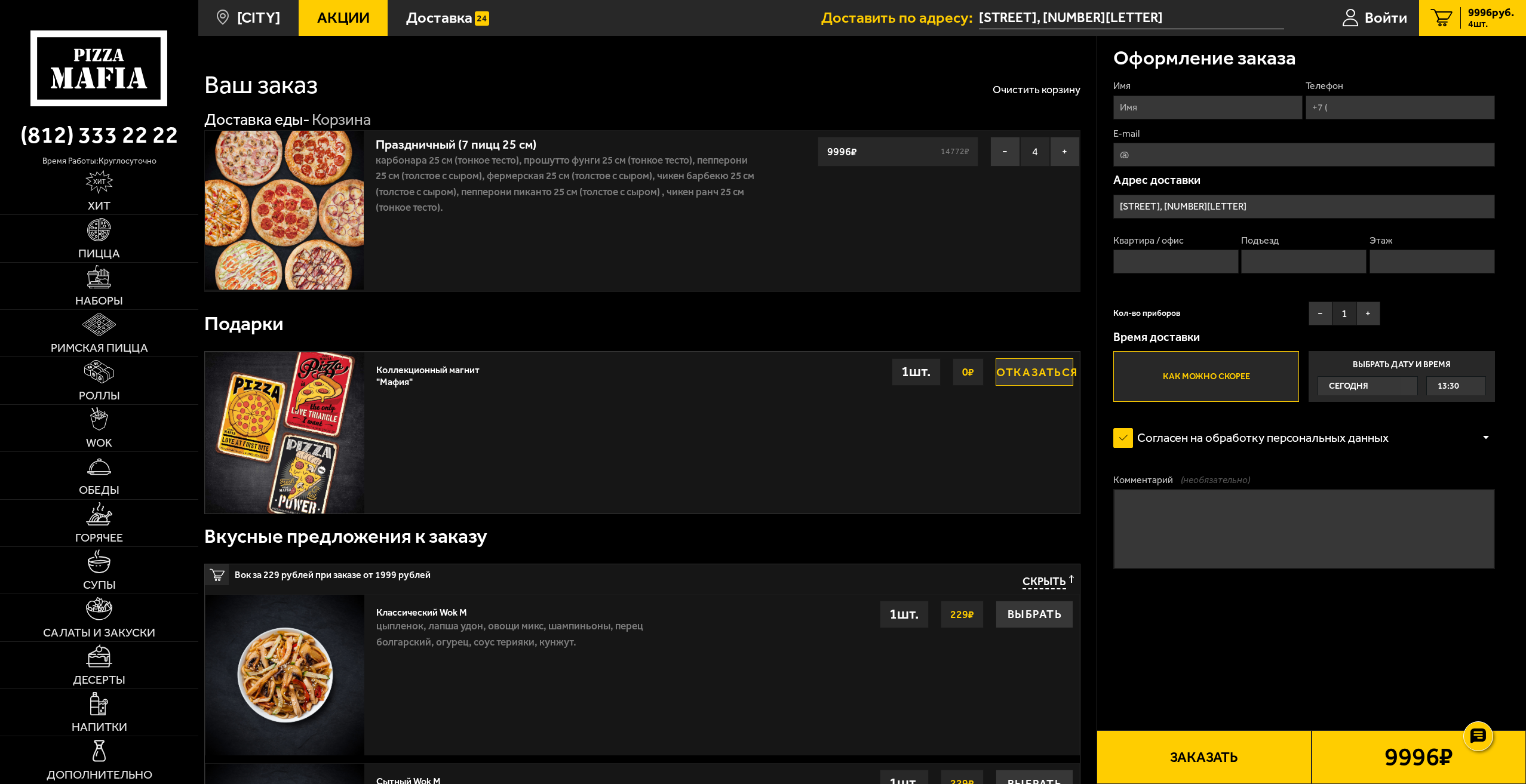 type 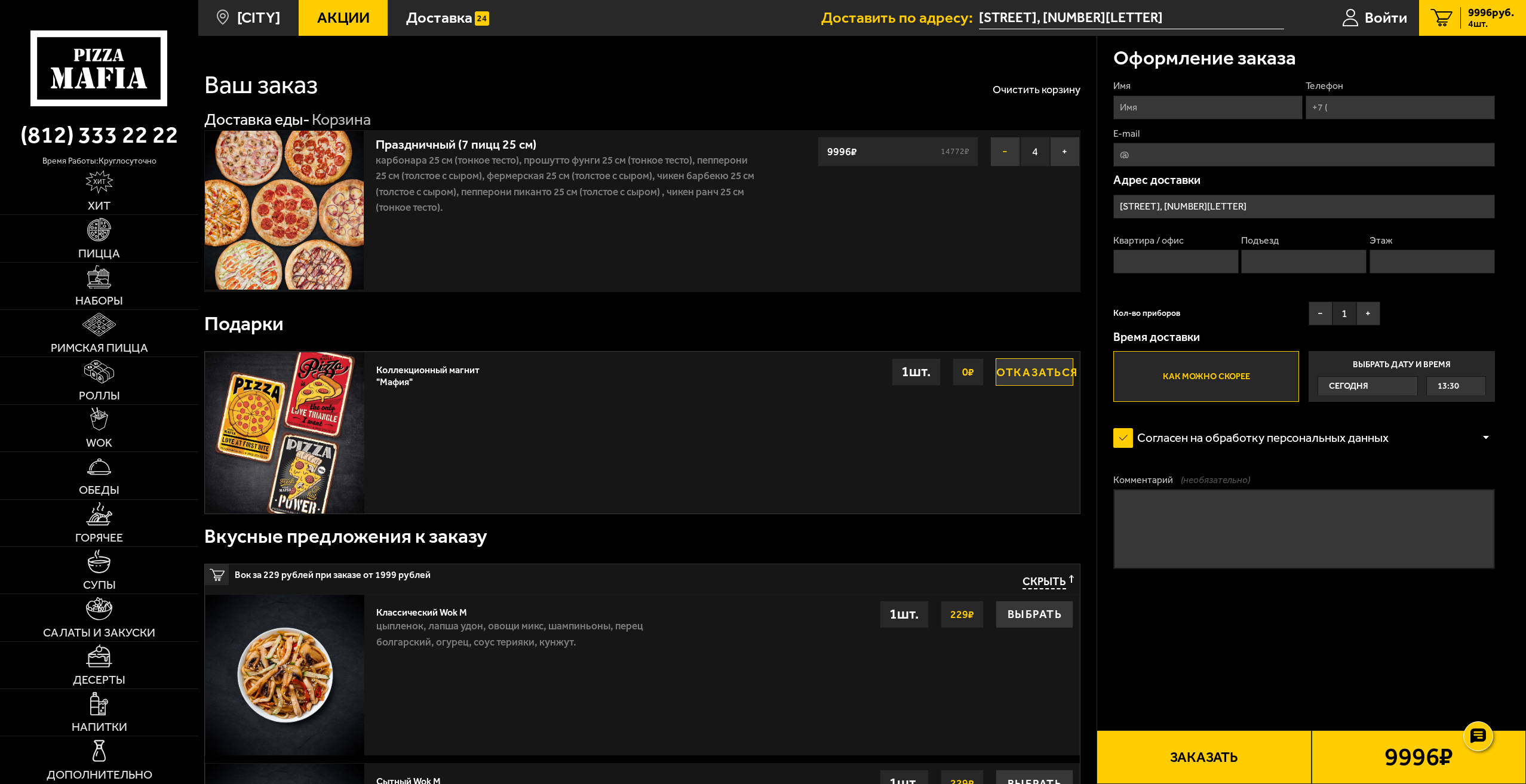 click on "−" at bounding box center (1005, 152) 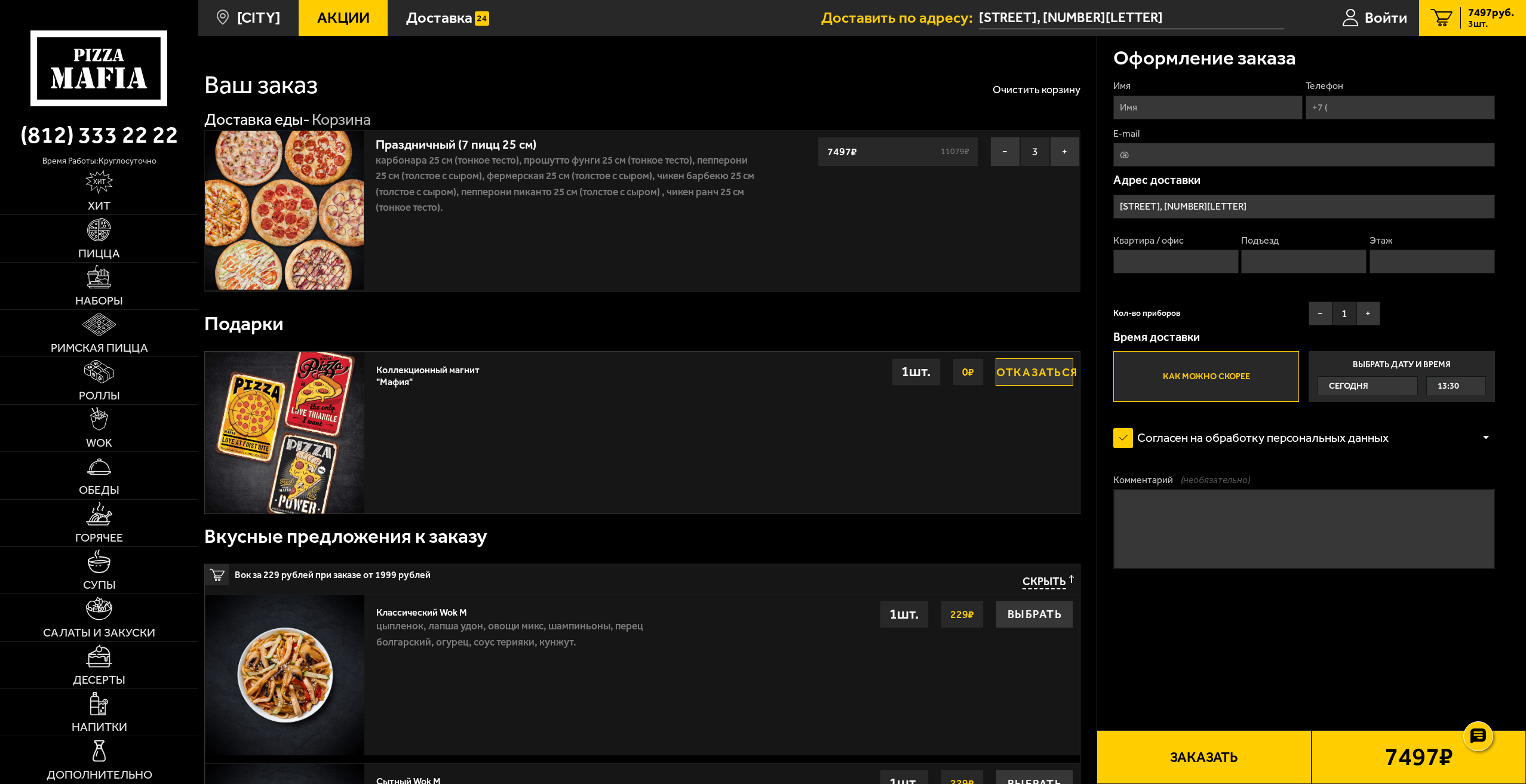 type 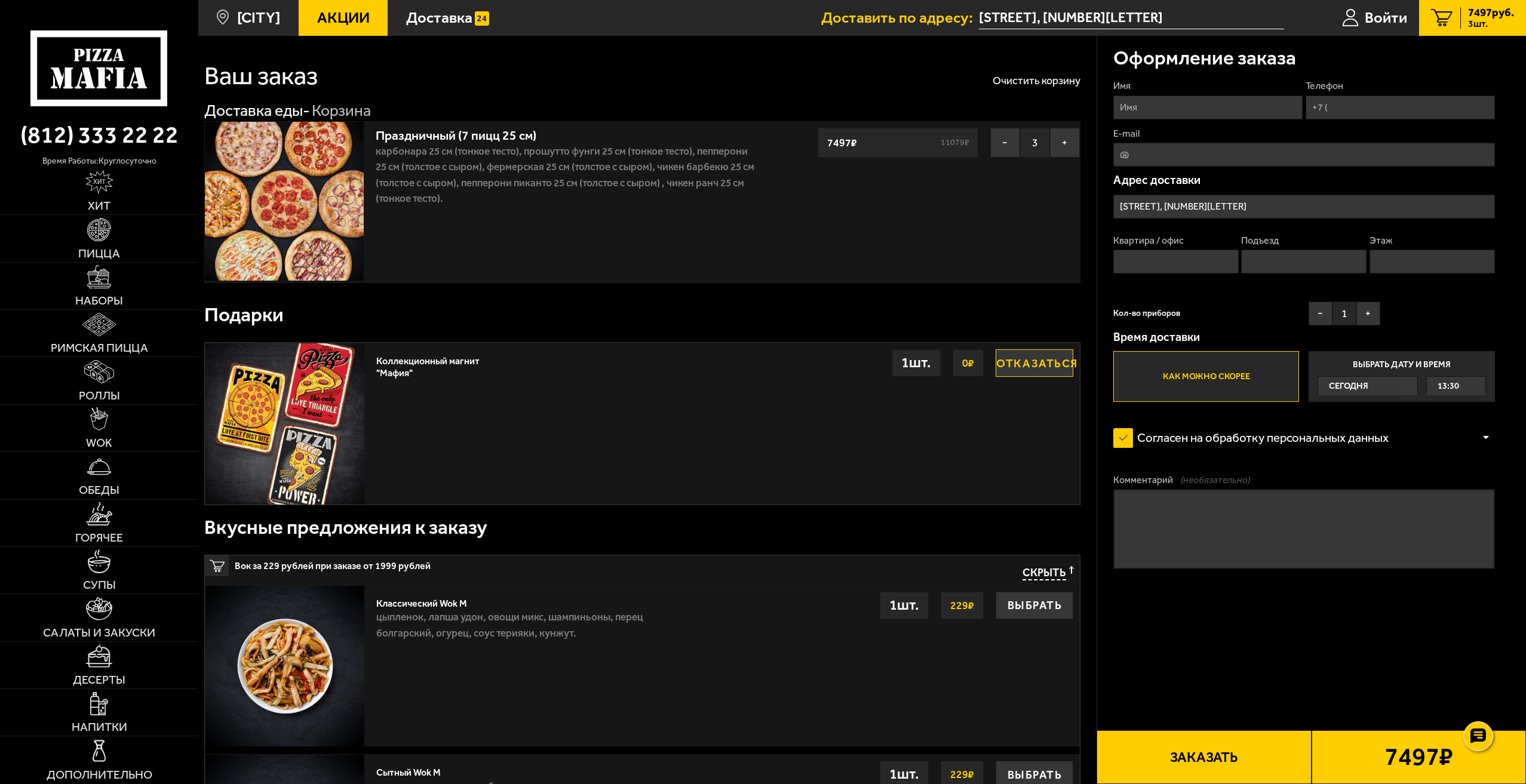 scroll, scrollTop: 0, scrollLeft: 0, axis: both 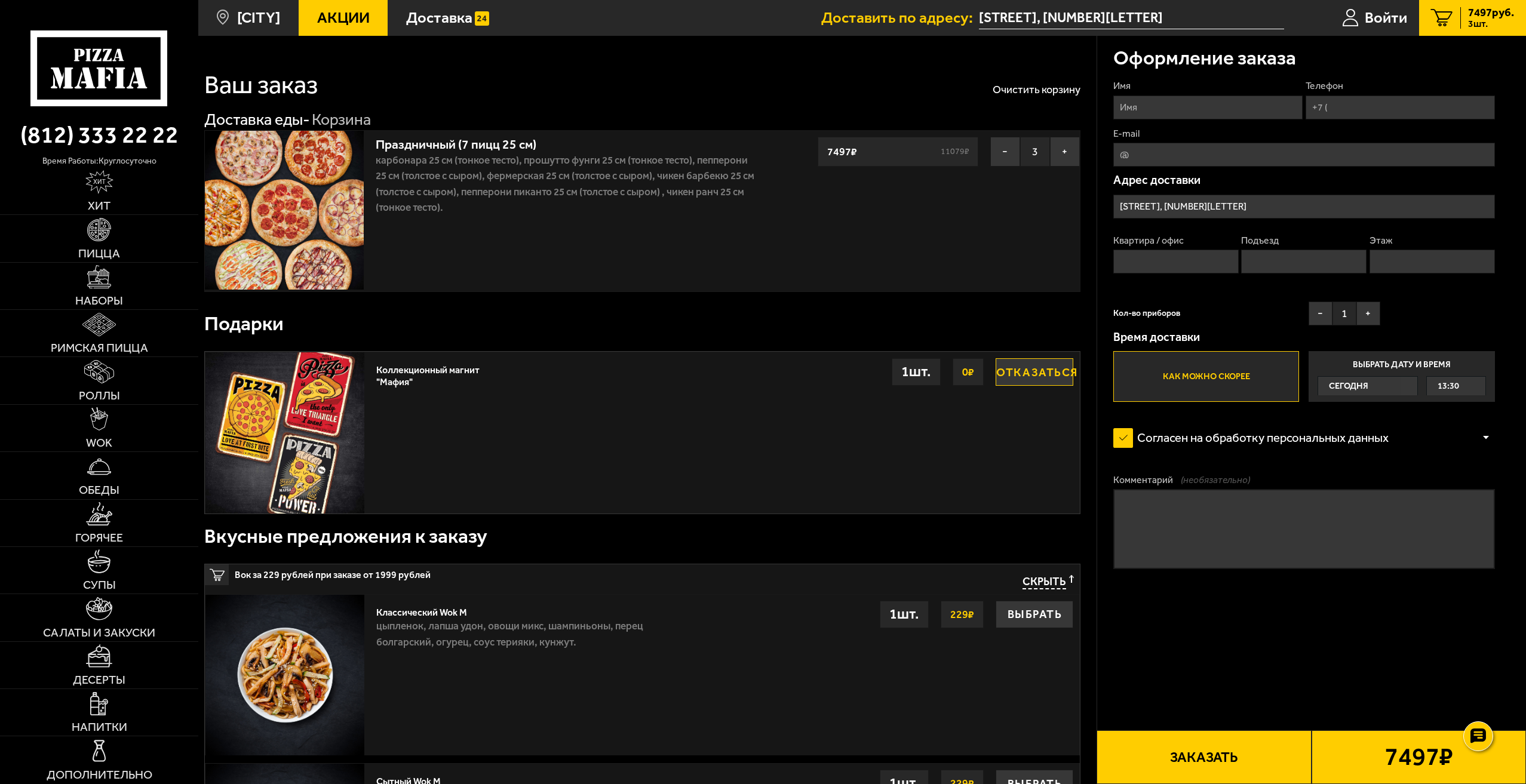 click on "Имя" at bounding box center (1208, 107) 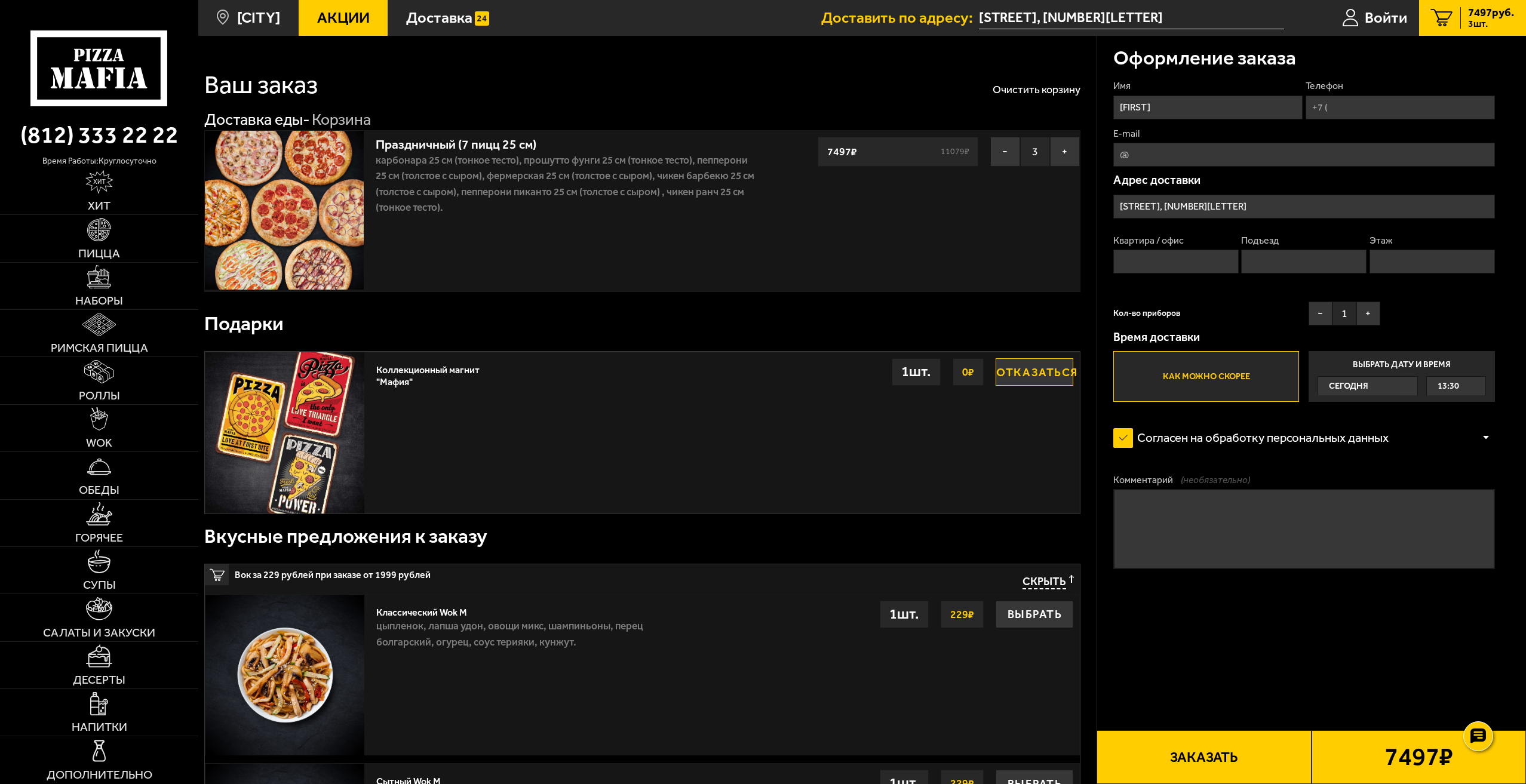 click on "Телефон" at bounding box center (1400, 107) 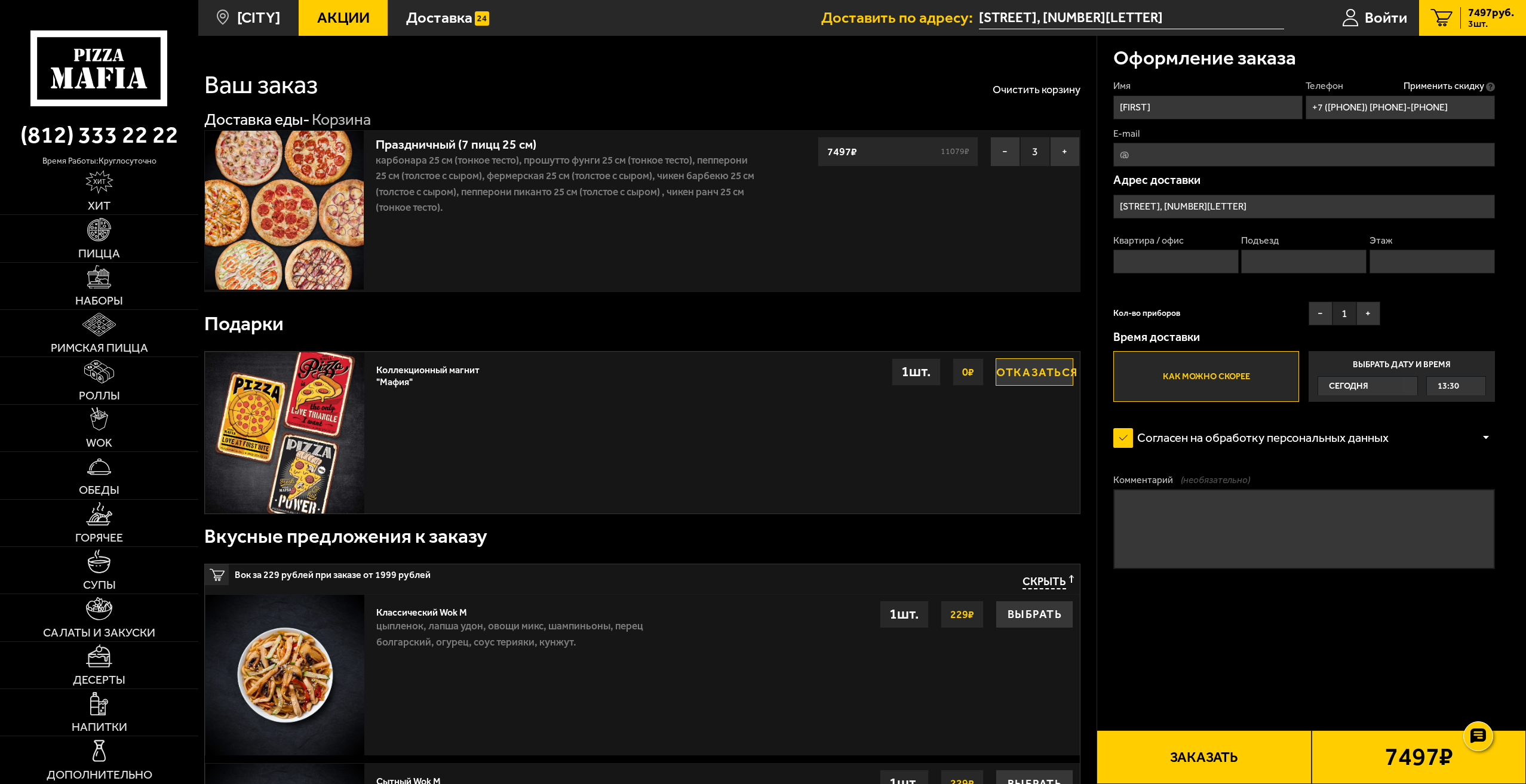 click on "E-mail" at bounding box center [1304, 155] 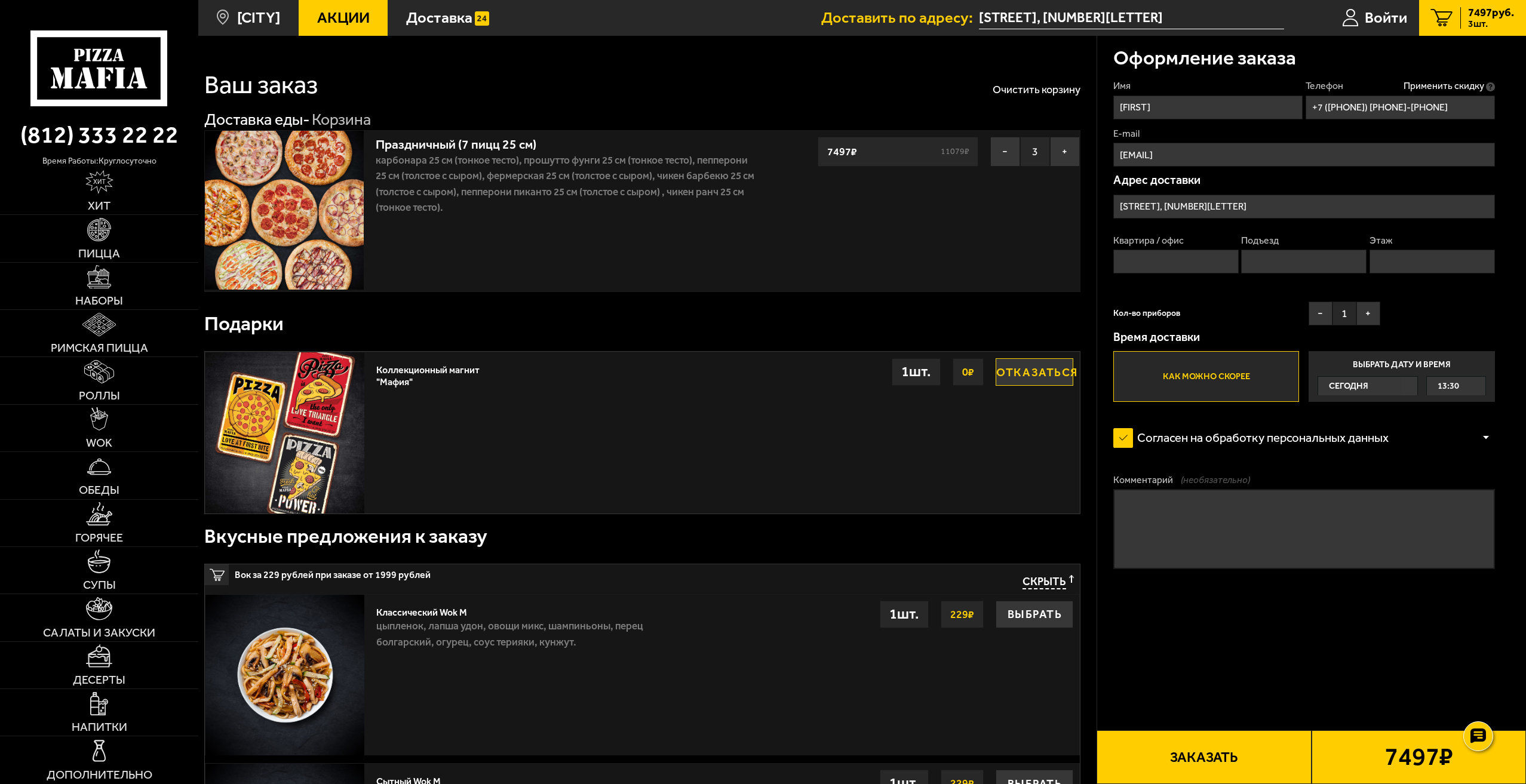 click on "13:30" at bounding box center (1456, 386) 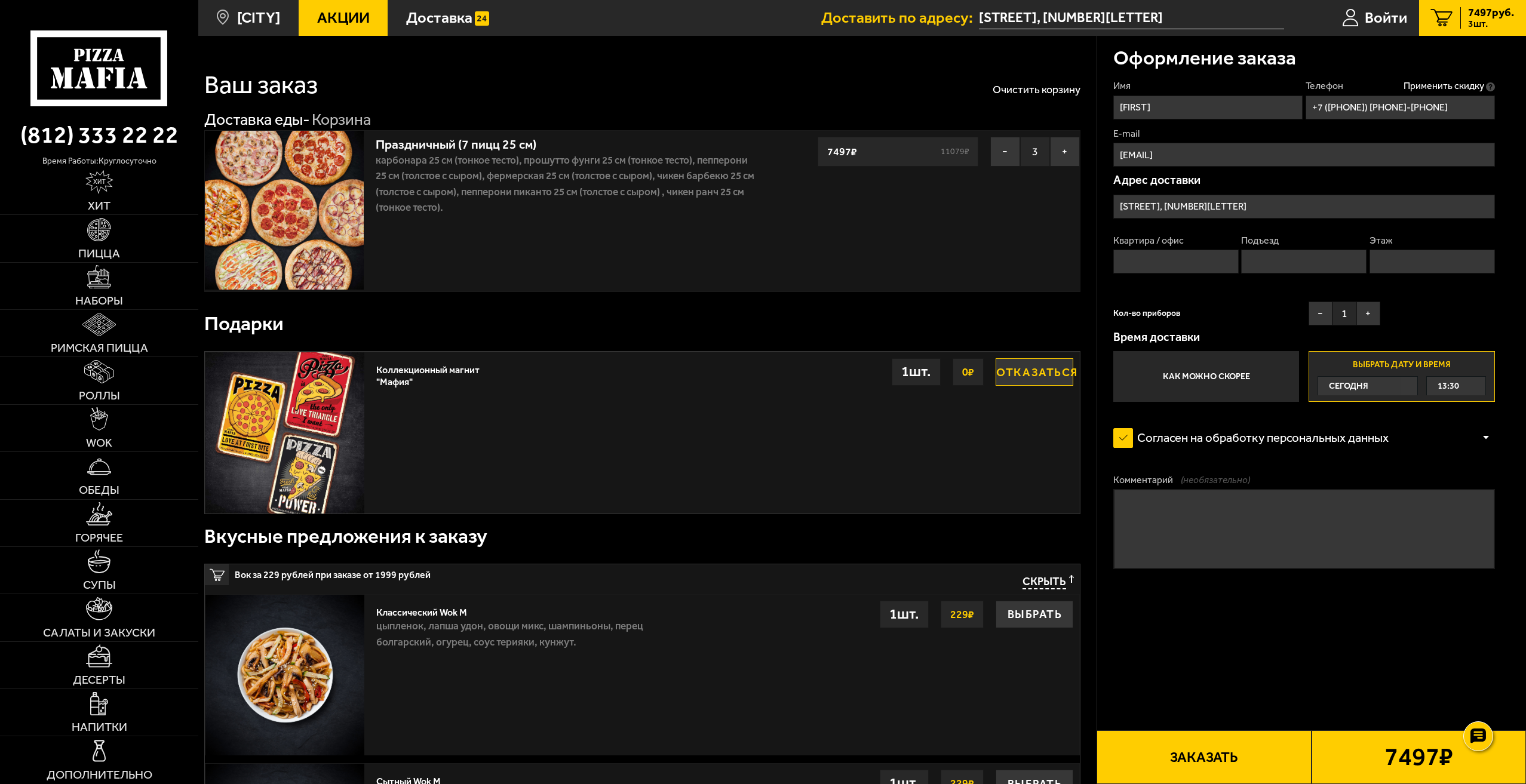 click on "13:30" at bounding box center [1456, 386] 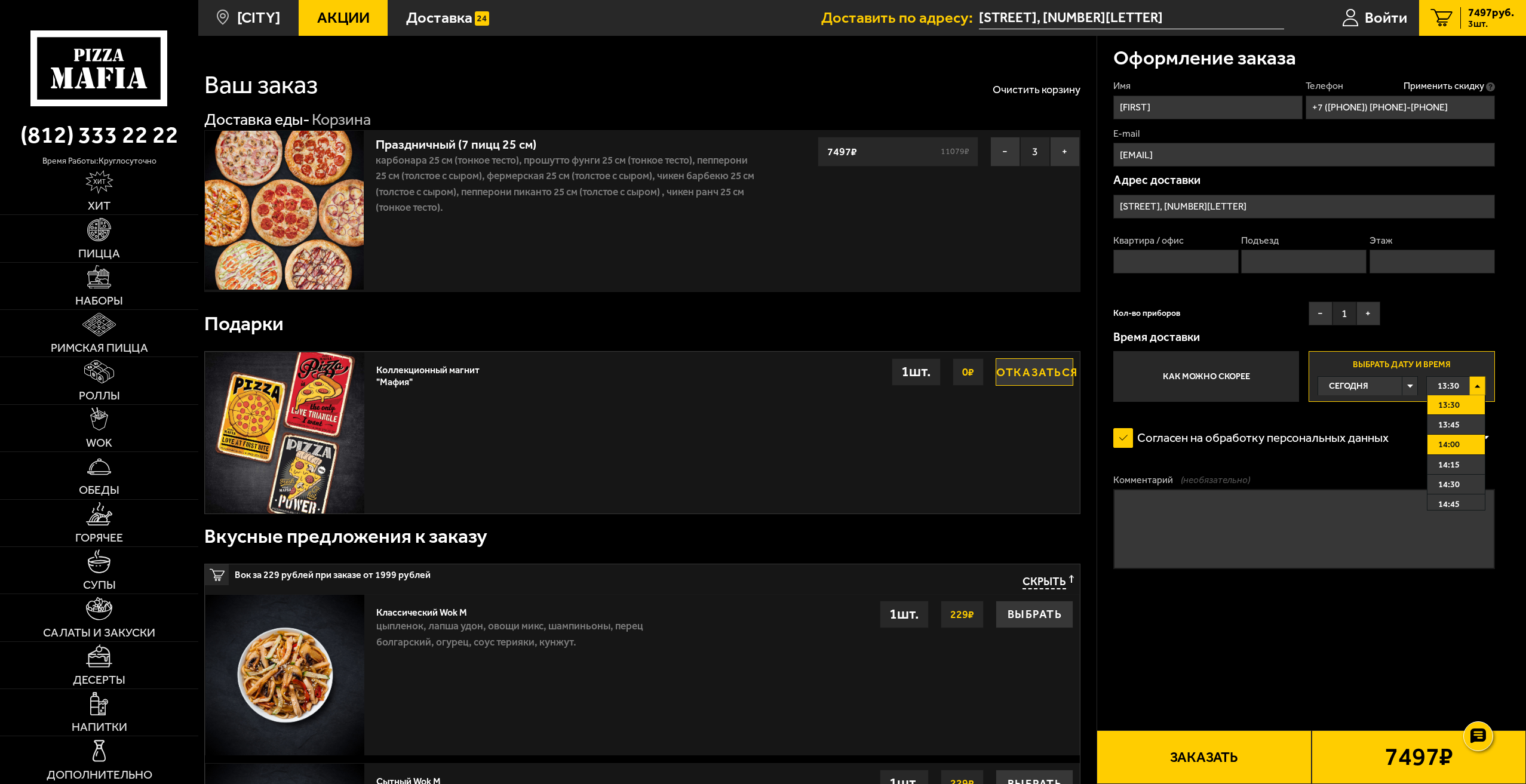 click on "14:00" at bounding box center [1449, 444] 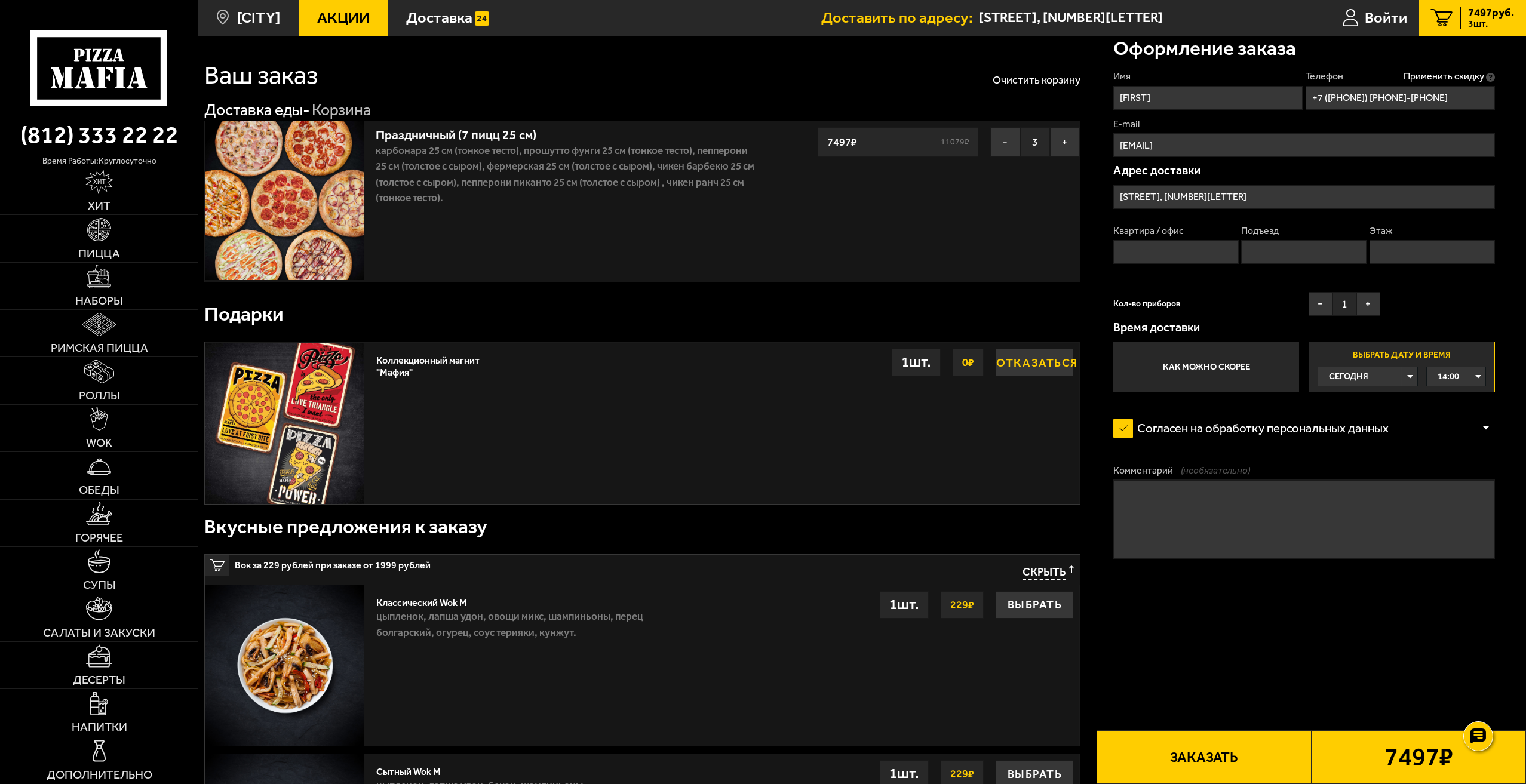scroll, scrollTop: 119, scrollLeft: 0, axis: vertical 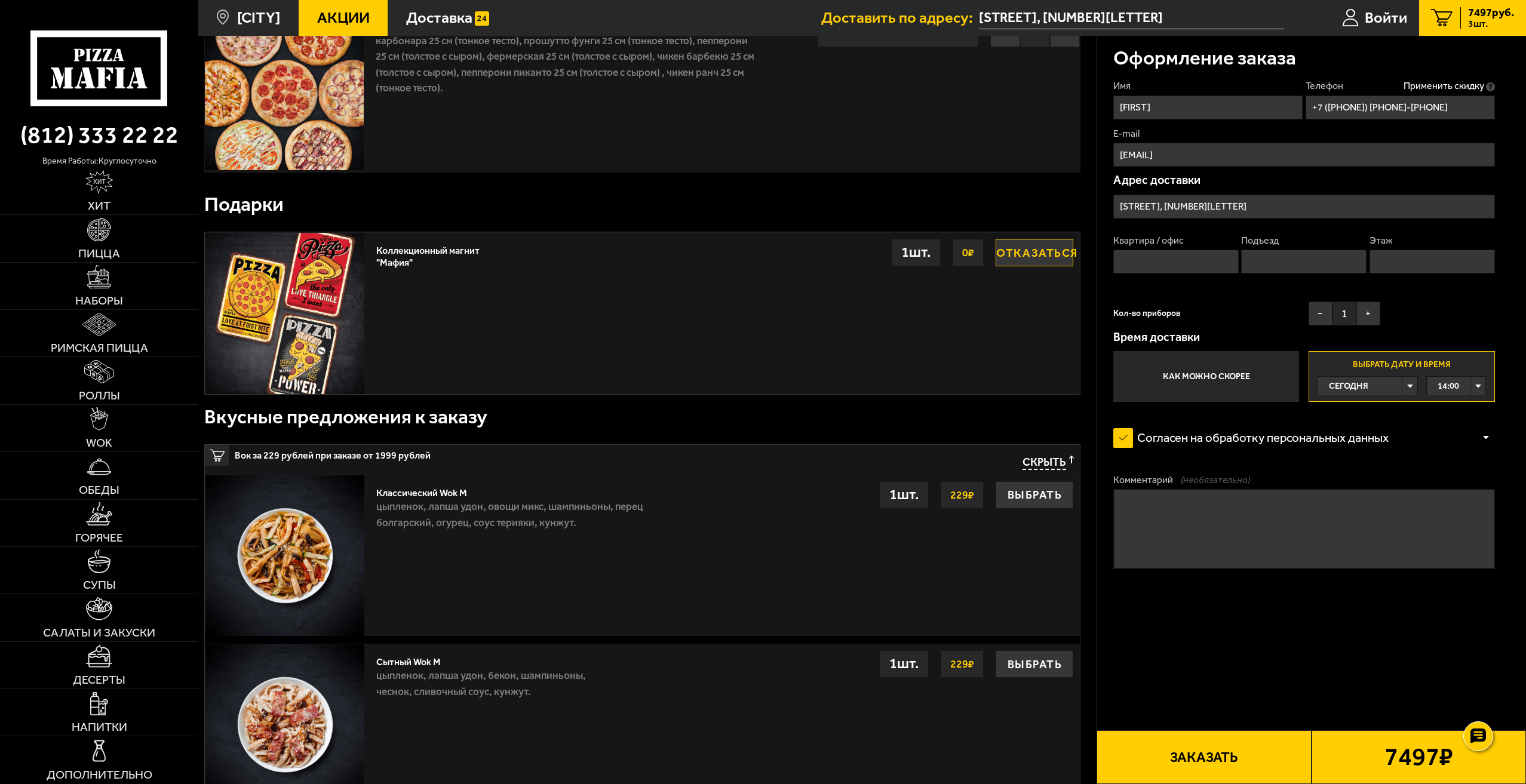 click on "Заказать" at bounding box center [1203, 757] 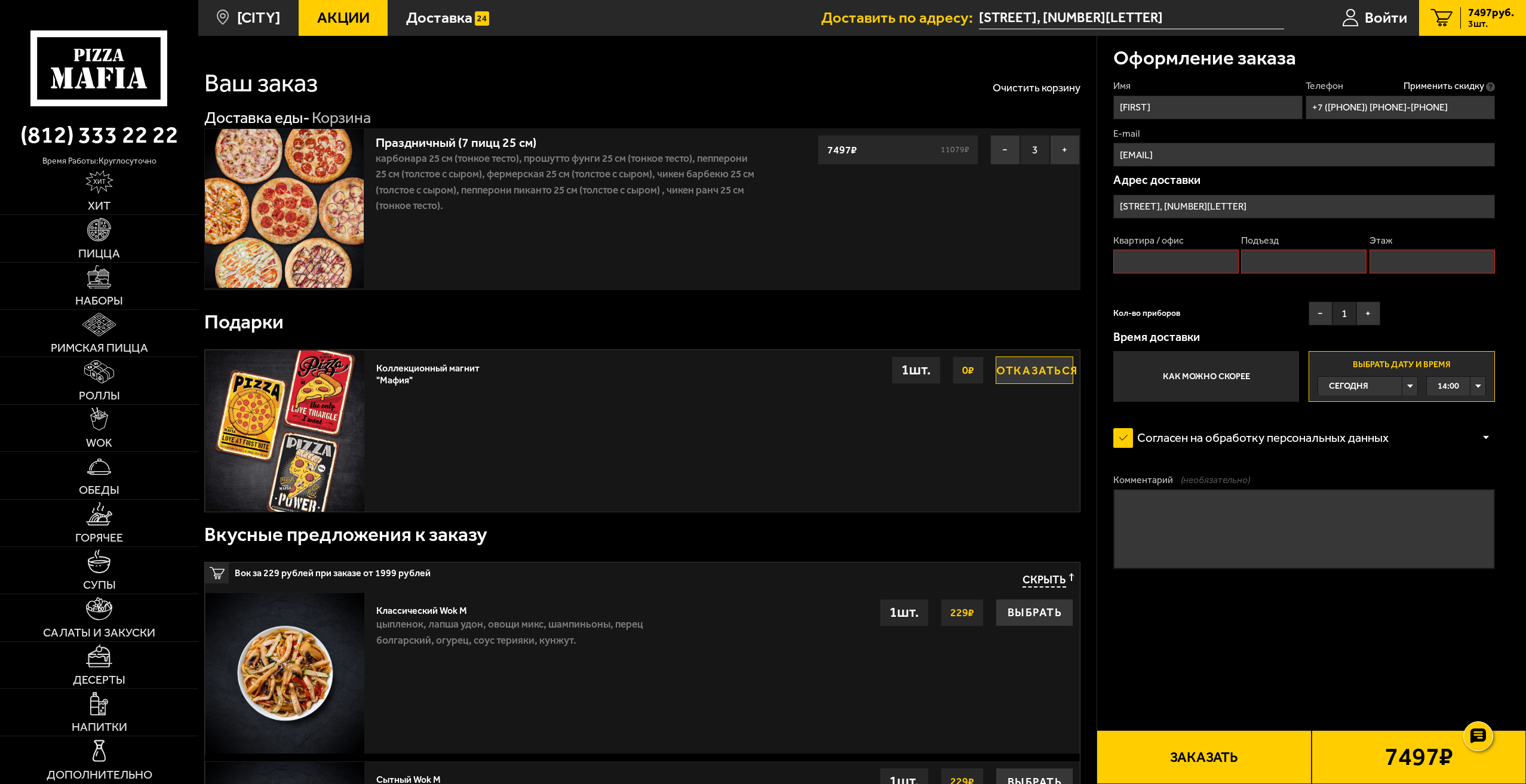 scroll, scrollTop: 0, scrollLeft: 0, axis: both 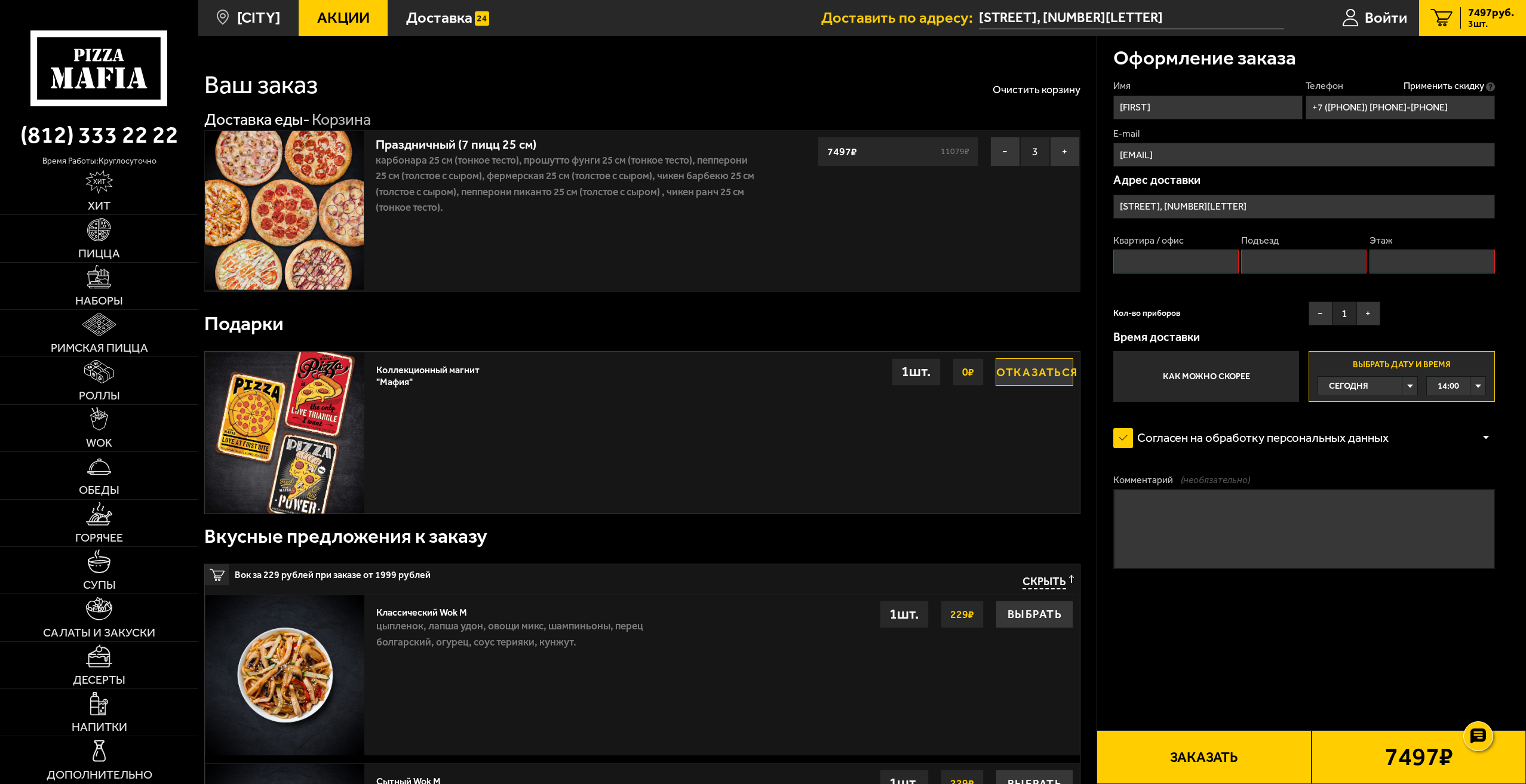 click on "Квартира / офис" at bounding box center [1176, 262] 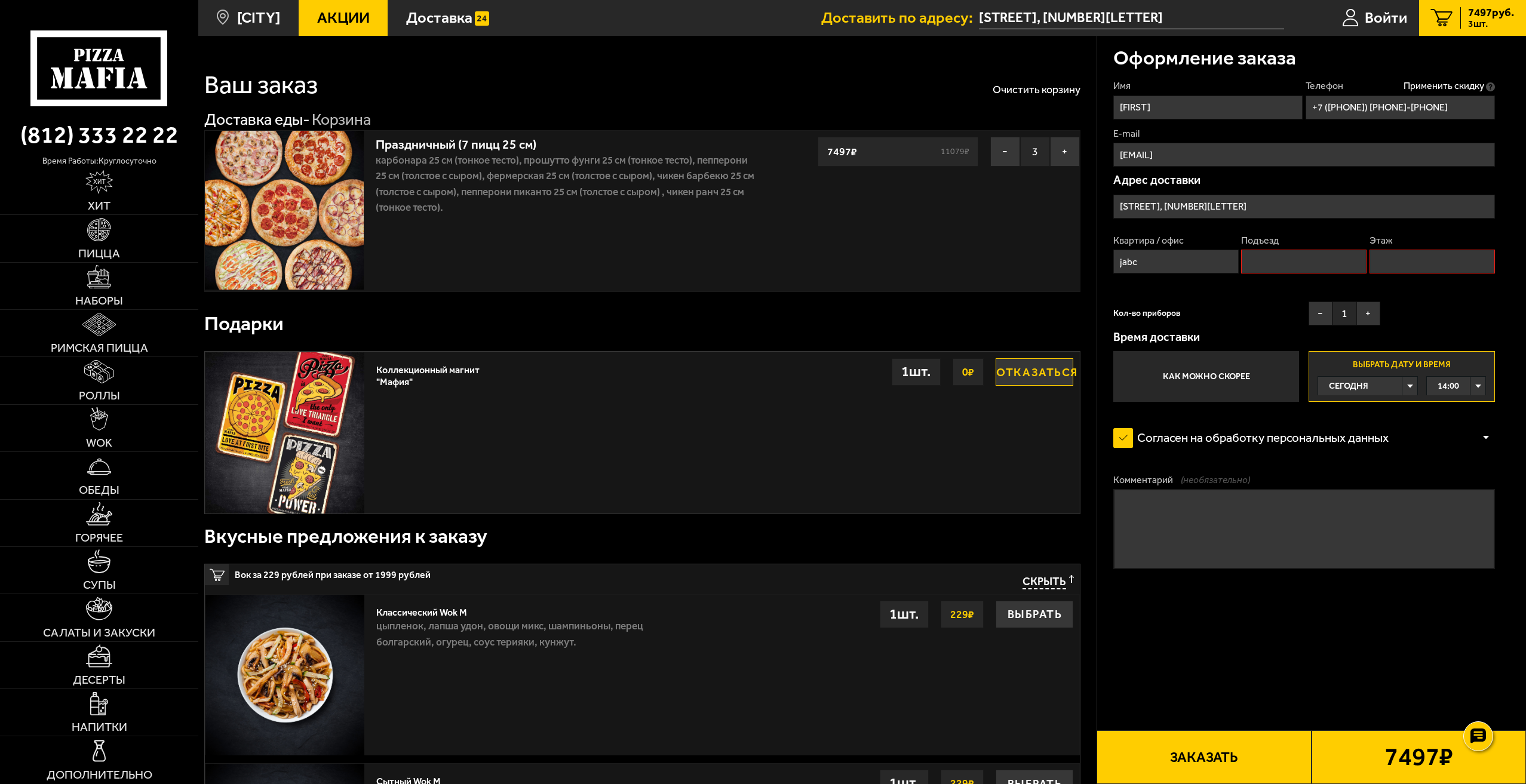 drag, startPoint x: 1189, startPoint y: 268, endPoint x: 1086, endPoint y: 263, distance: 103.12129 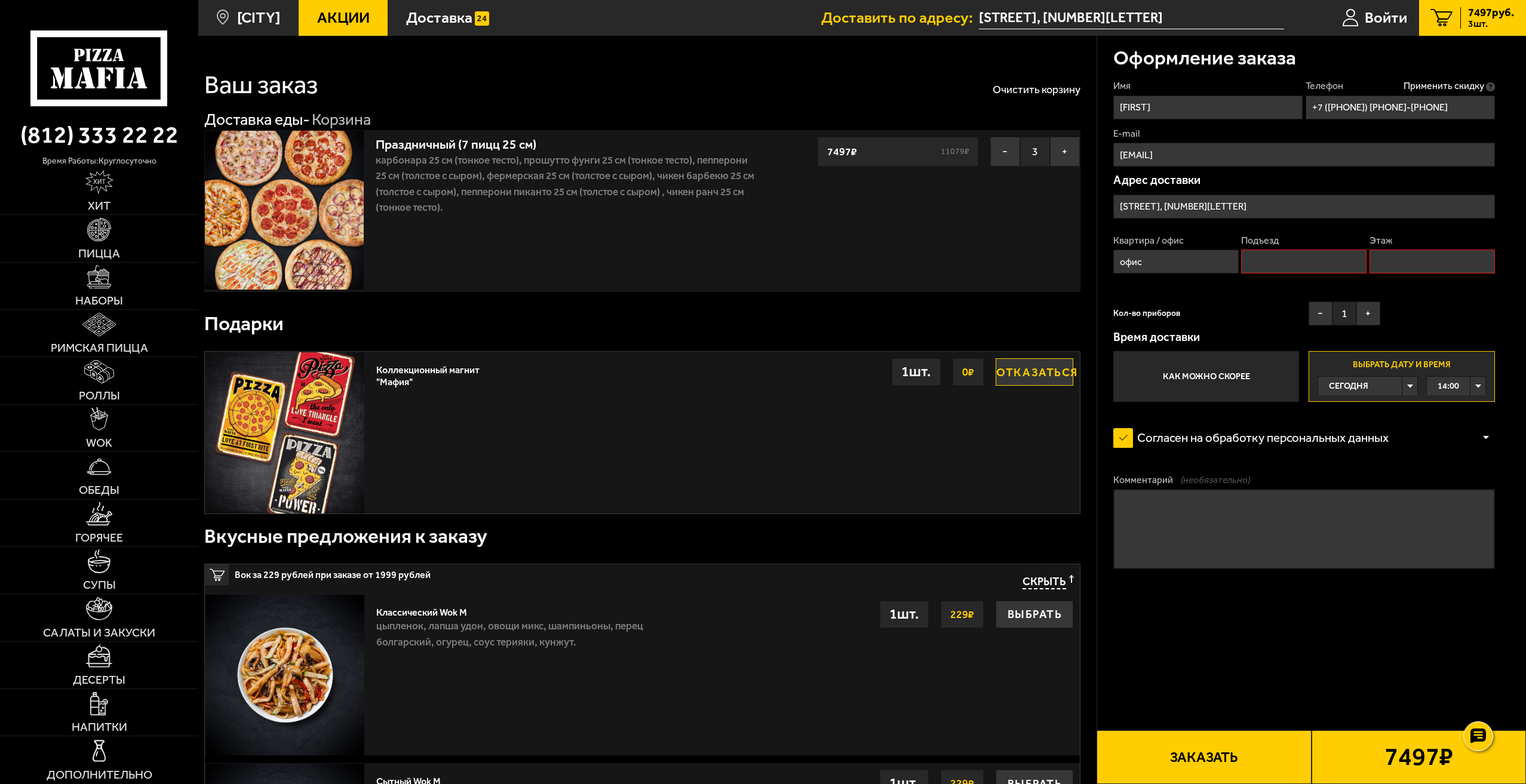 type on "офис" 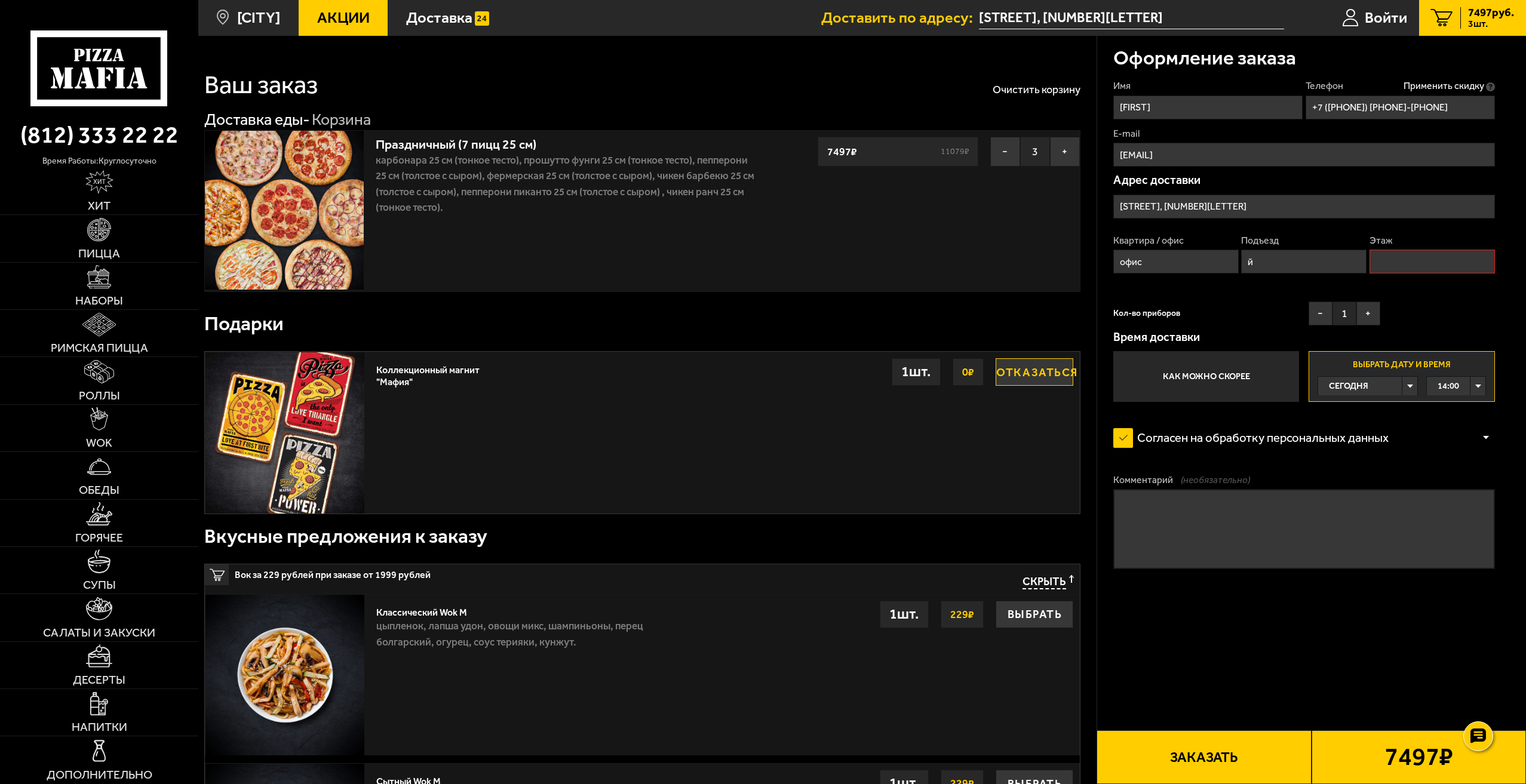 type on "й" 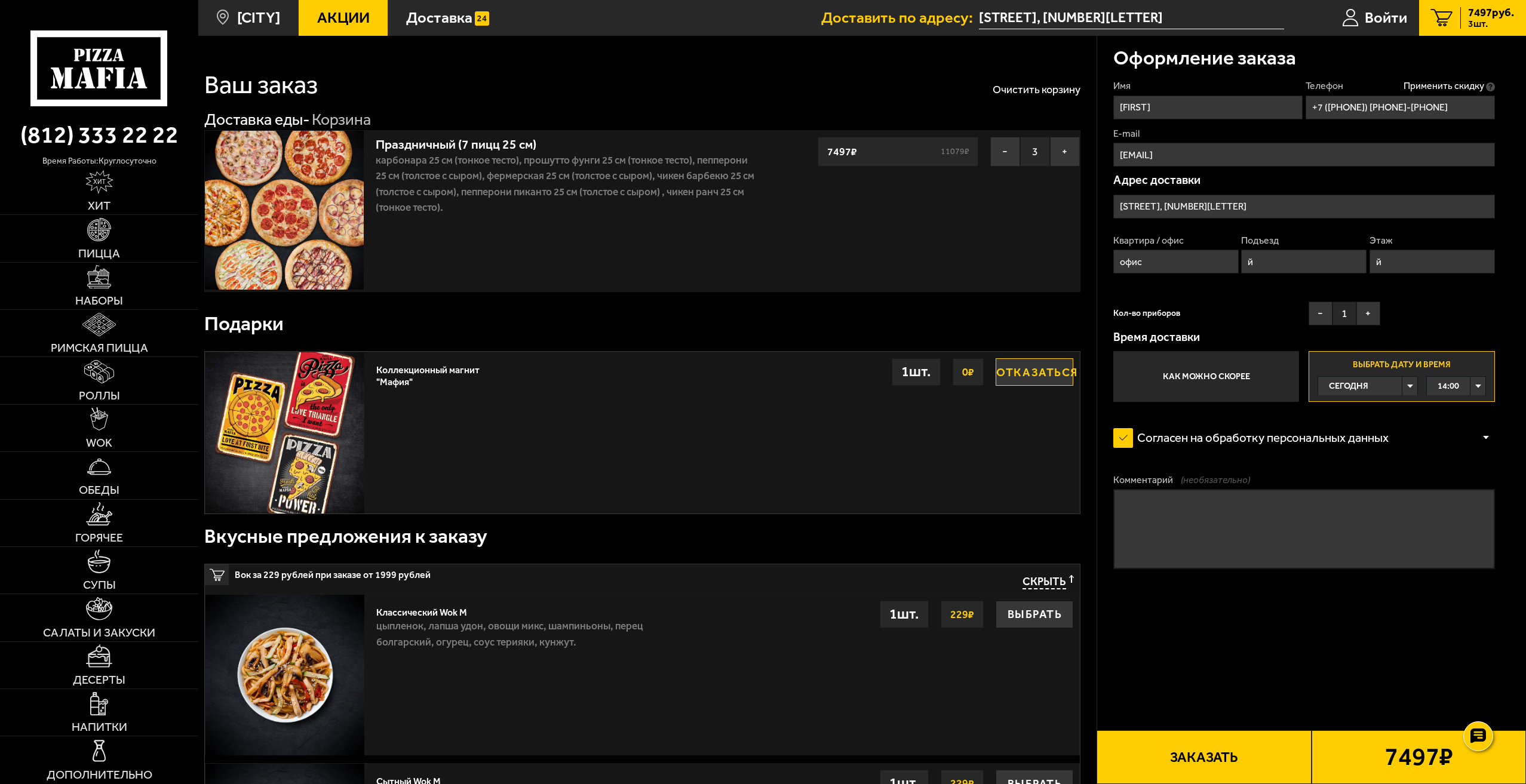 type on "й" 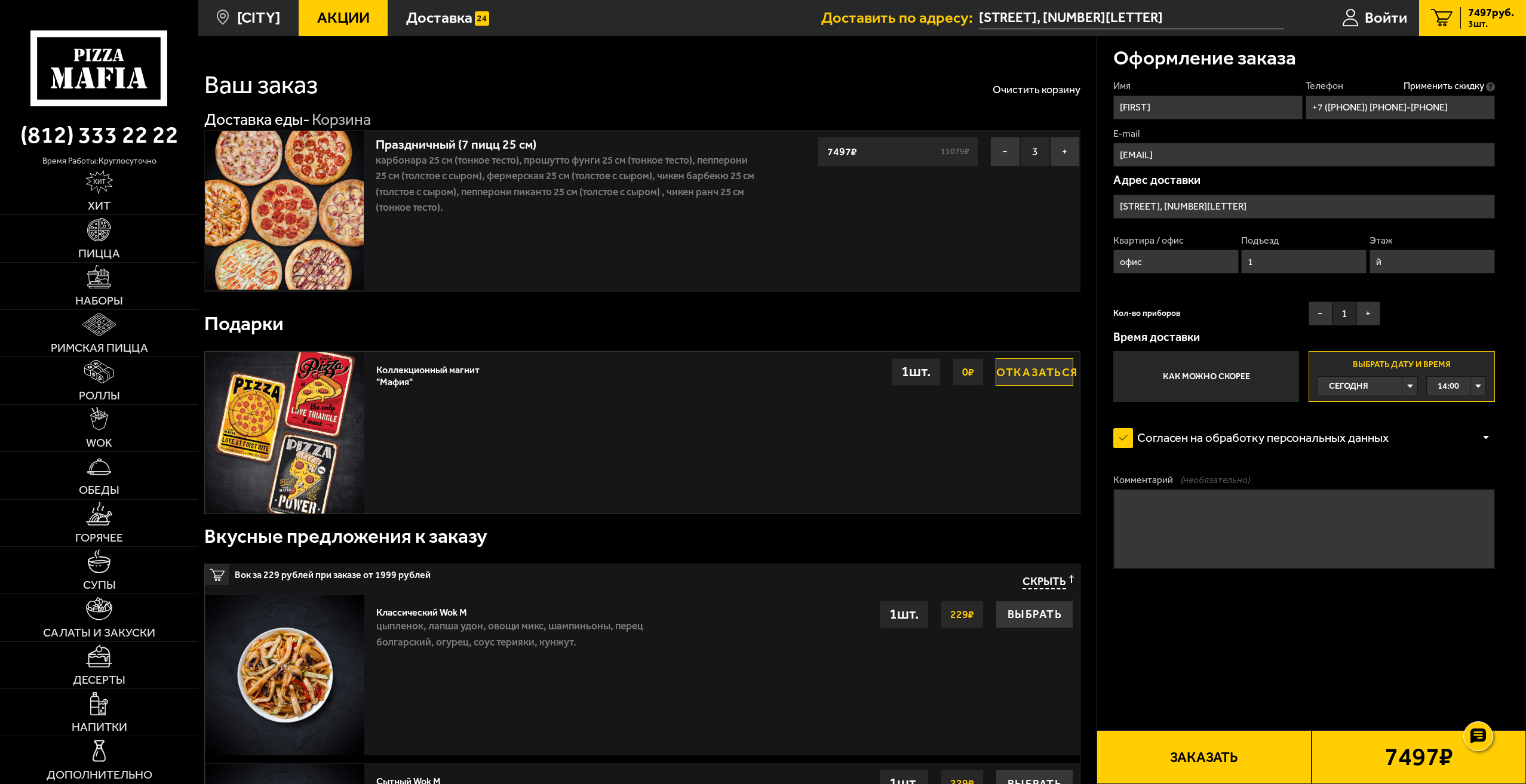 type on "1" 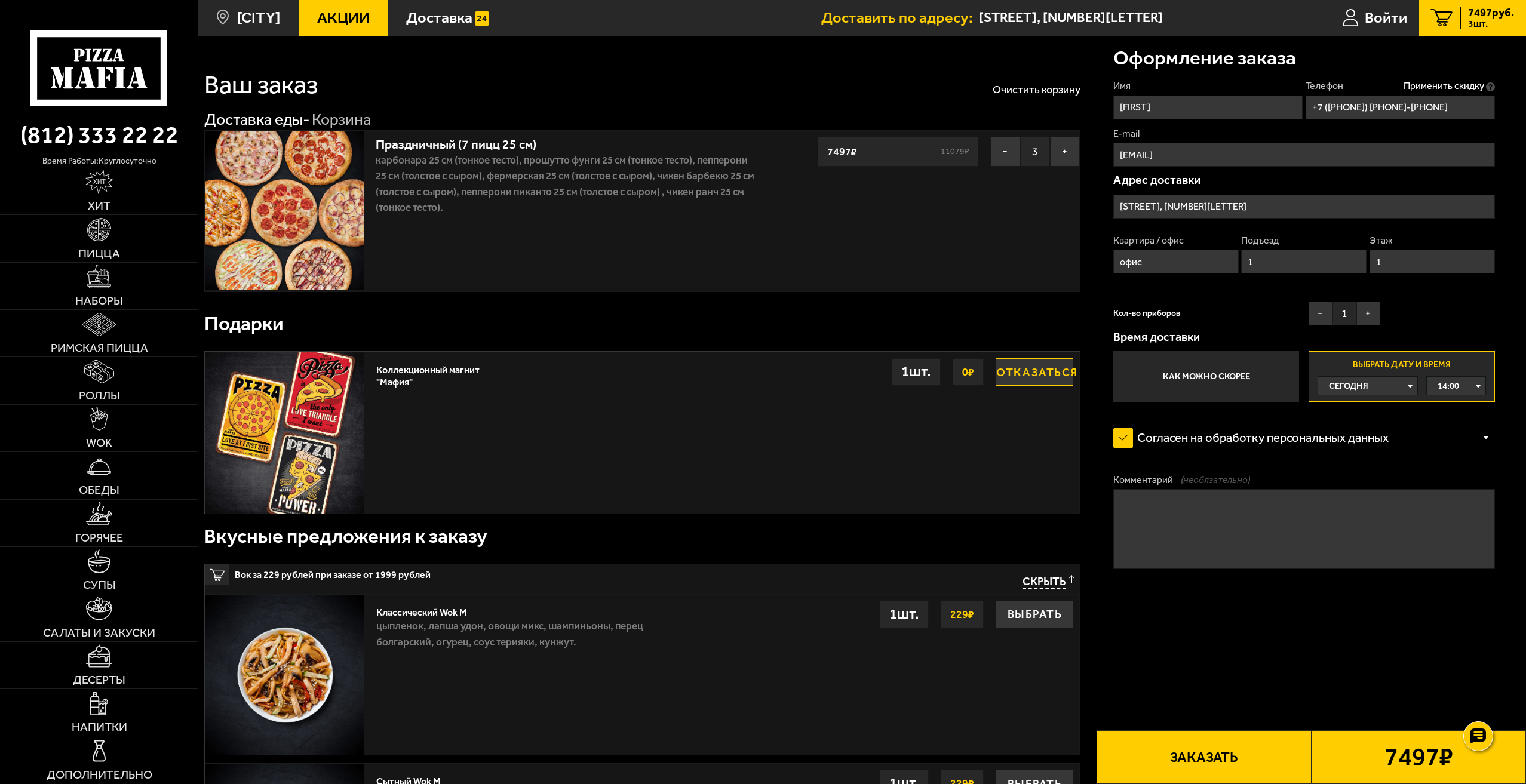 type on "1" 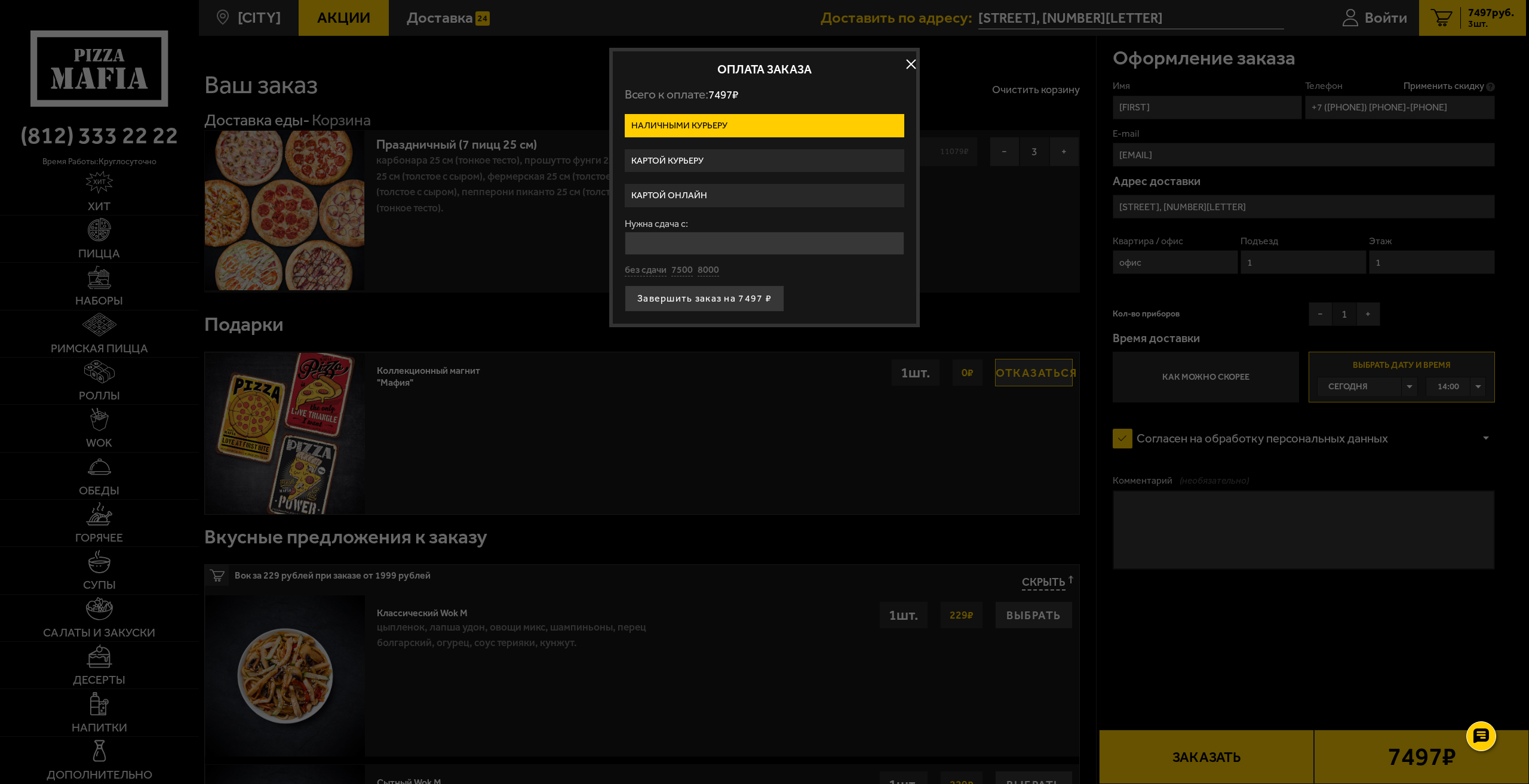 click on "Картой курьеру" at bounding box center [764, 161] 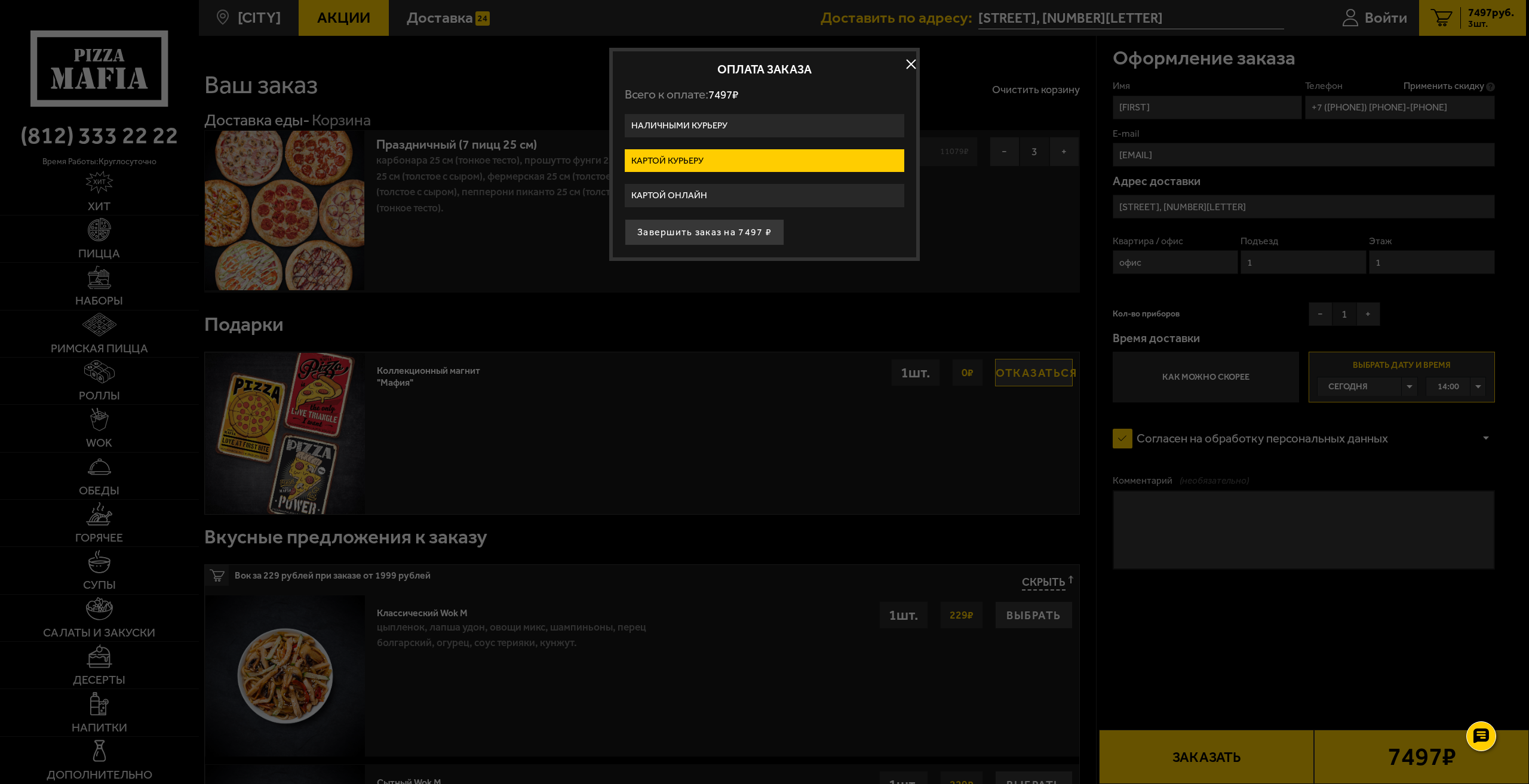 click on "Картой онлайн" at bounding box center (764, 195) 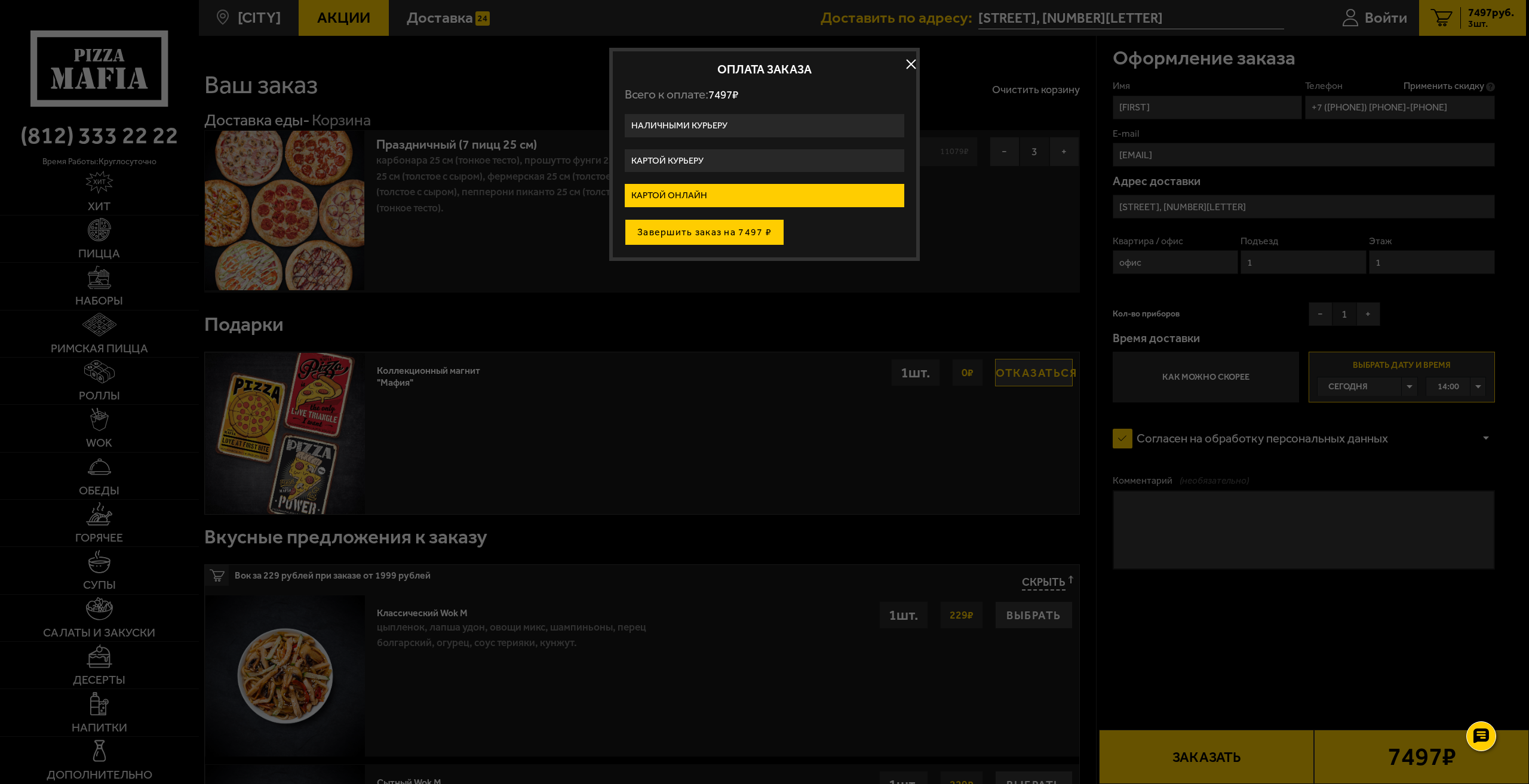click on "Завершить заказ на [PRICE] ₽" at bounding box center (704, 232) 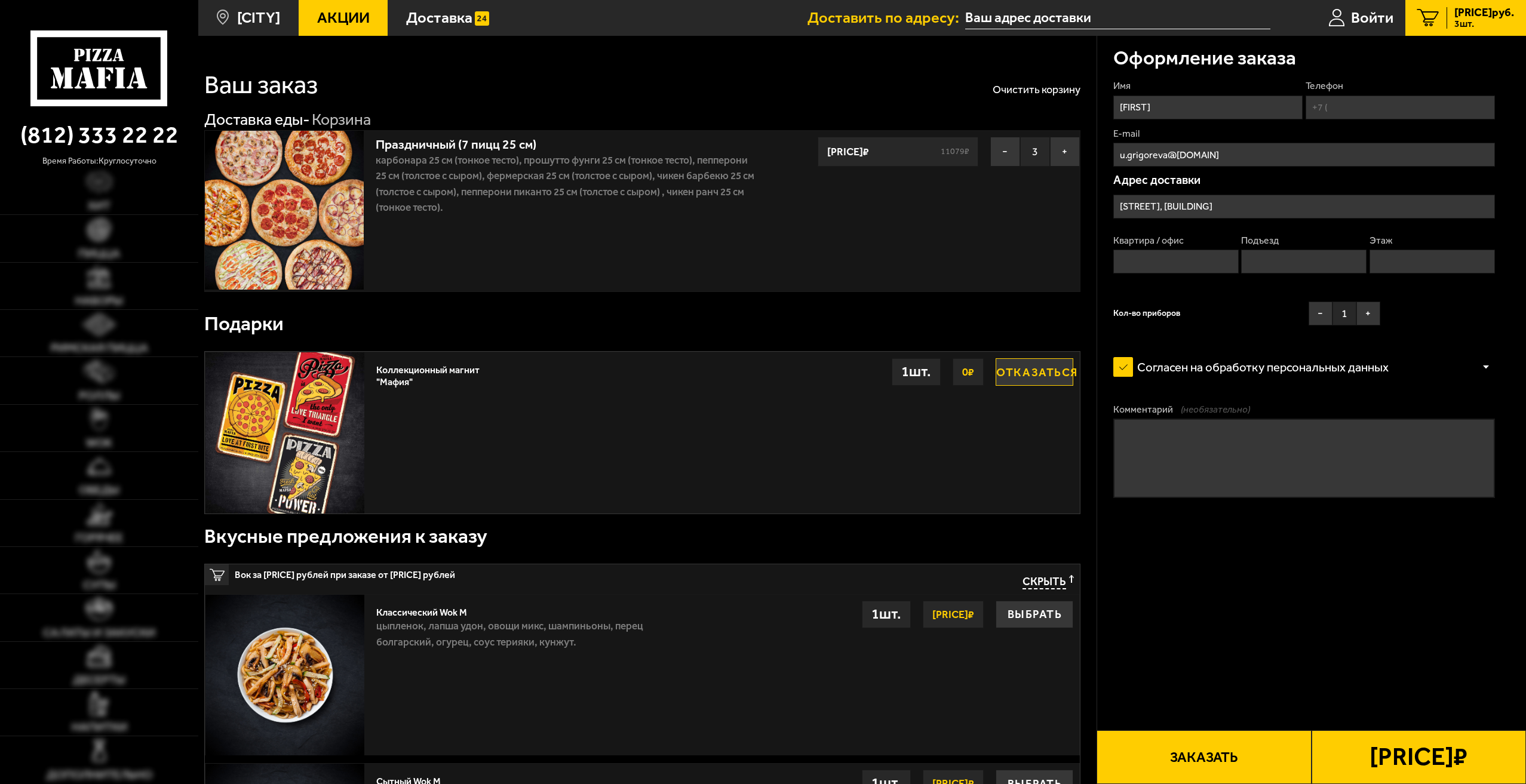 scroll, scrollTop: 0, scrollLeft: 0, axis: both 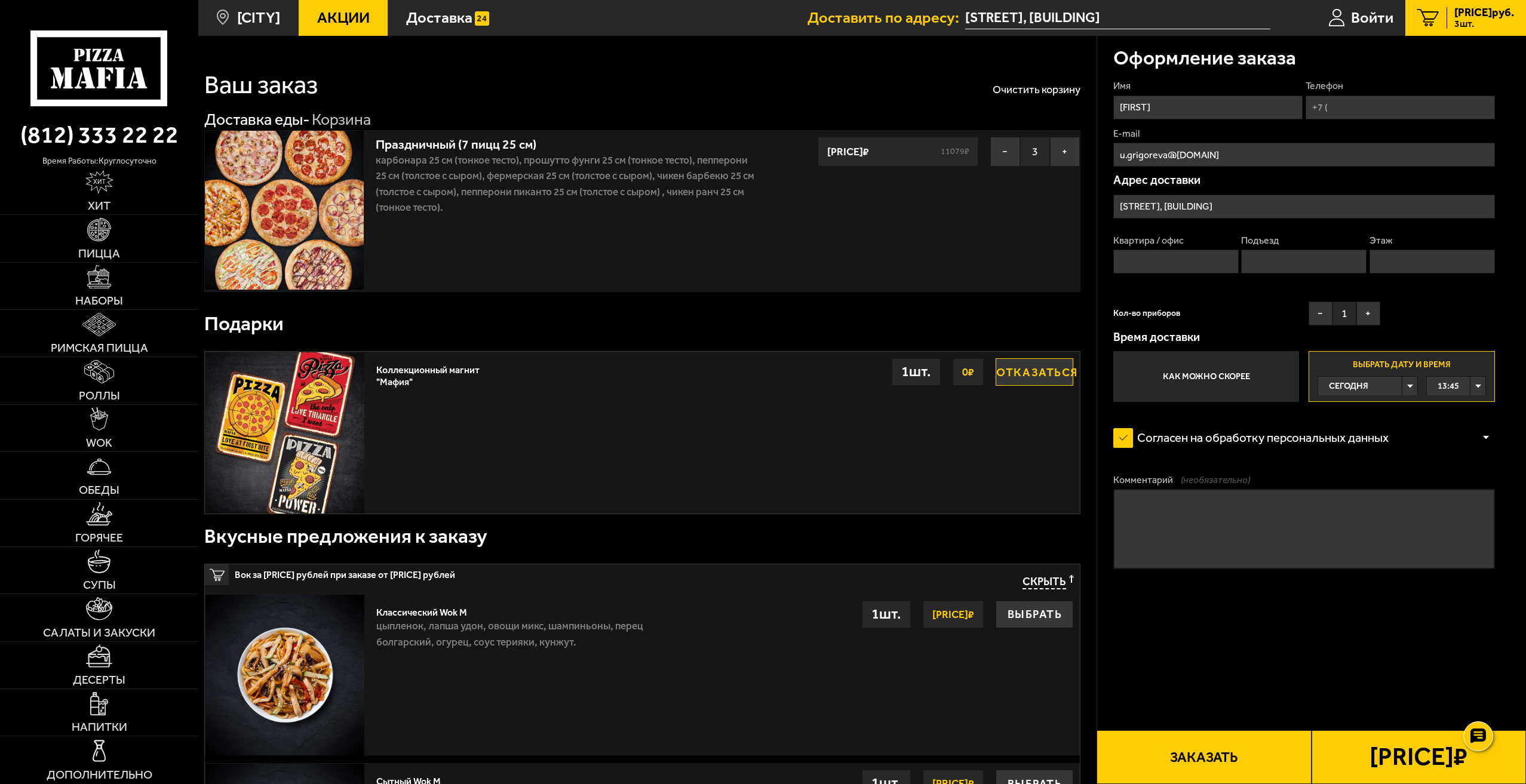drag, startPoint x: 1236, startPoint y: 204, endPoint x: 1110, endPoint y: 213, distance: 126.321 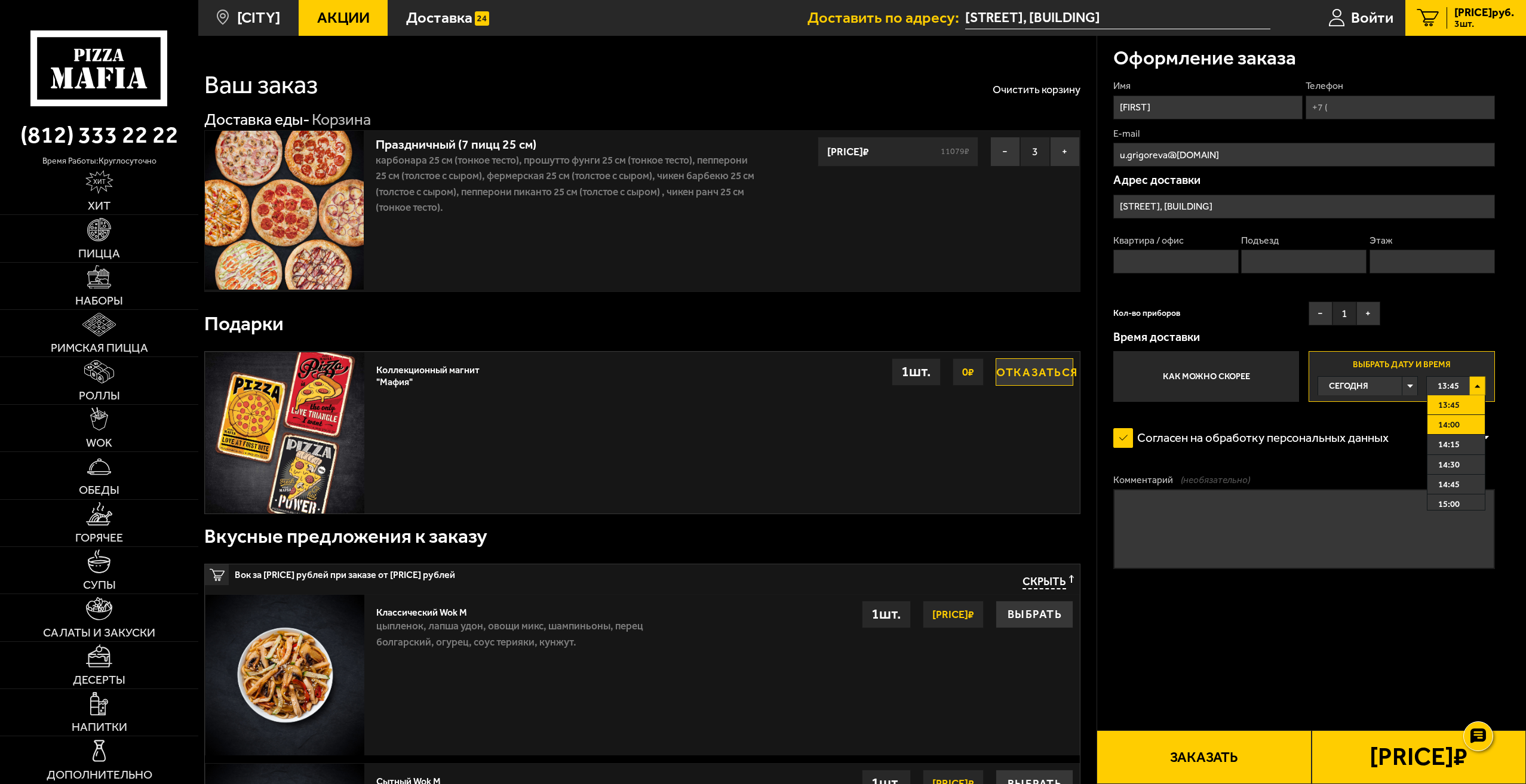 drag, startPoint x: 1473, startPoint y: 447, endPoint x: 1460, endPoint y: 422, distance: 28.17801 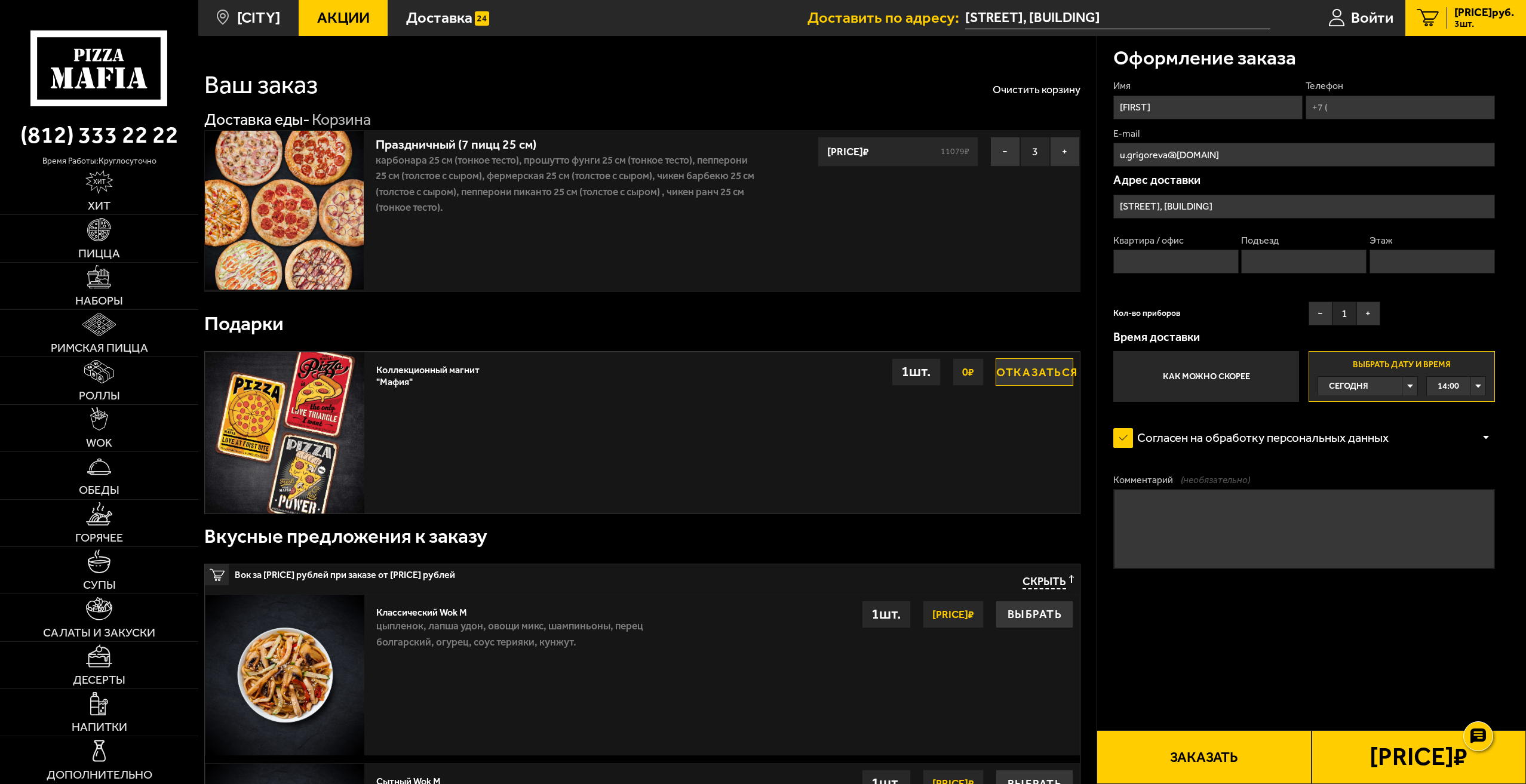 click on "Заказать" at bounding box center (1203, 757) 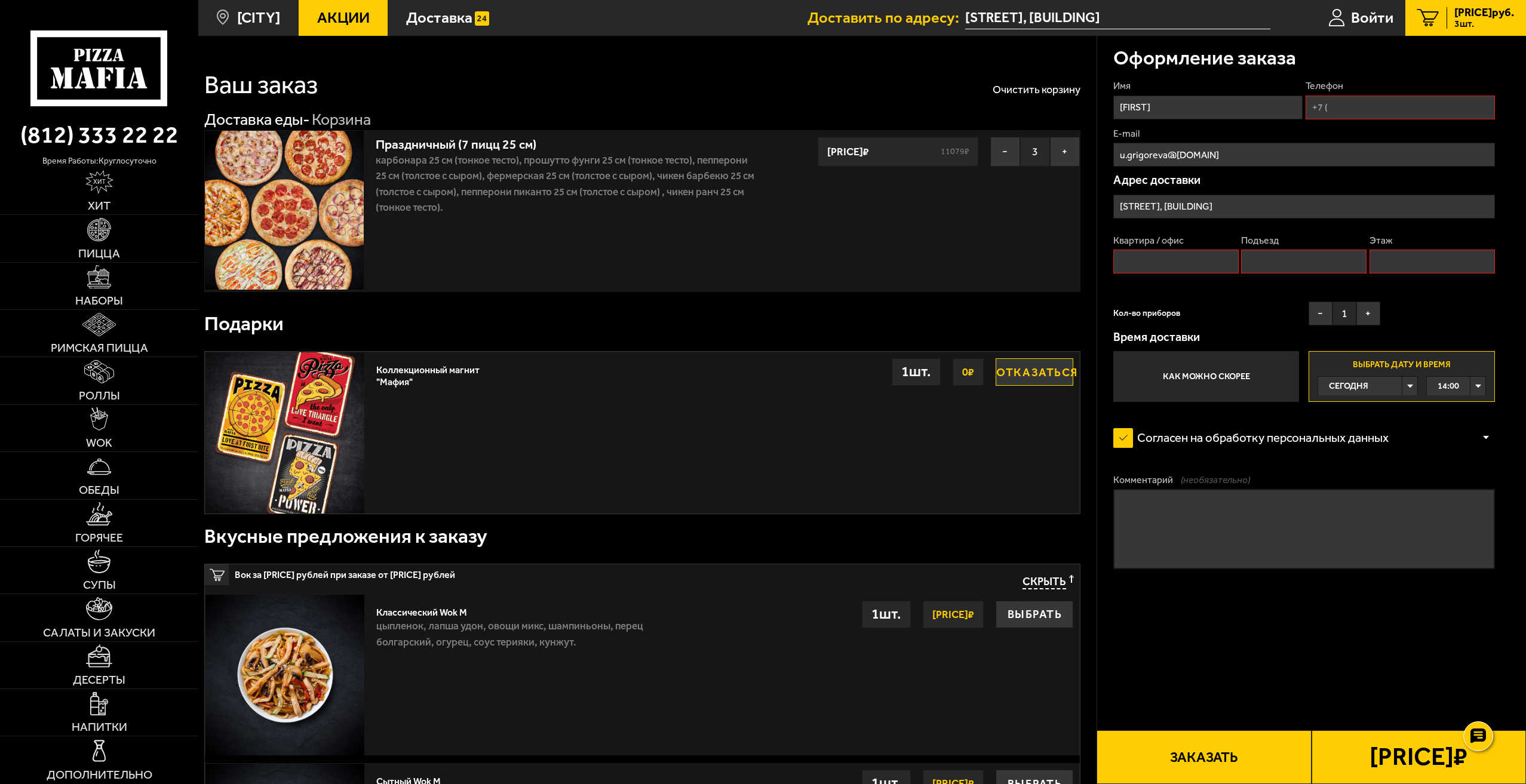 click on "Заказать" at bounding box center [1203, 757] 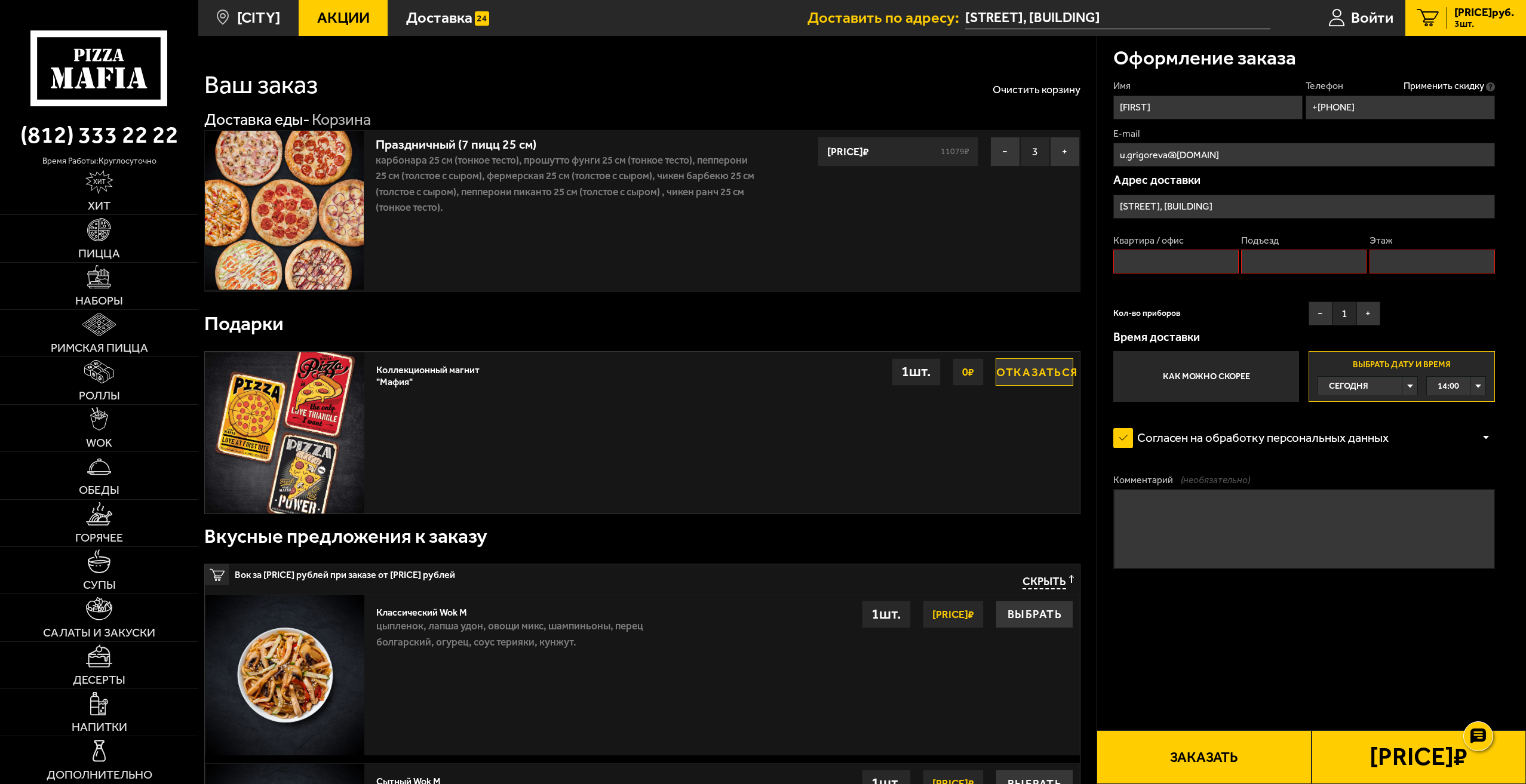 click on "Квартира / офис" at bounding box center (1176, 262) 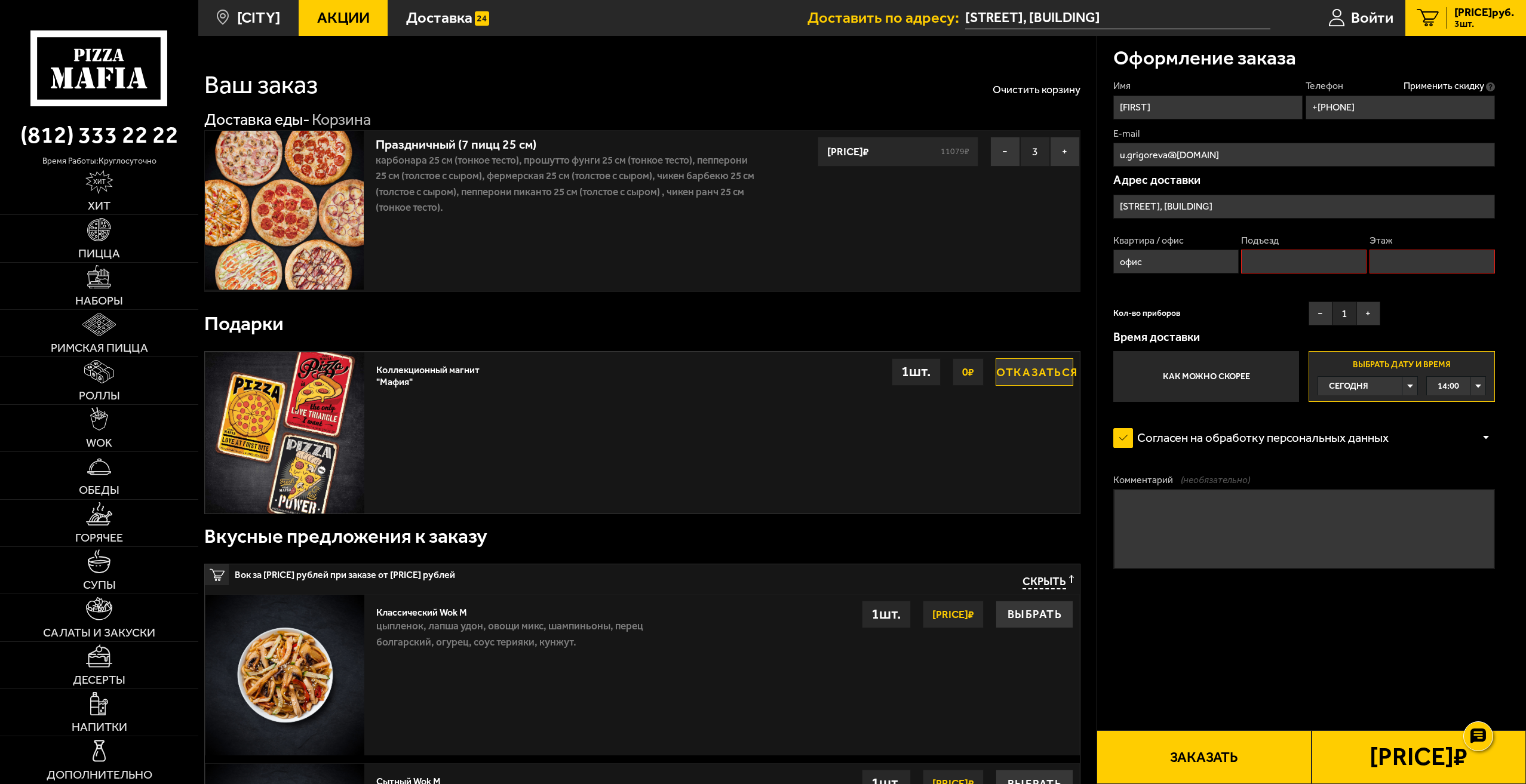 click on "Подъезд" at bounding box center (1304, 262) 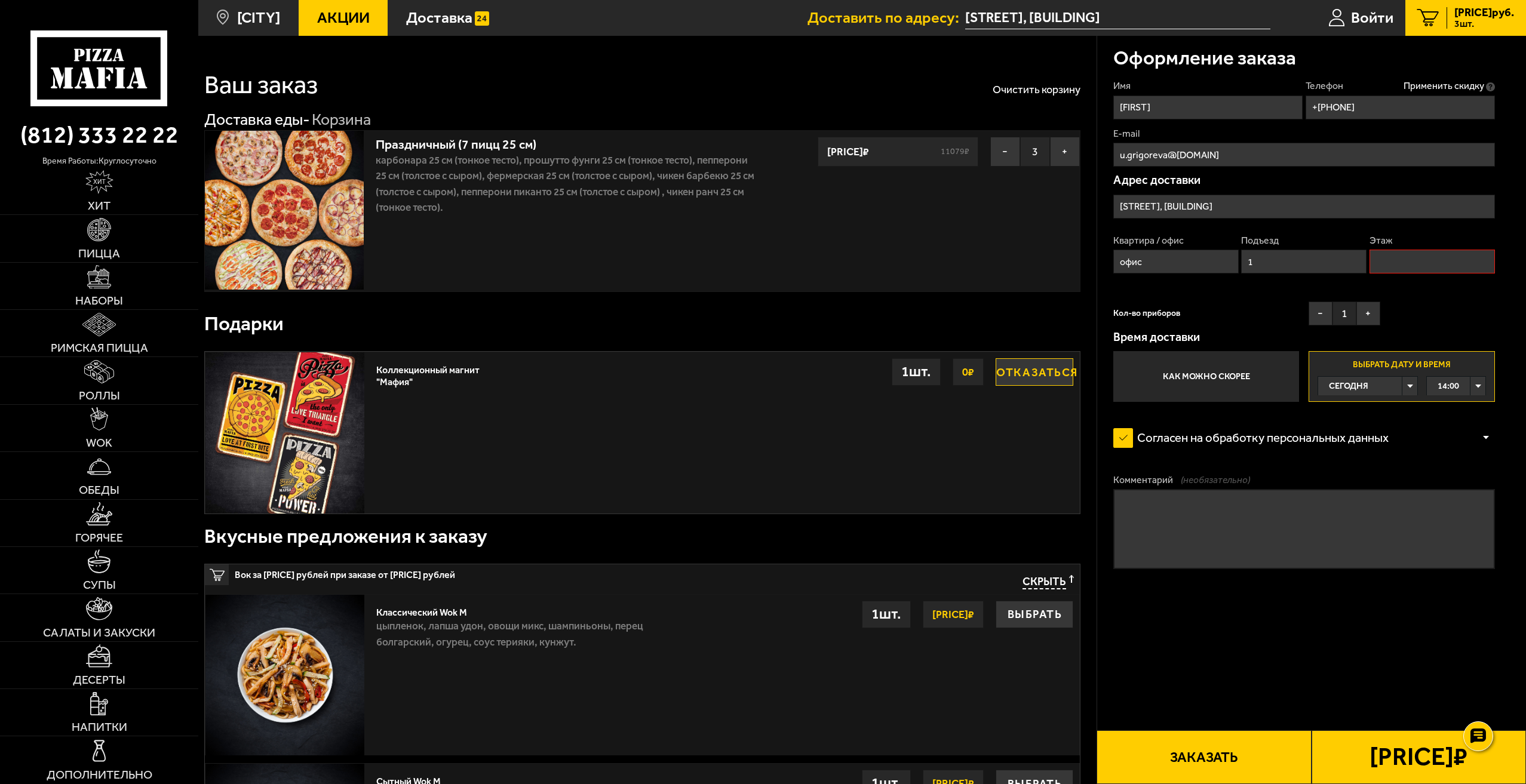 click on "Этаж" at bounding box center (1432, 262) 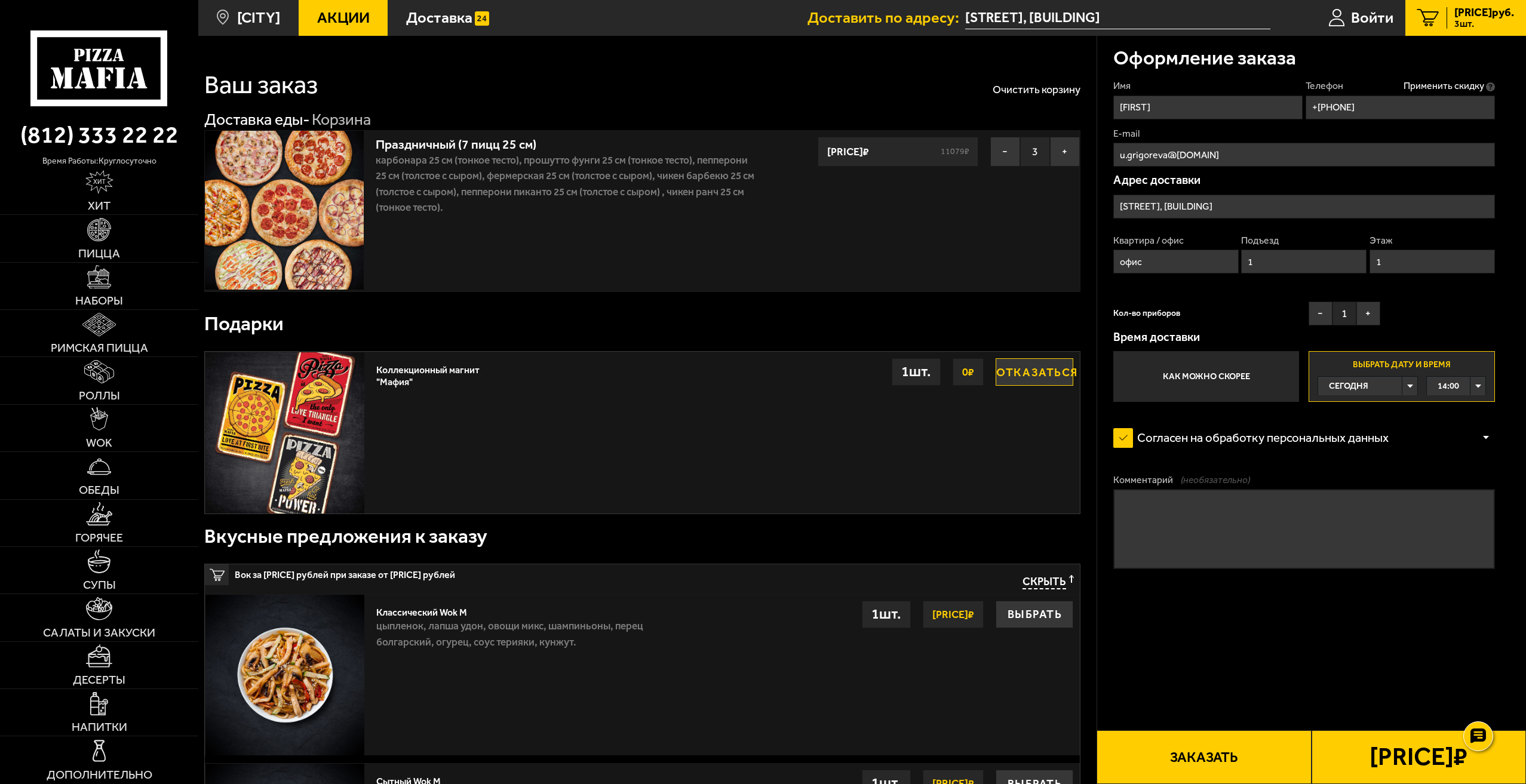 click on "Заказать" at bounding box center [1203, 757] 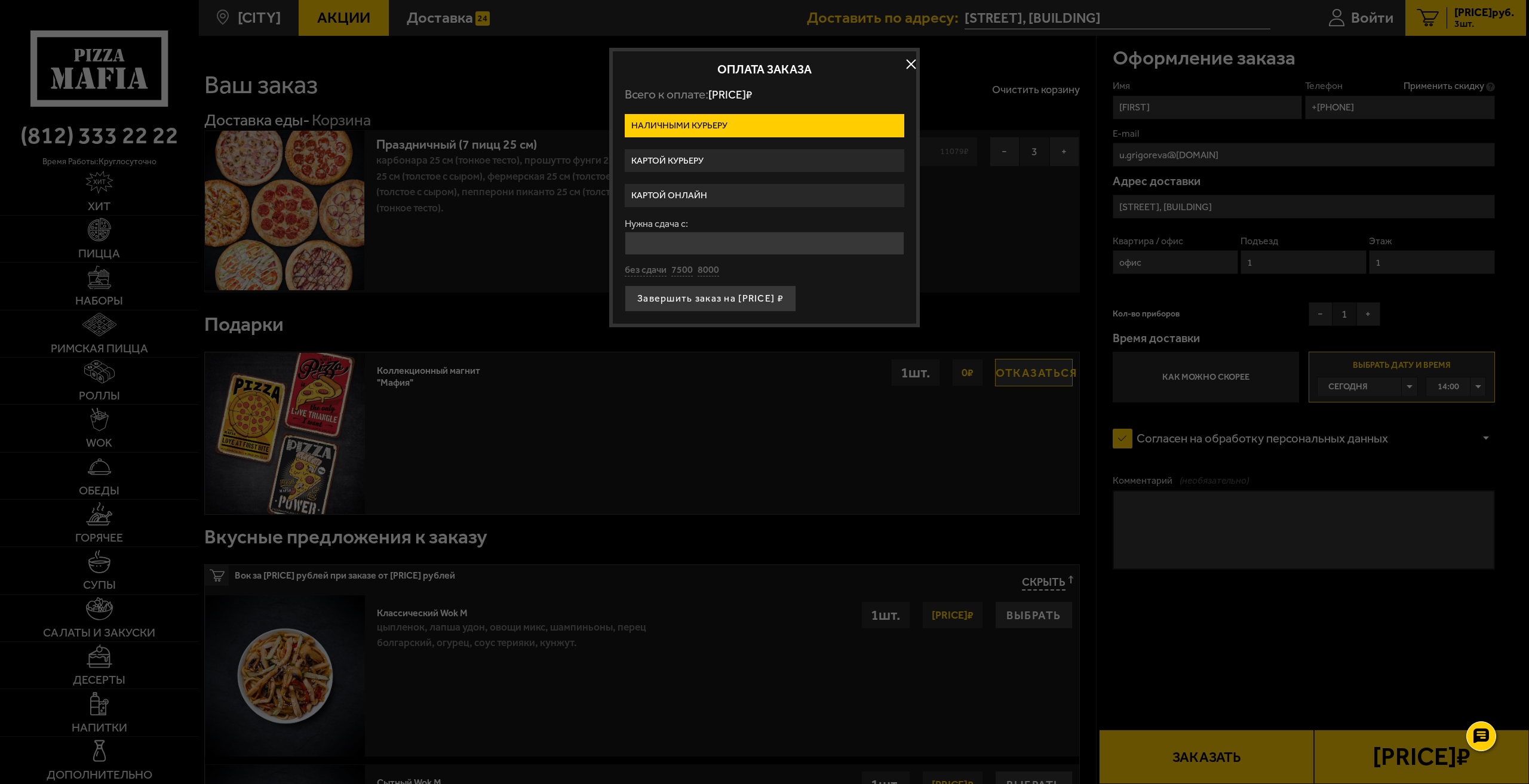 click on "Картой онлайн" at bounding box center (764, 195) 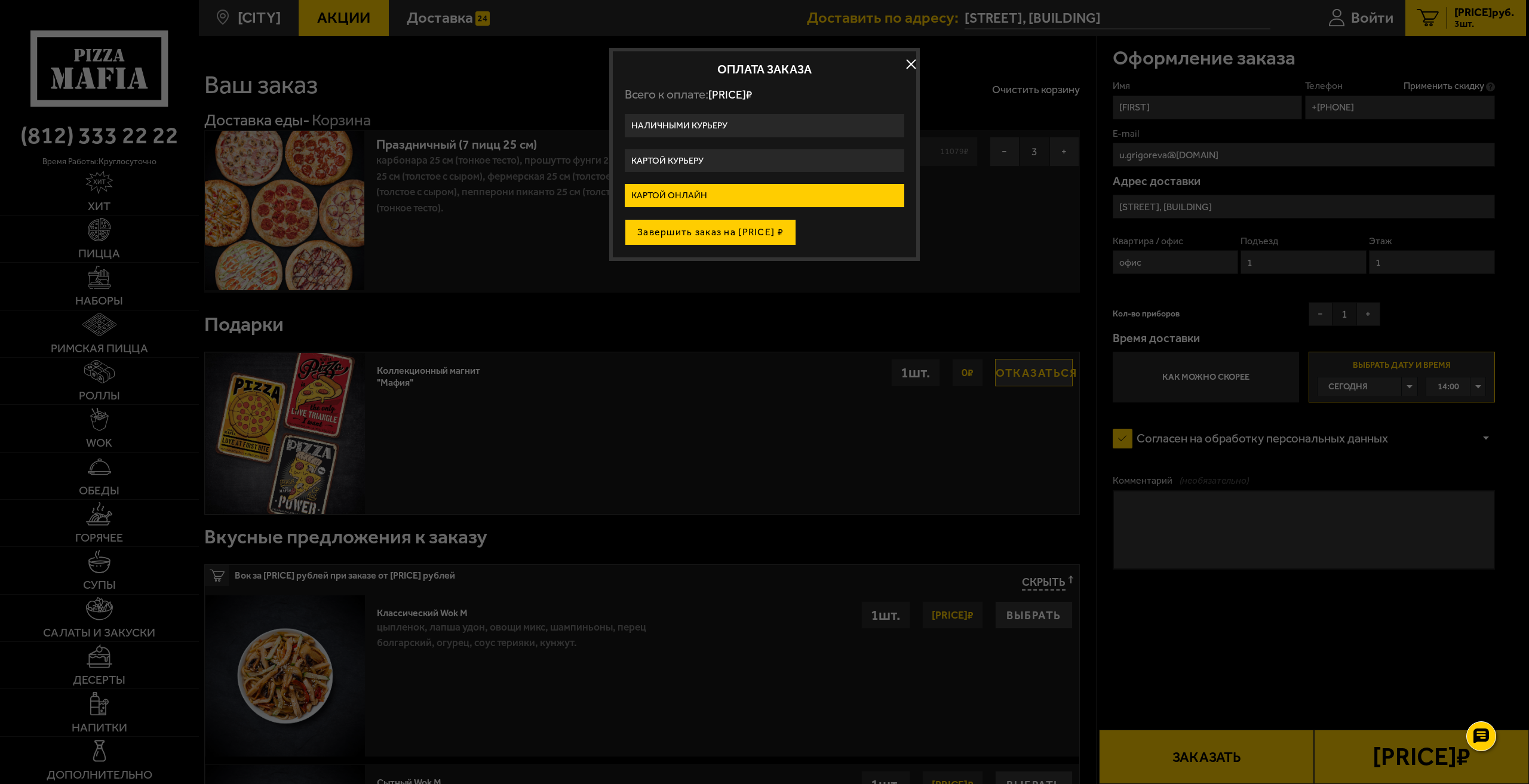 click on "Завершить заказ на [PRICE] ₽" at bounding box center (710, 232) 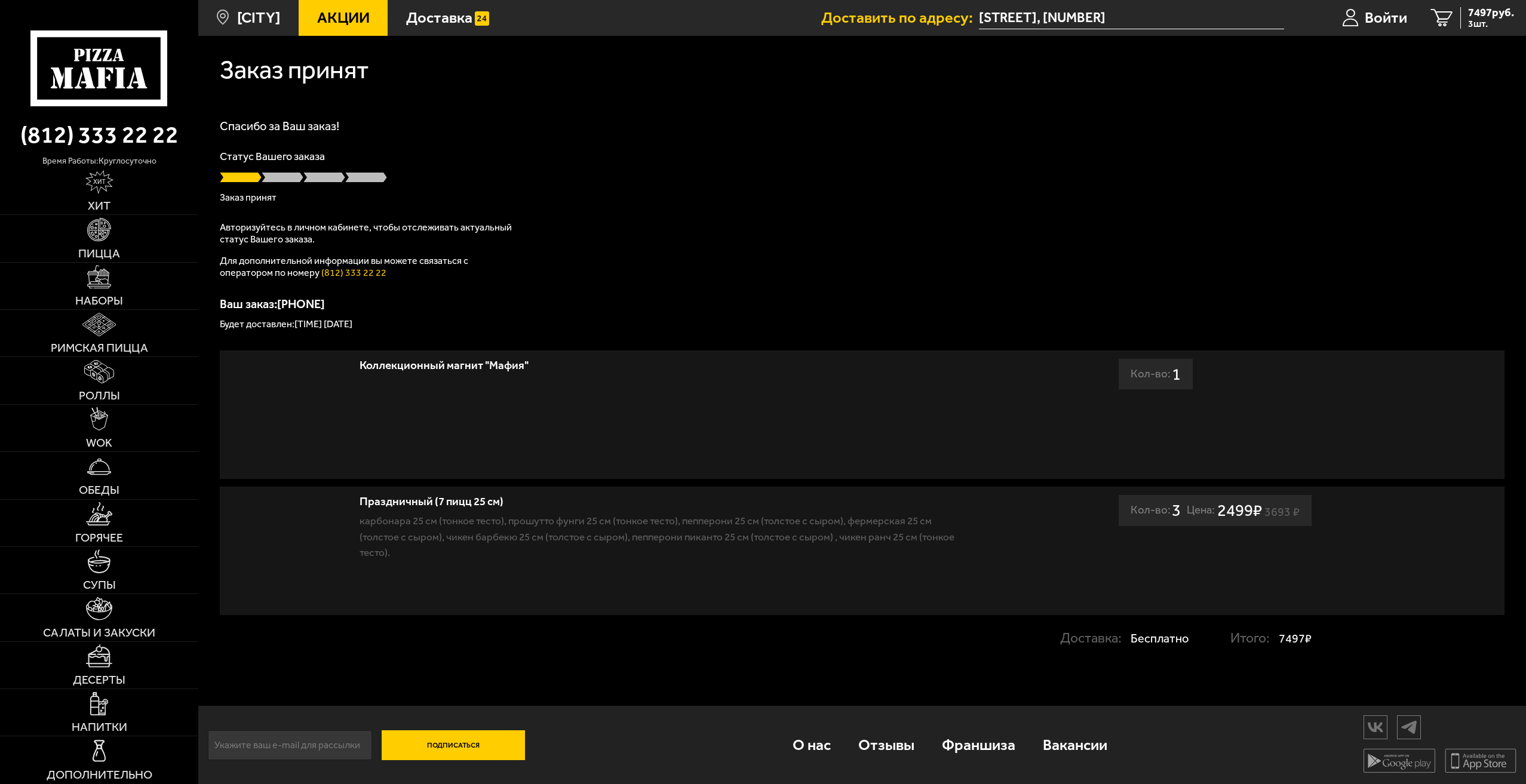 scroll, scrollTop: 0, scrollLeft: 0, axis: both 